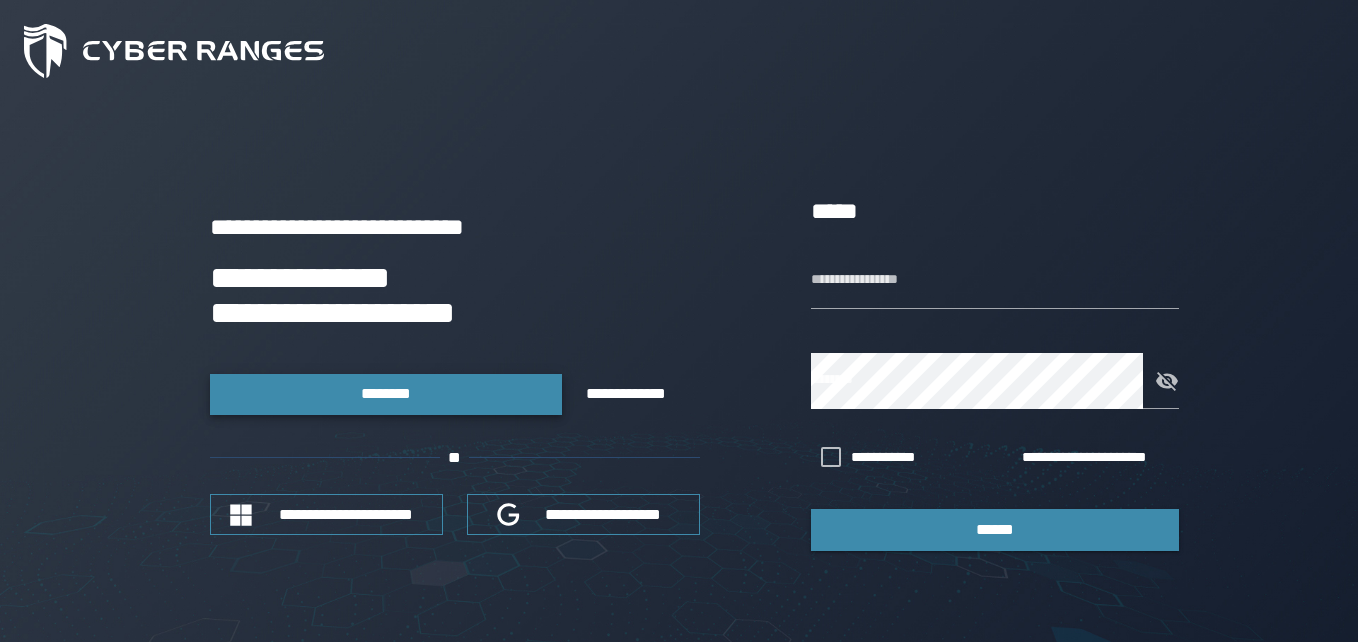 scroll, scrollTop: 0, scrollLeft: 0, axis: both 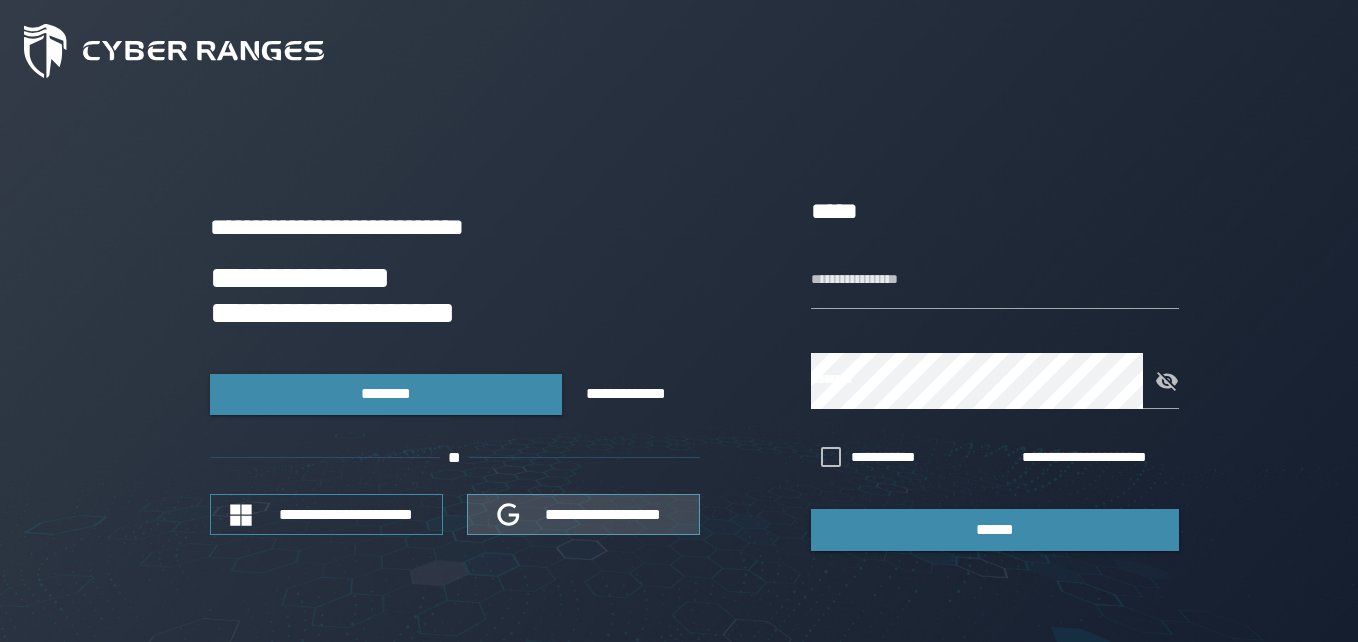 click on "**********" at bounding box center (604, 514) 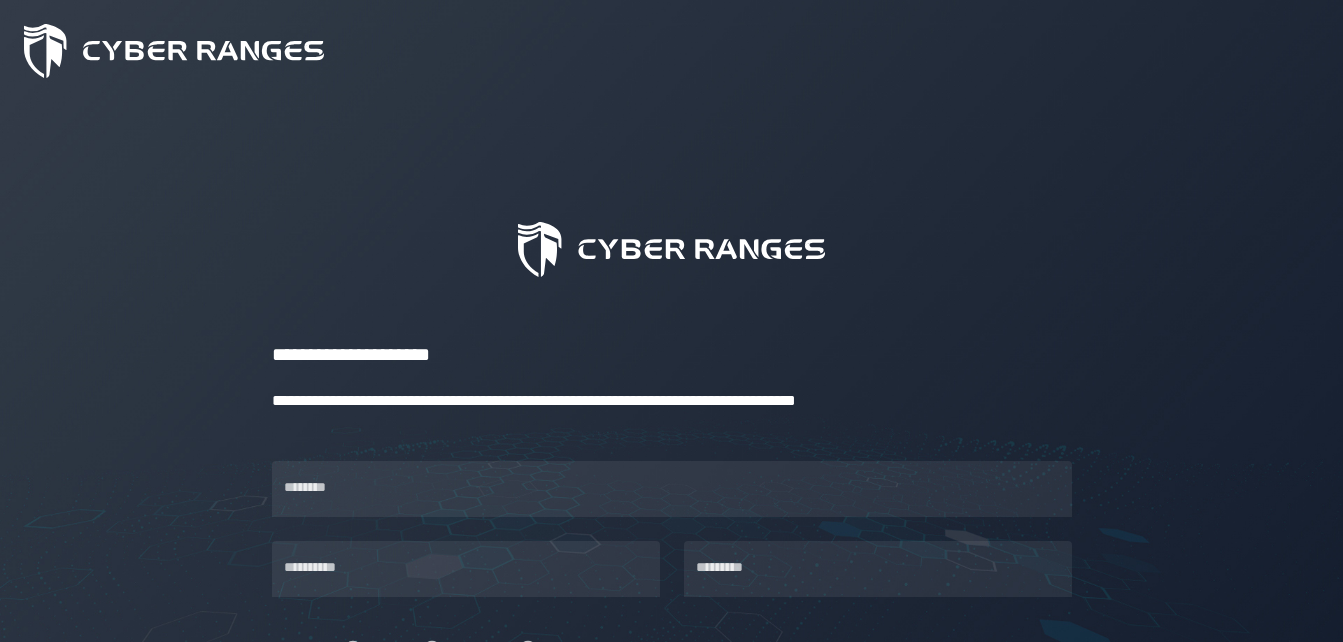 scroll, scrollTop: 0, scrollLeft: 0, axis: both 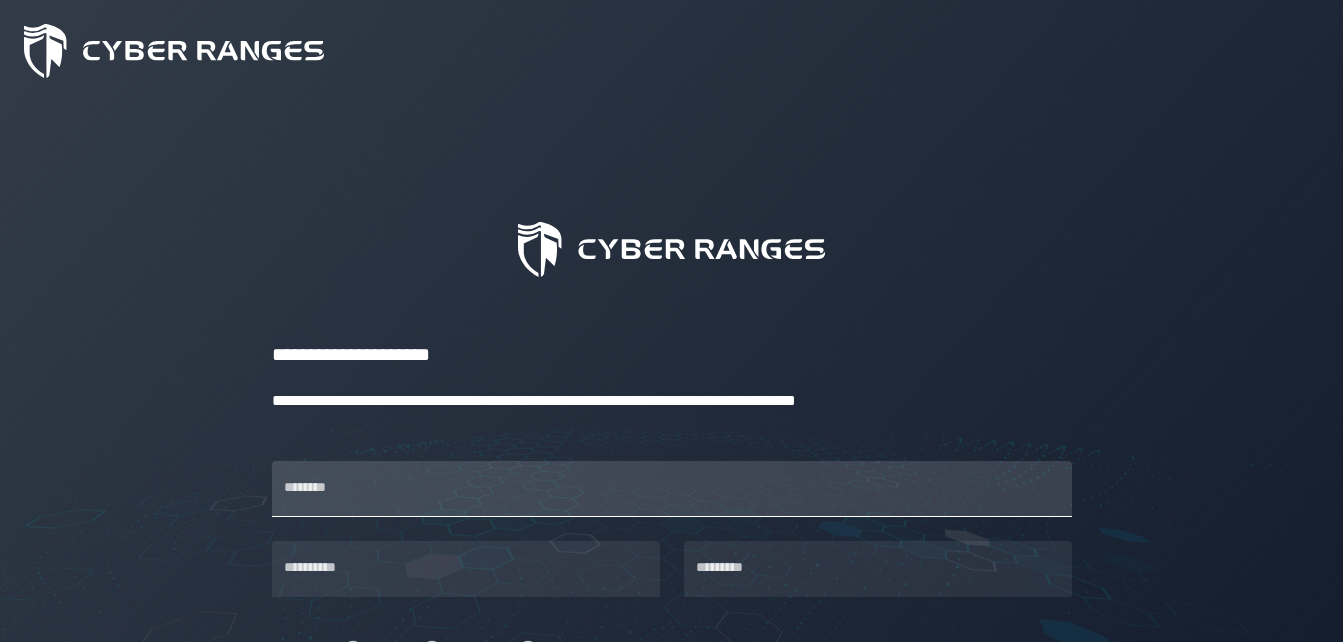 click on "********" at bounding box center [672, 489] 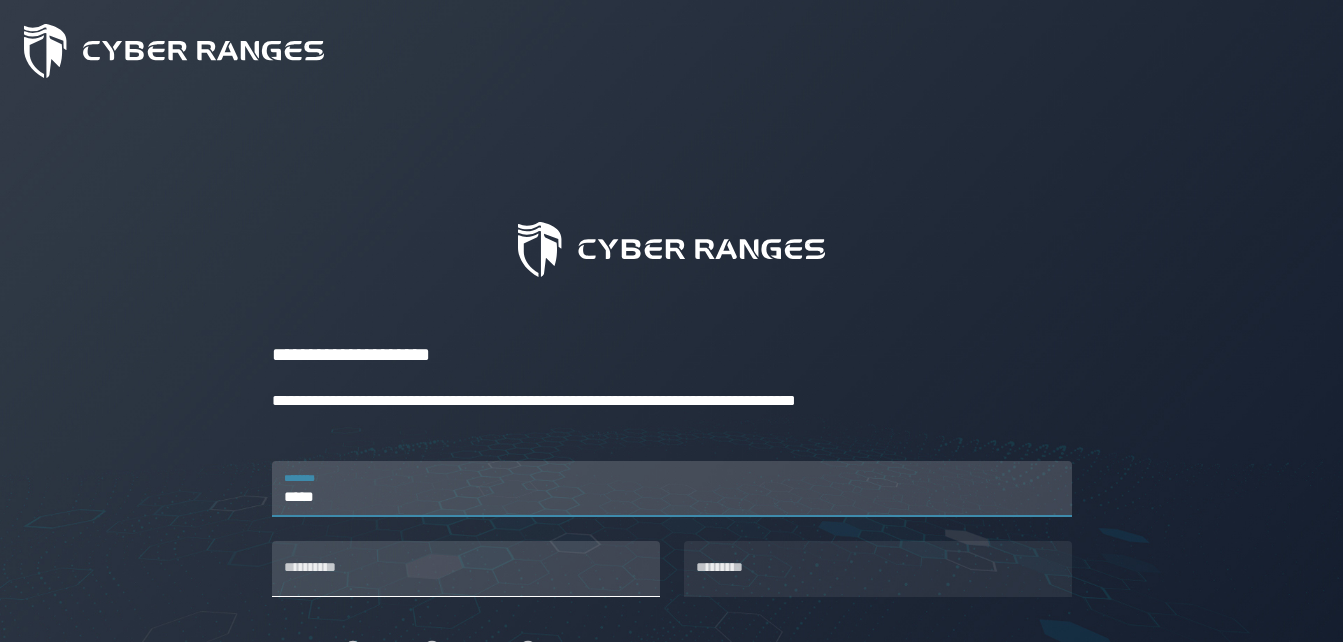 type on "*****" 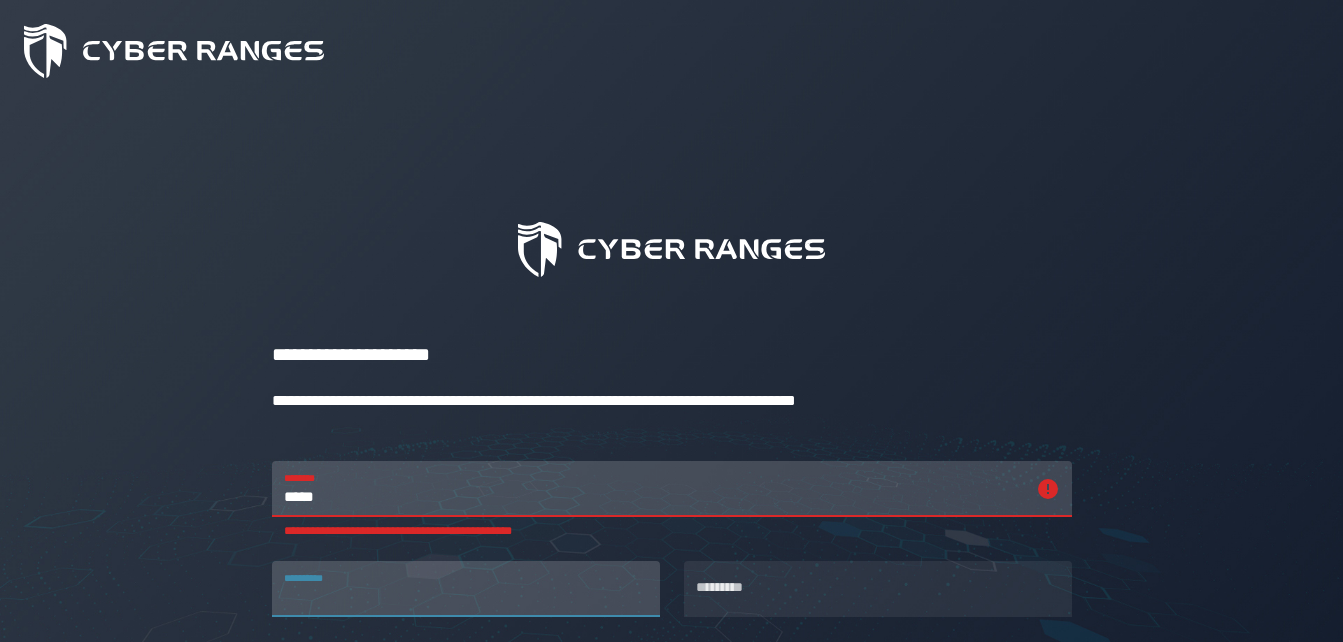 click on "**********" at bounding box center [466, 589] 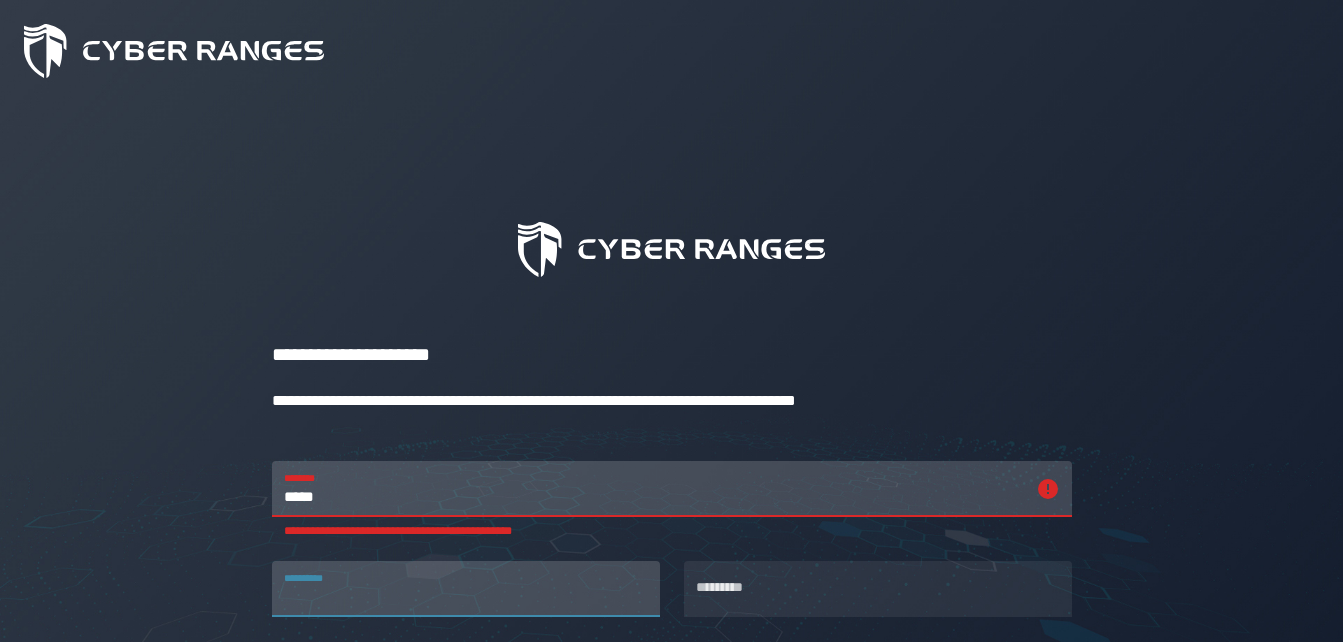 type on "*******" 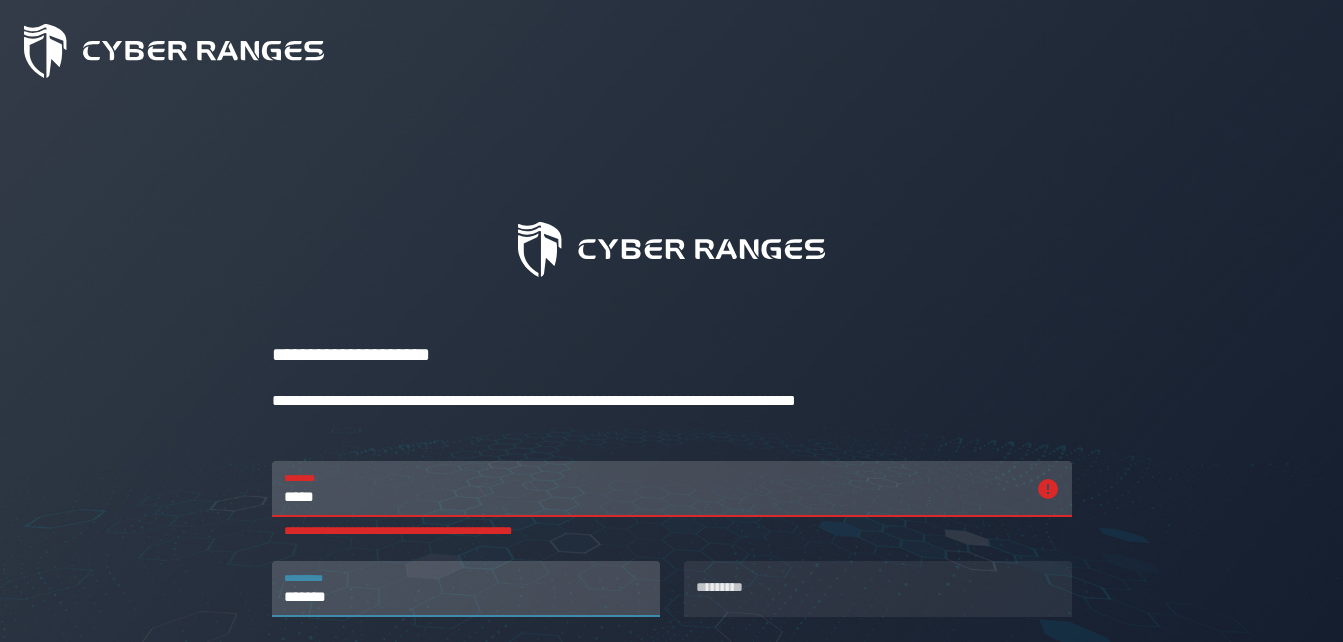 type on "**********" 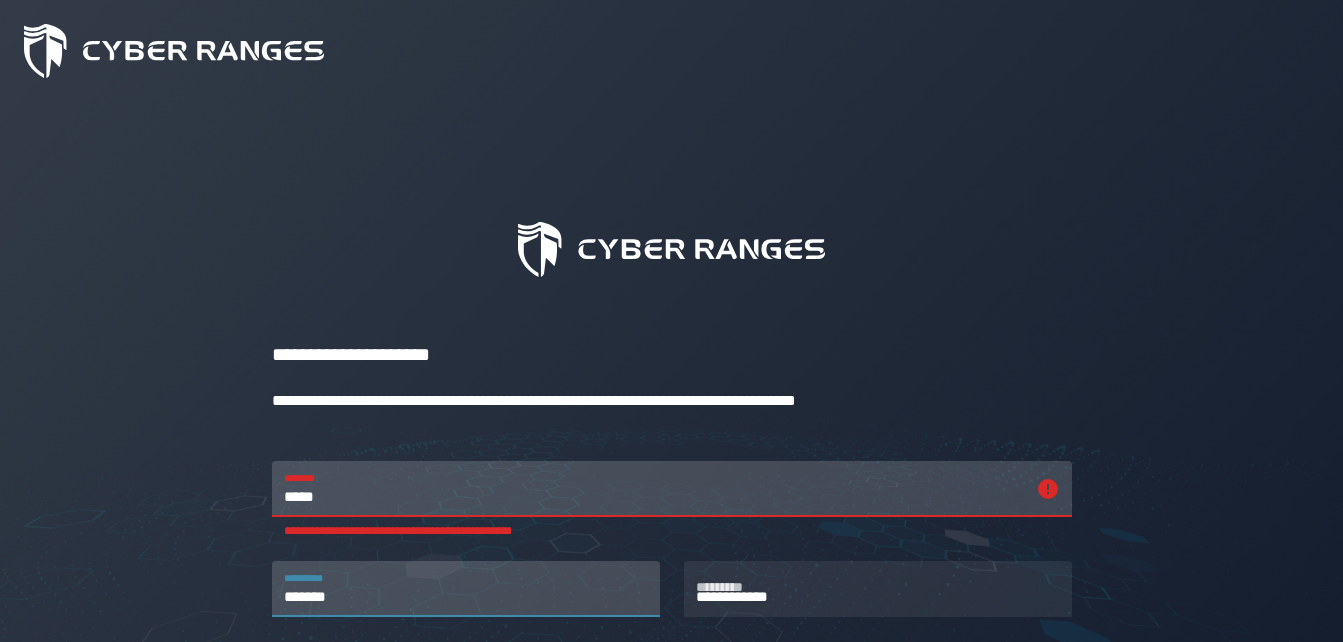 type on "******" 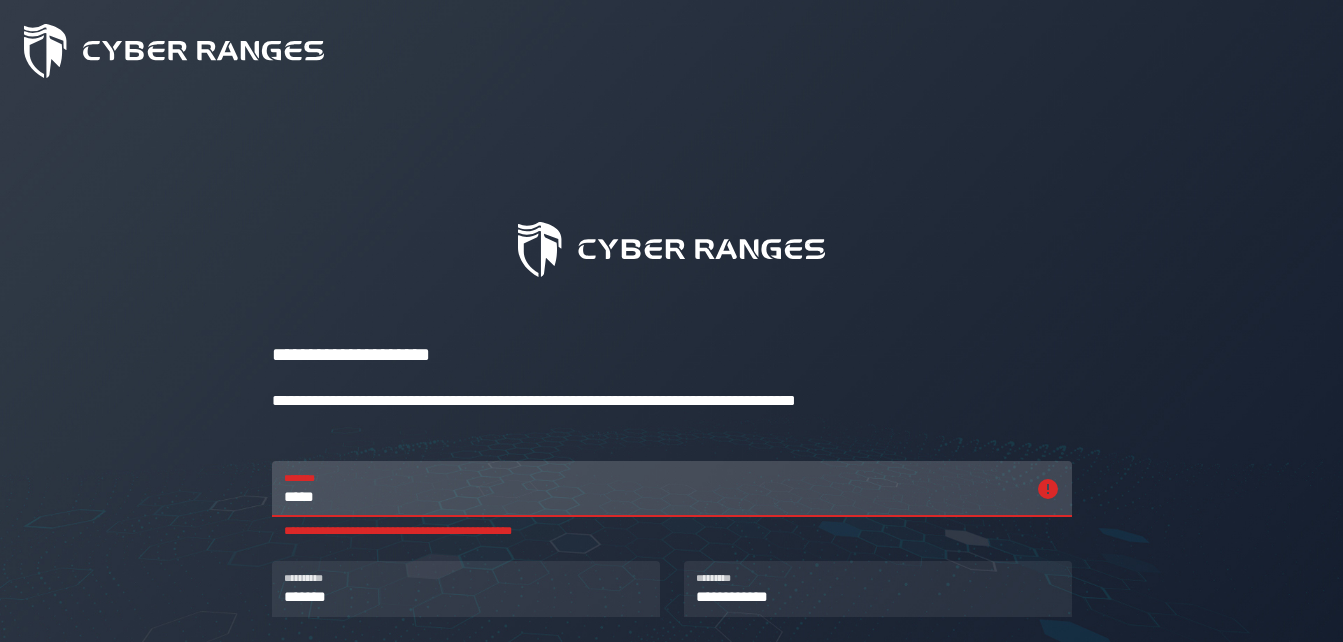 type on "******" 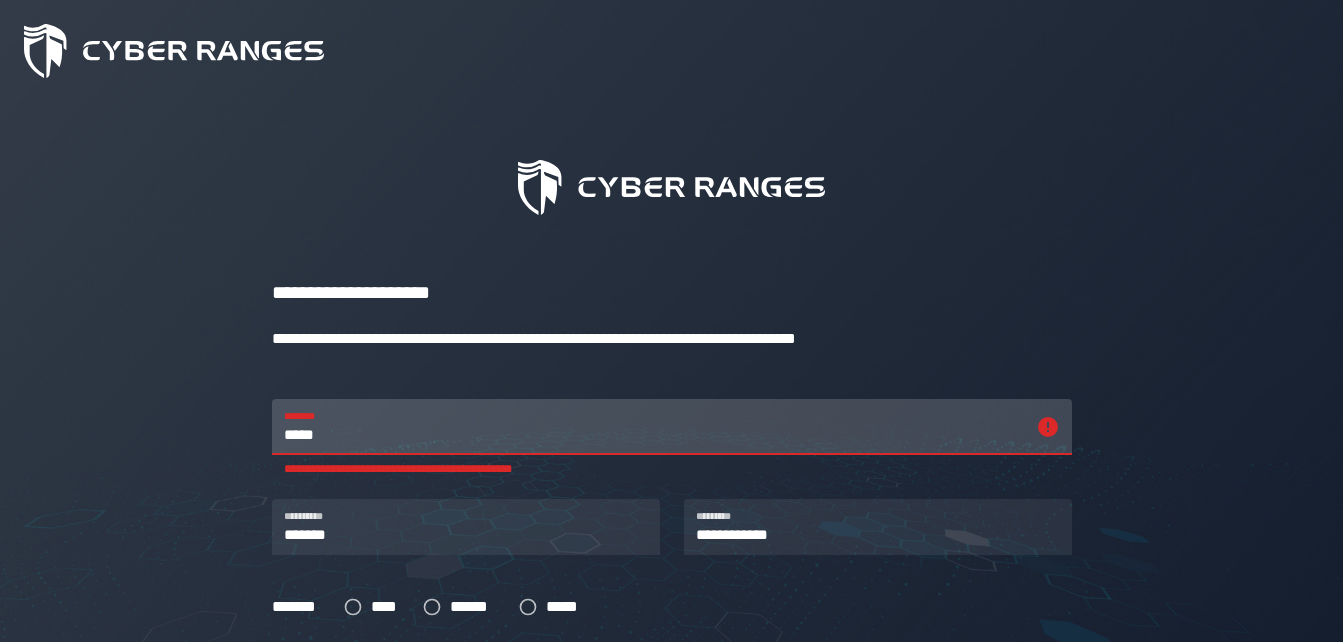 scroll, scrollTop: 68, scrollLeft: 0, axis: vertical 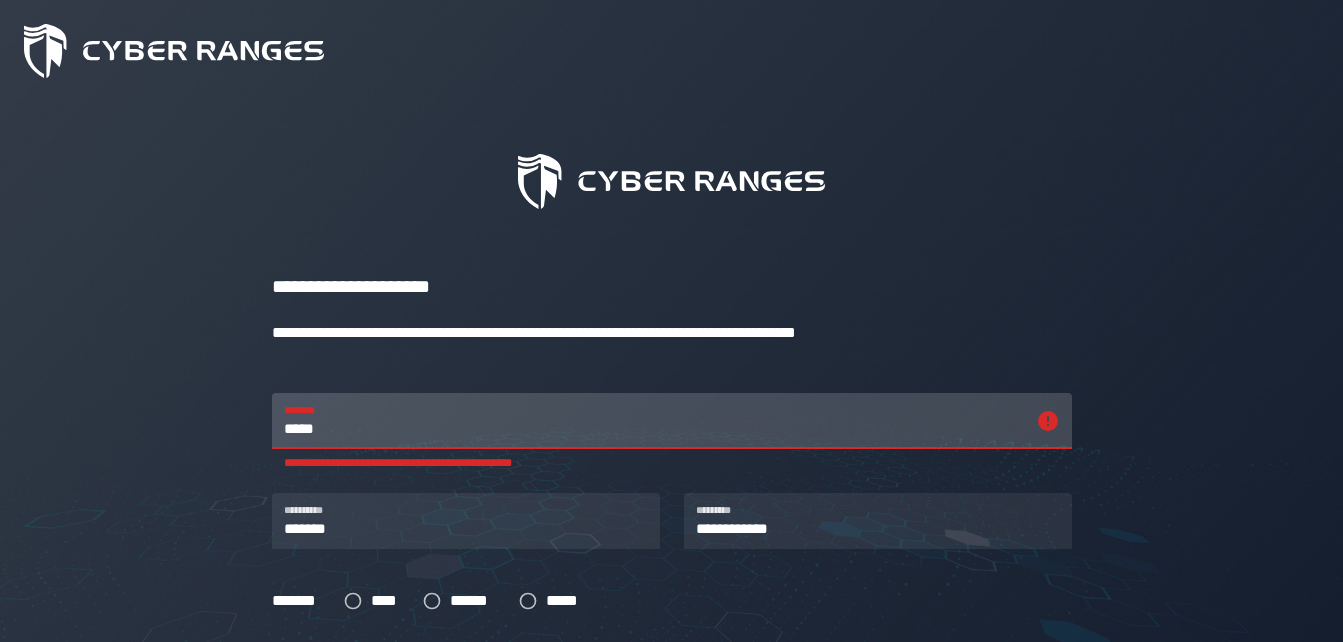 click on "*****" at bounding box center [654, 421] 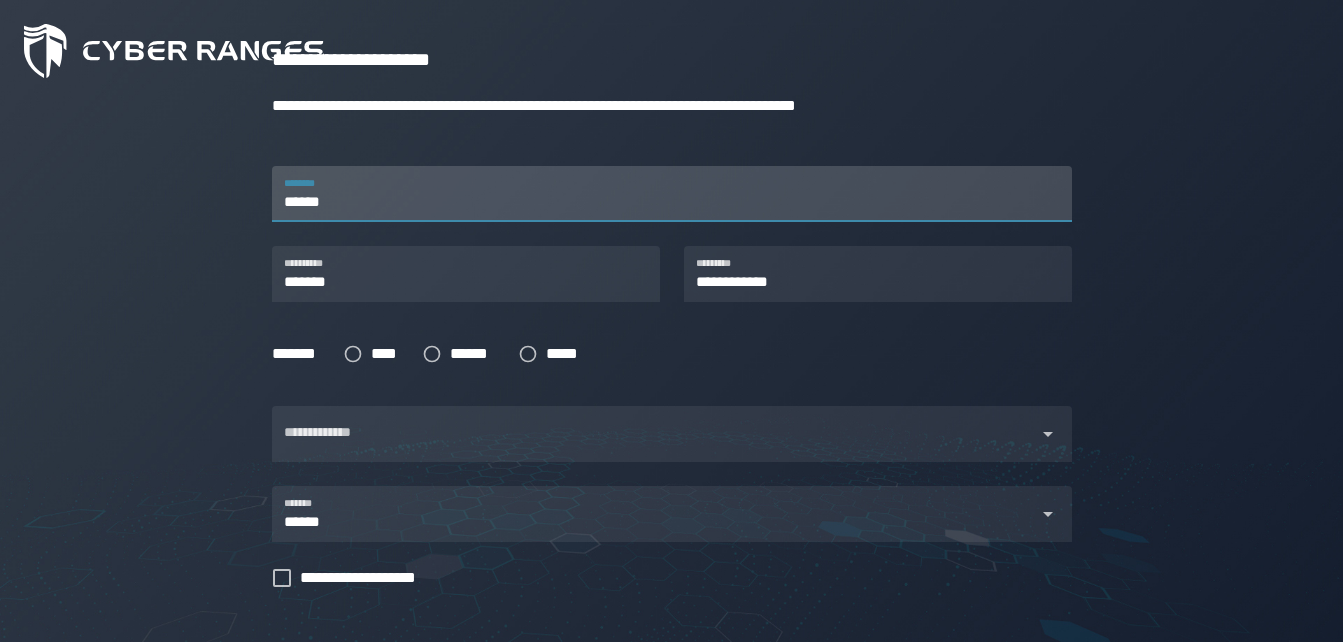 scroll, scrollTop: 308, scrollLeft: 0, axis: vertical 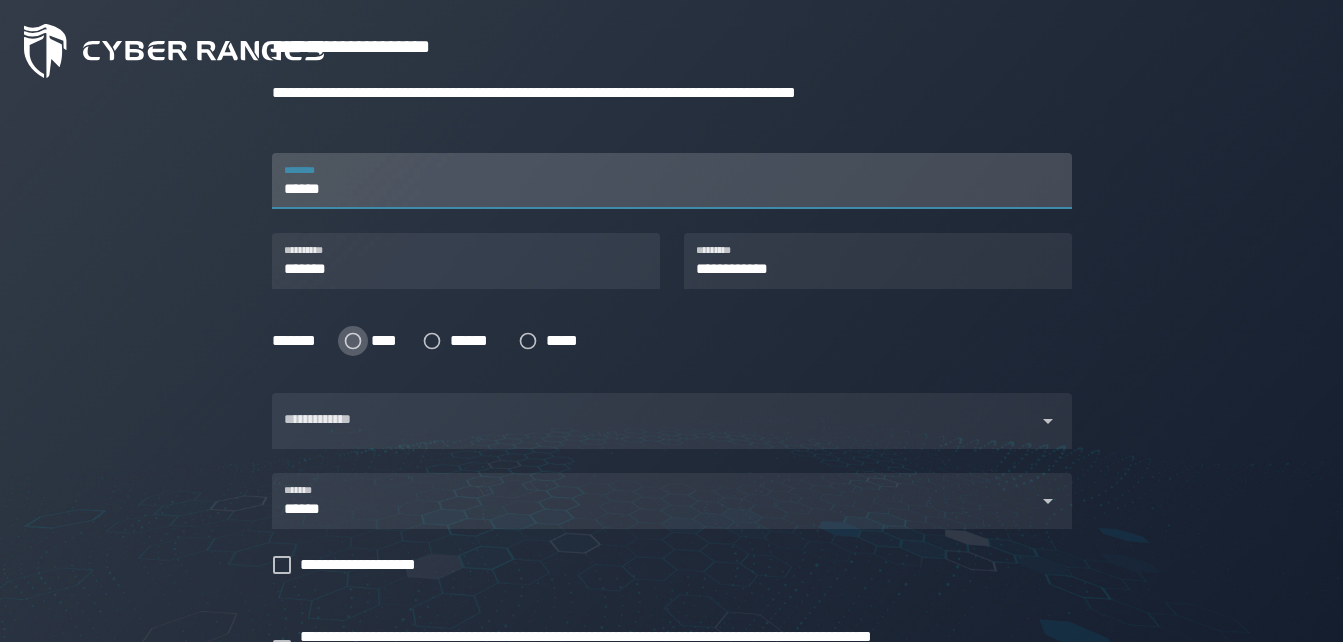 type on "******" 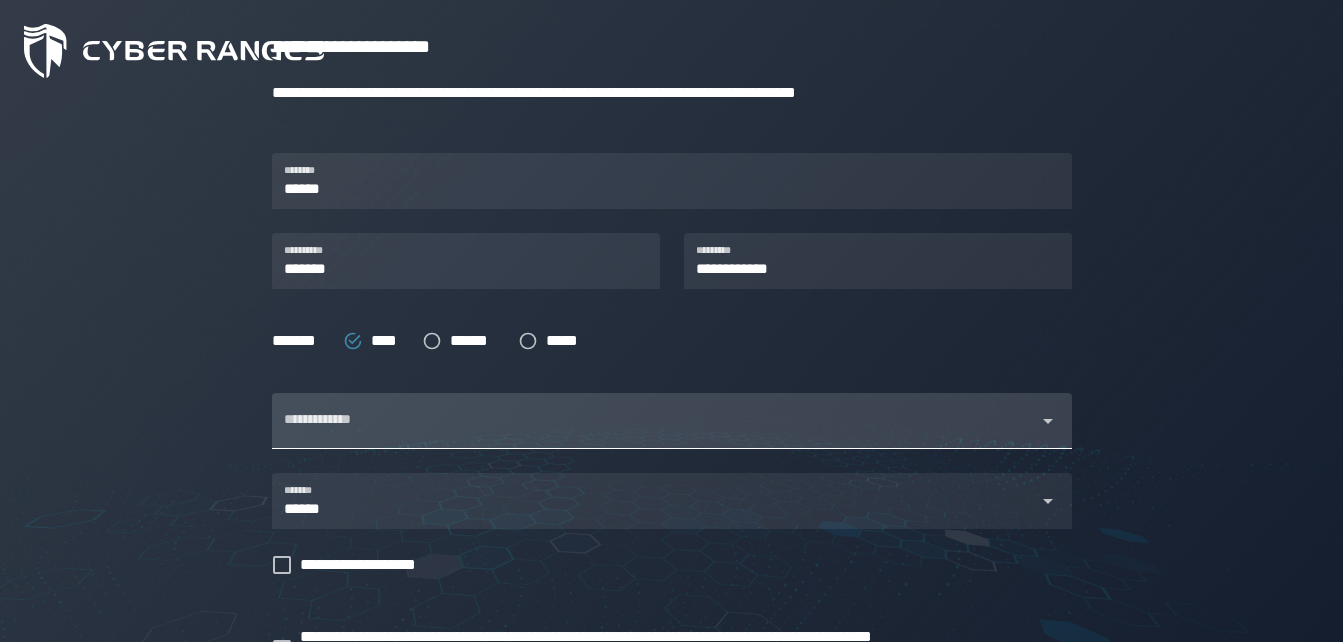 click at bounding box center (654, 433) 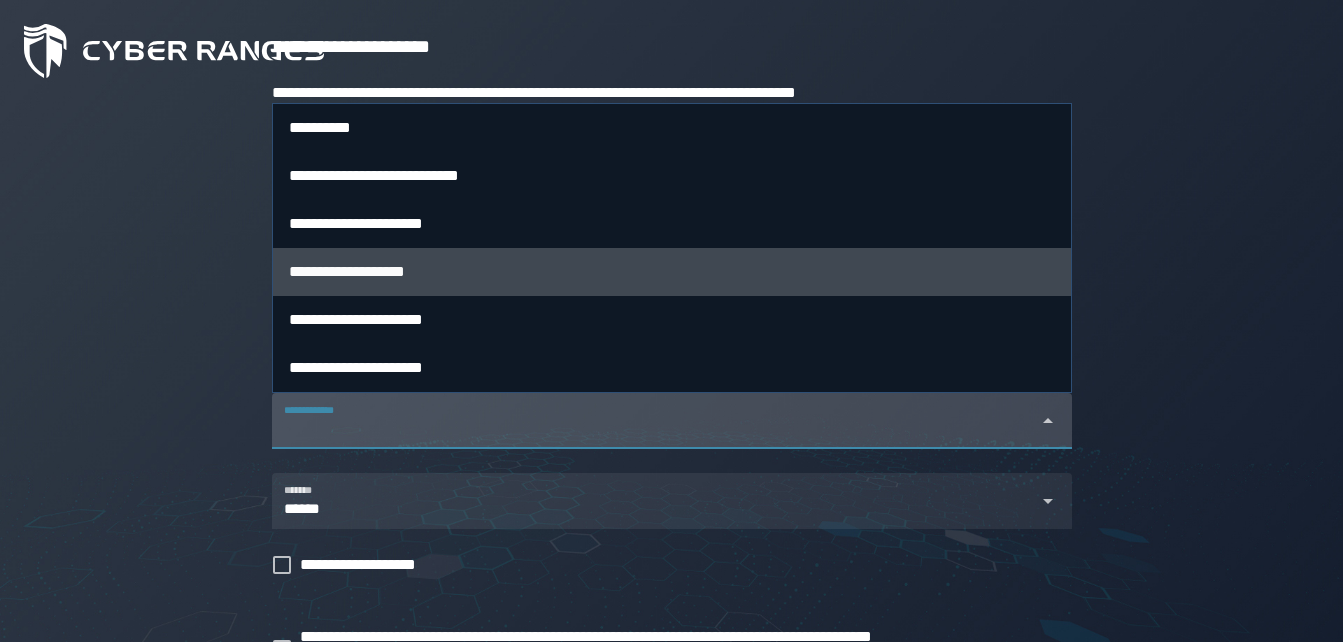 click on "**********" at bounding box center [347, 271] 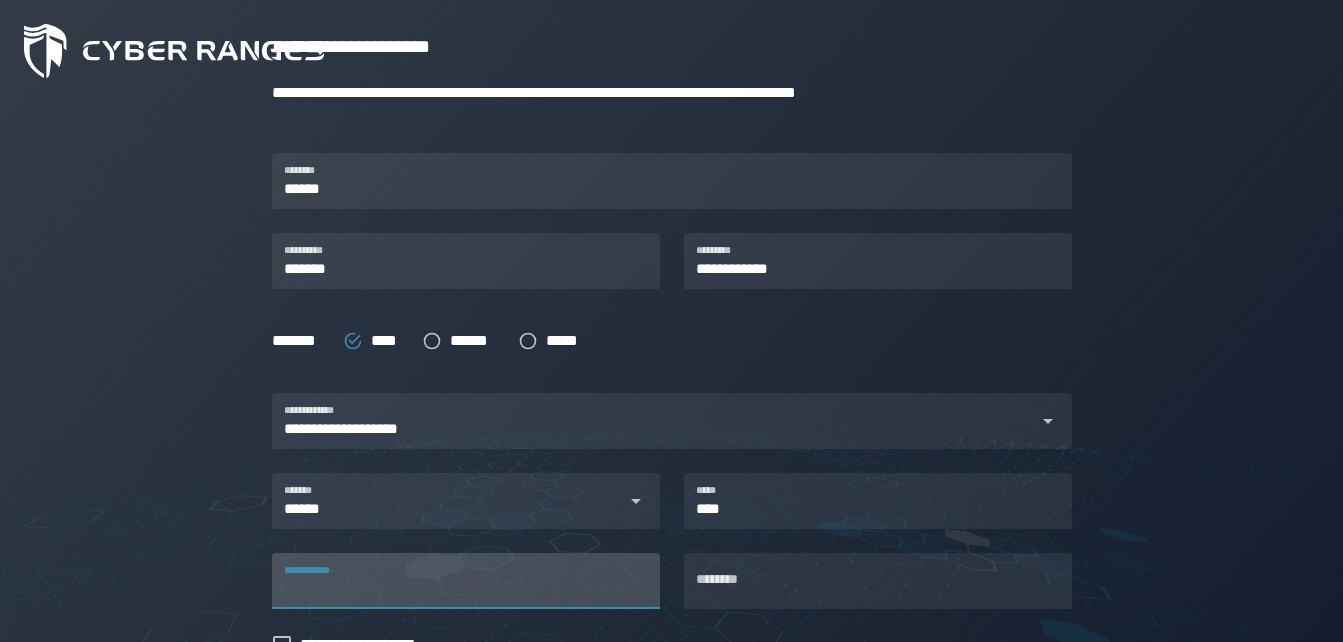 click on "**********" at bounding box center (466, 581) 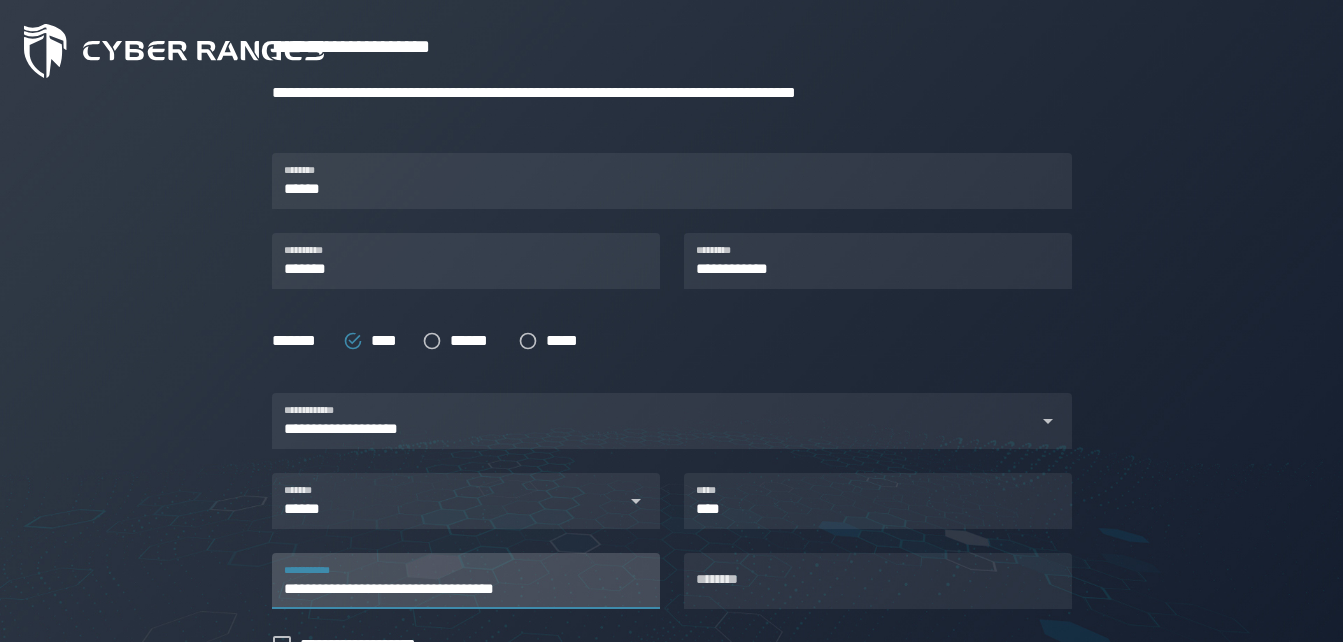 type on "******" 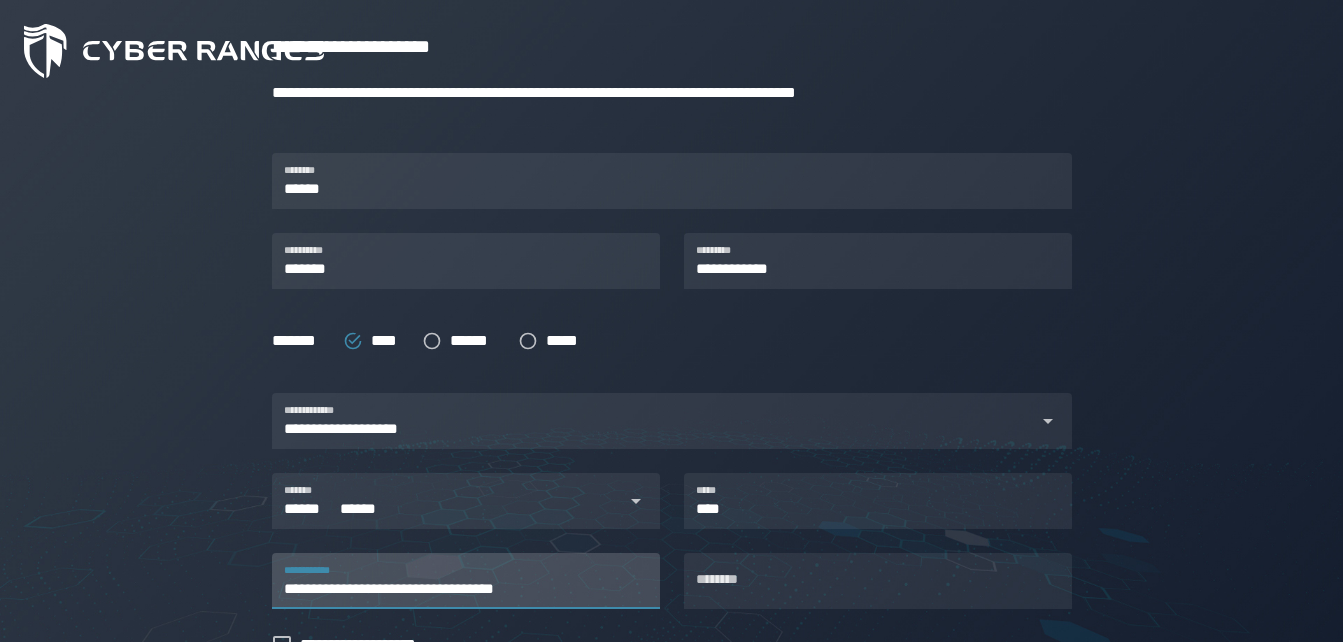 type 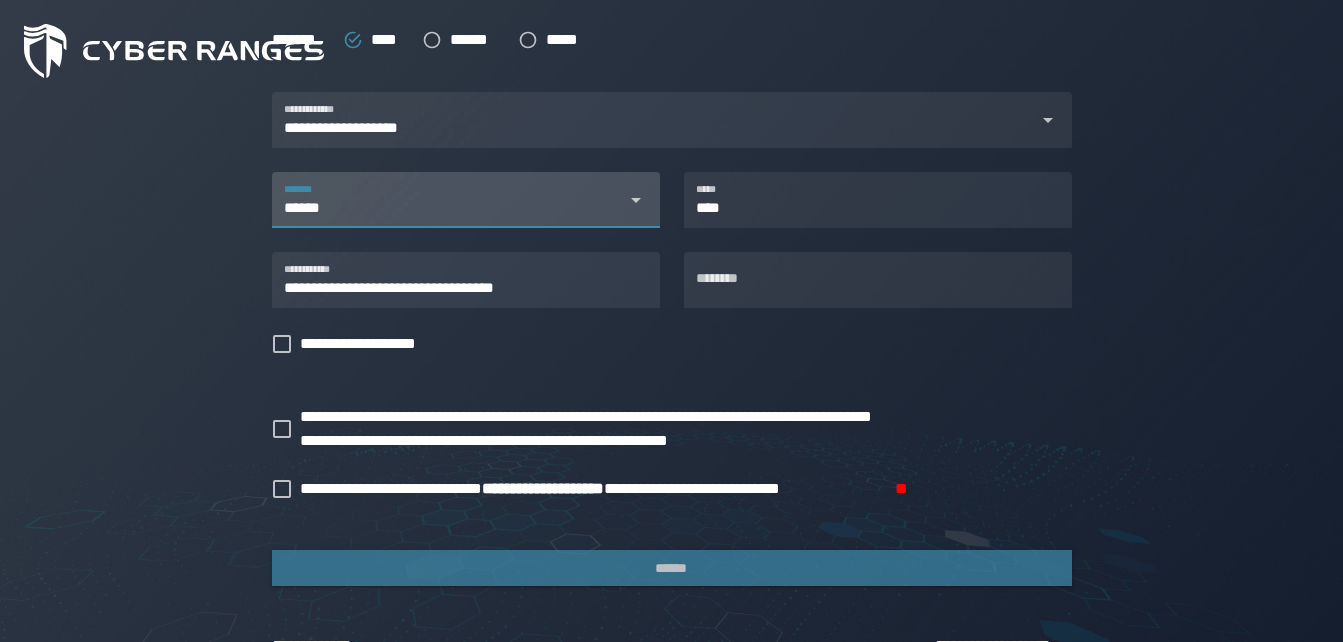 scroll, scrollTop: 622, scrollLeft: 0, axis: vertical 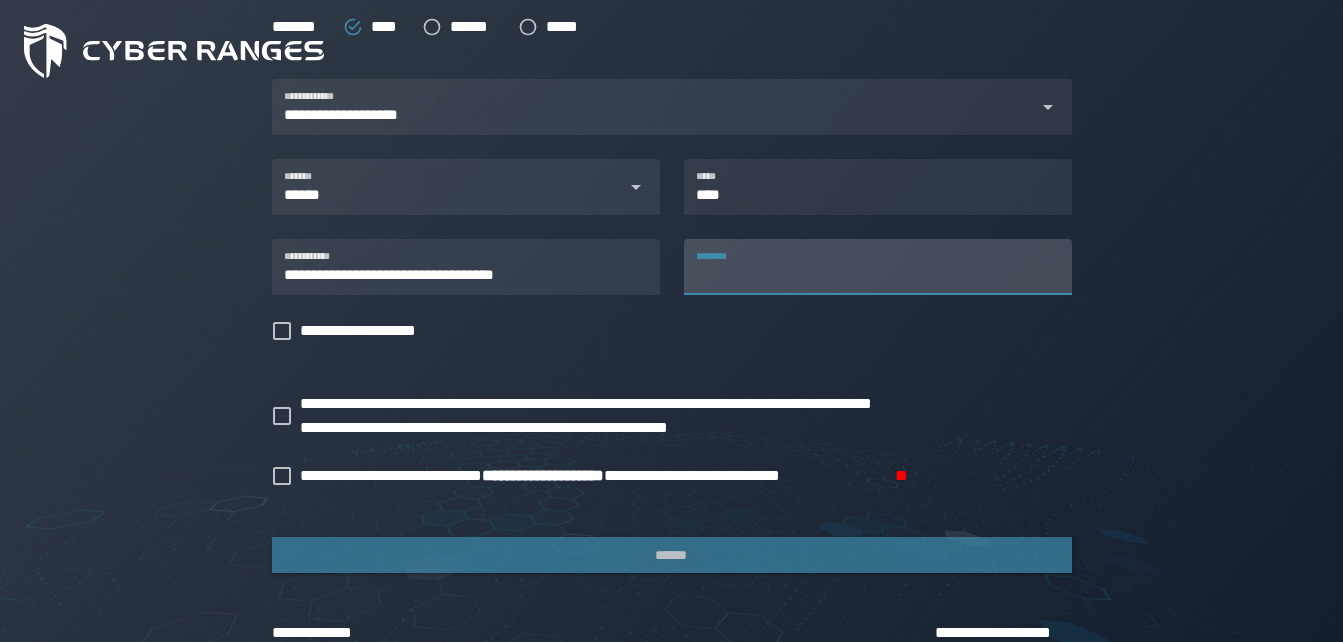 click on "********" at bounding box center (878, 267) 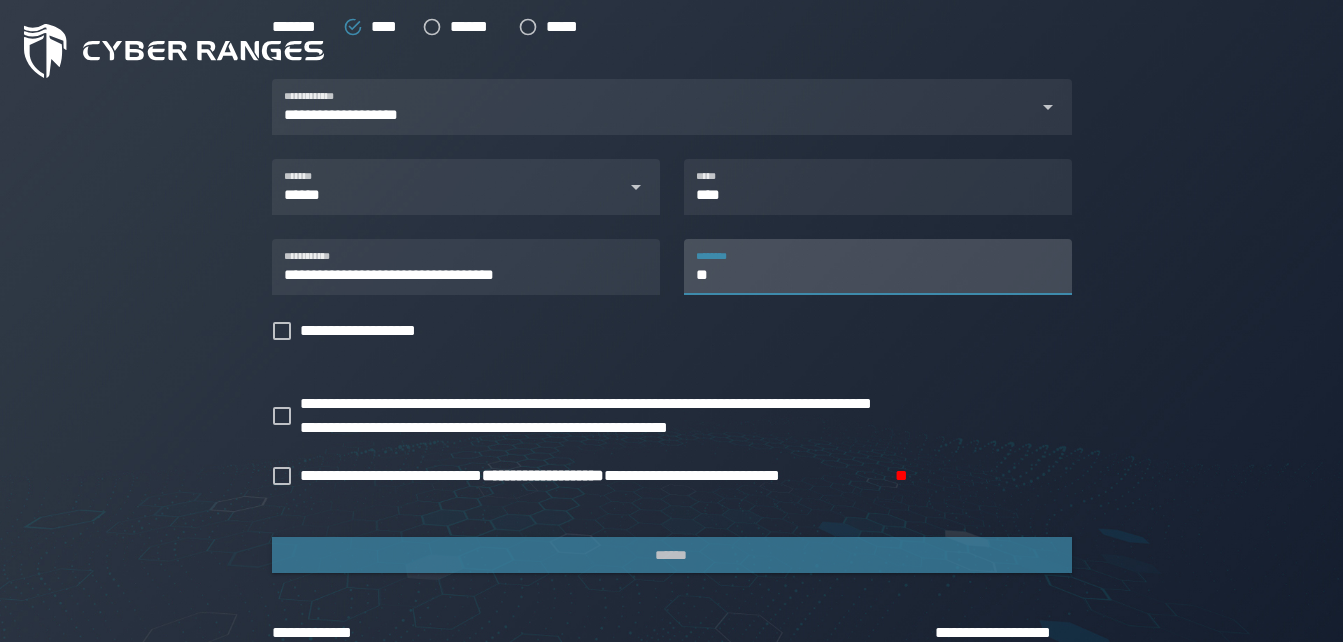 type on "*" 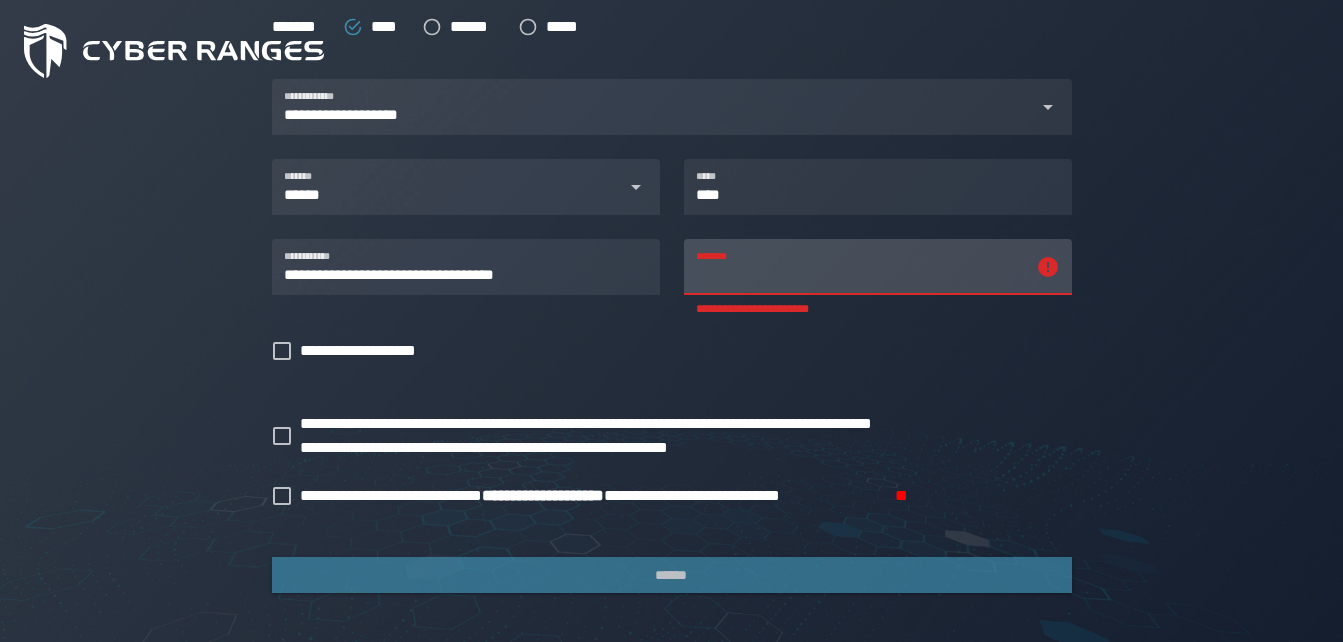 type on "*" 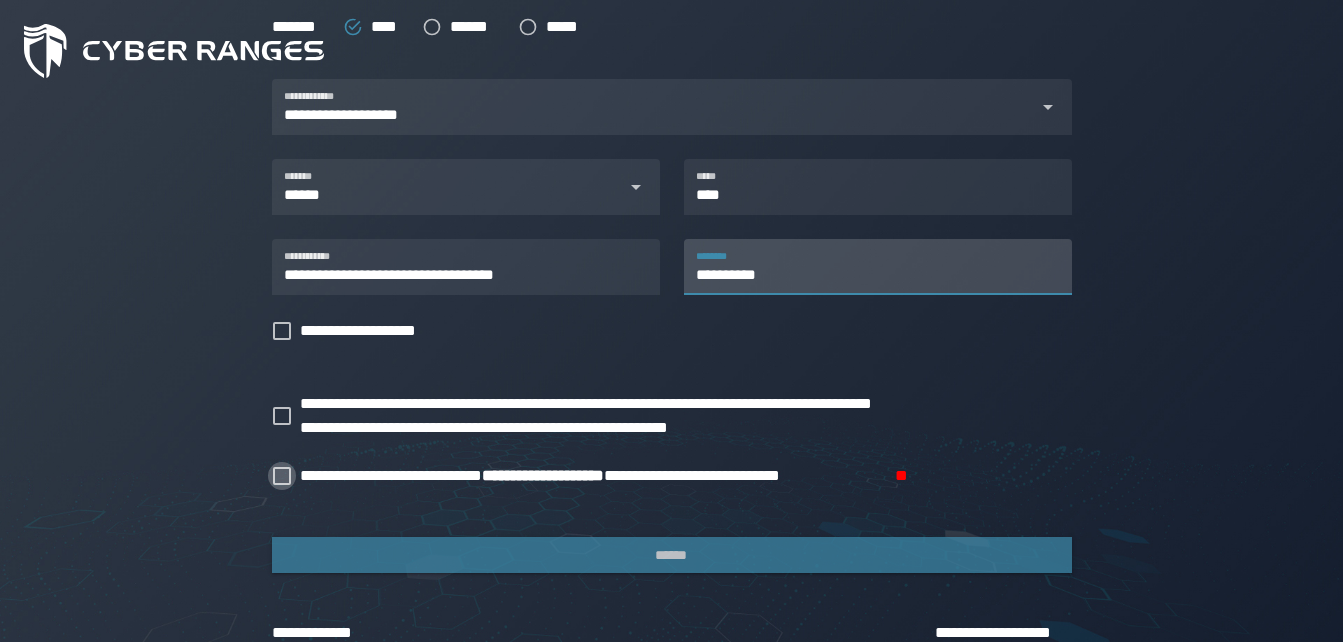 type on "**********" 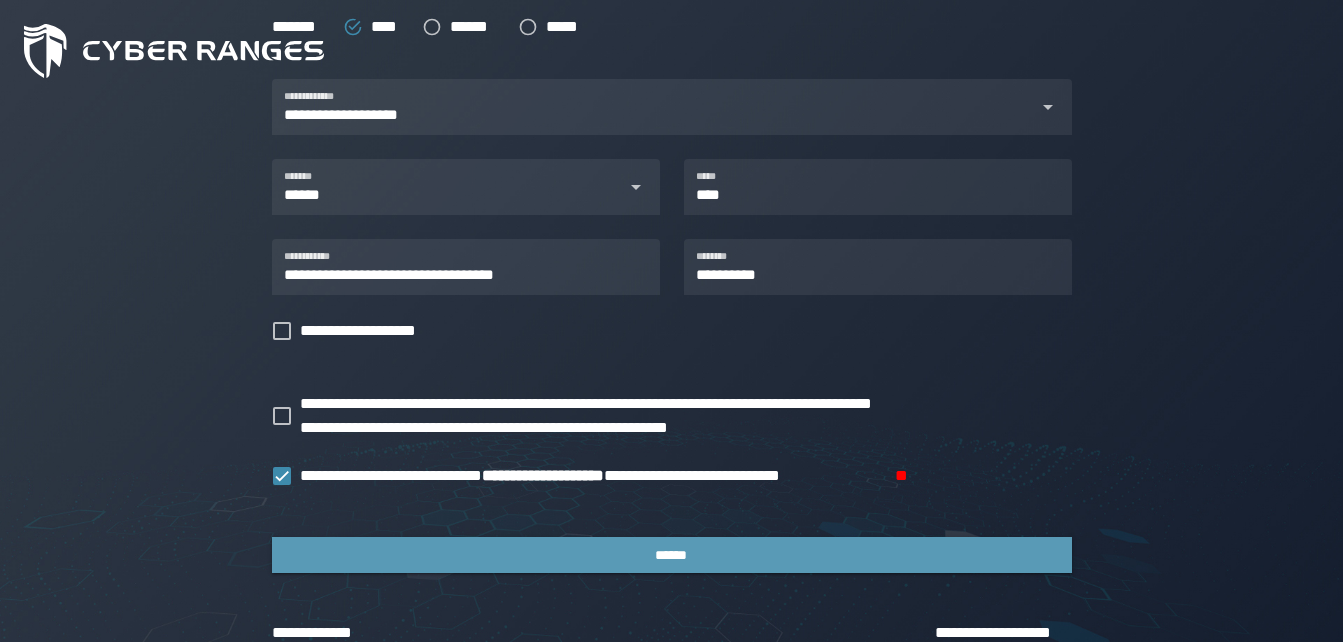 click on "******" at bounding box center [672, 555] 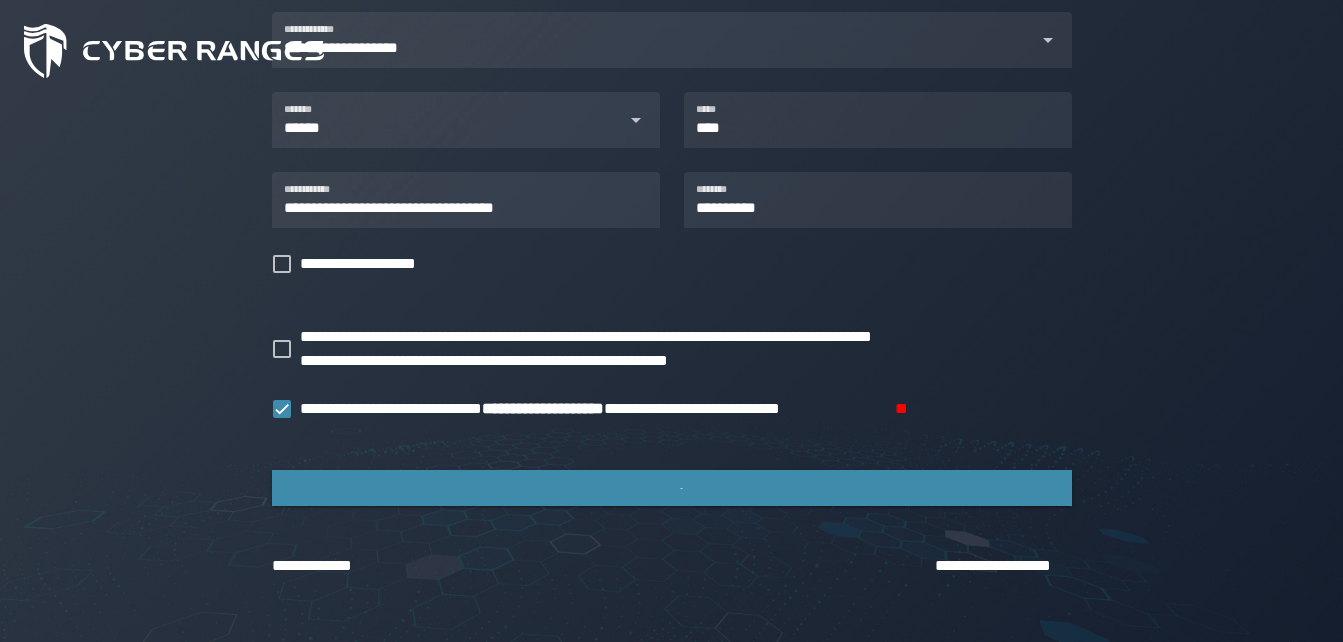 scroll, scrollTop: 0, scrollLeft: 0, axis: both 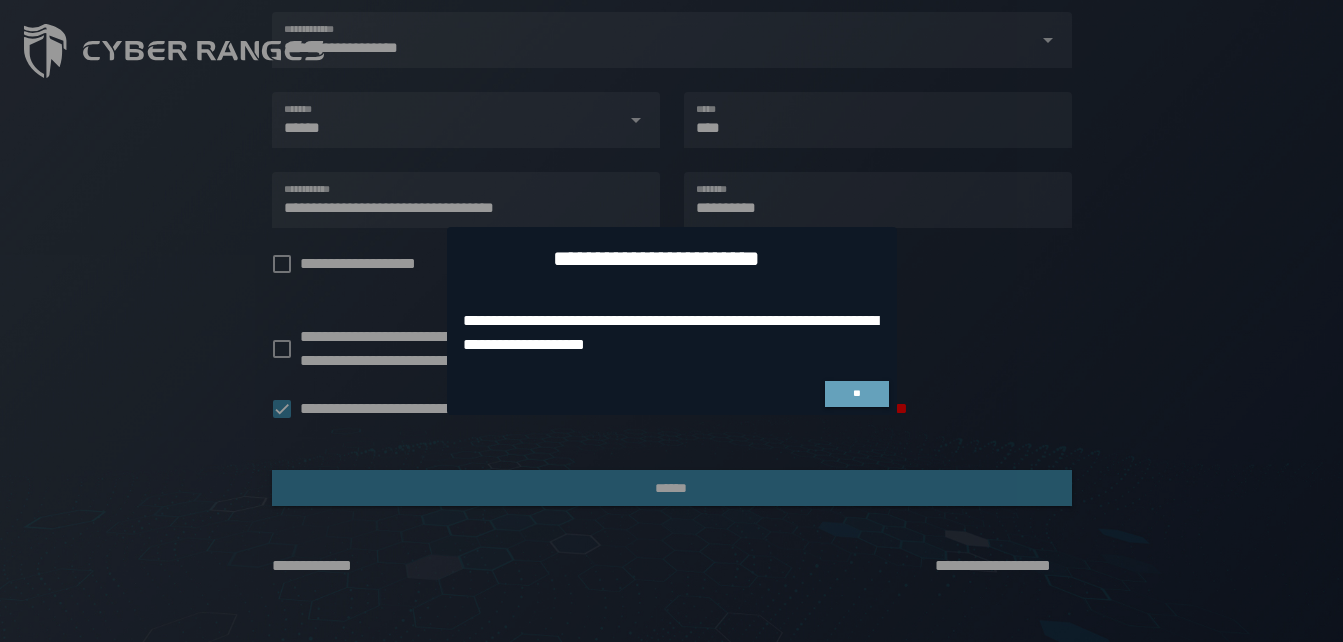 drag, startPoint x: 907, startPoint y: 402, endPoint x: 846, endPoint y: 383, distance: 63.89053 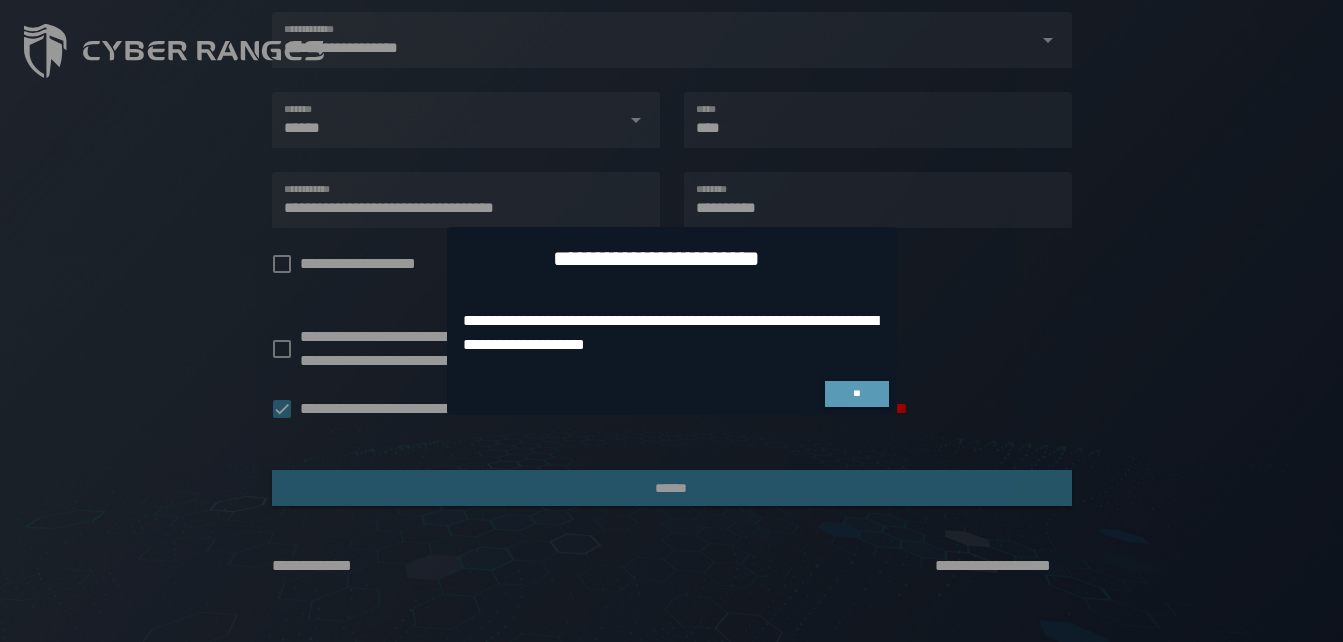 click on "**" at bounding box center (857, 394) 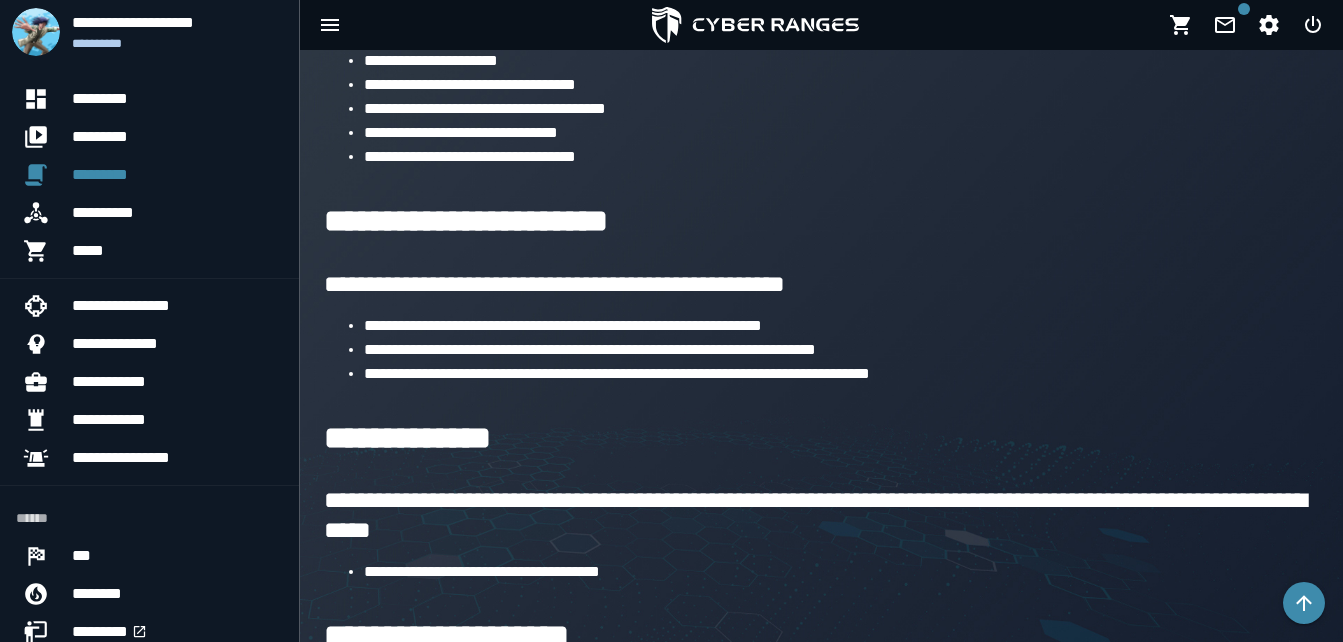 scroll, scrollTop: 708, scrollLeft: 0, axis: vertical 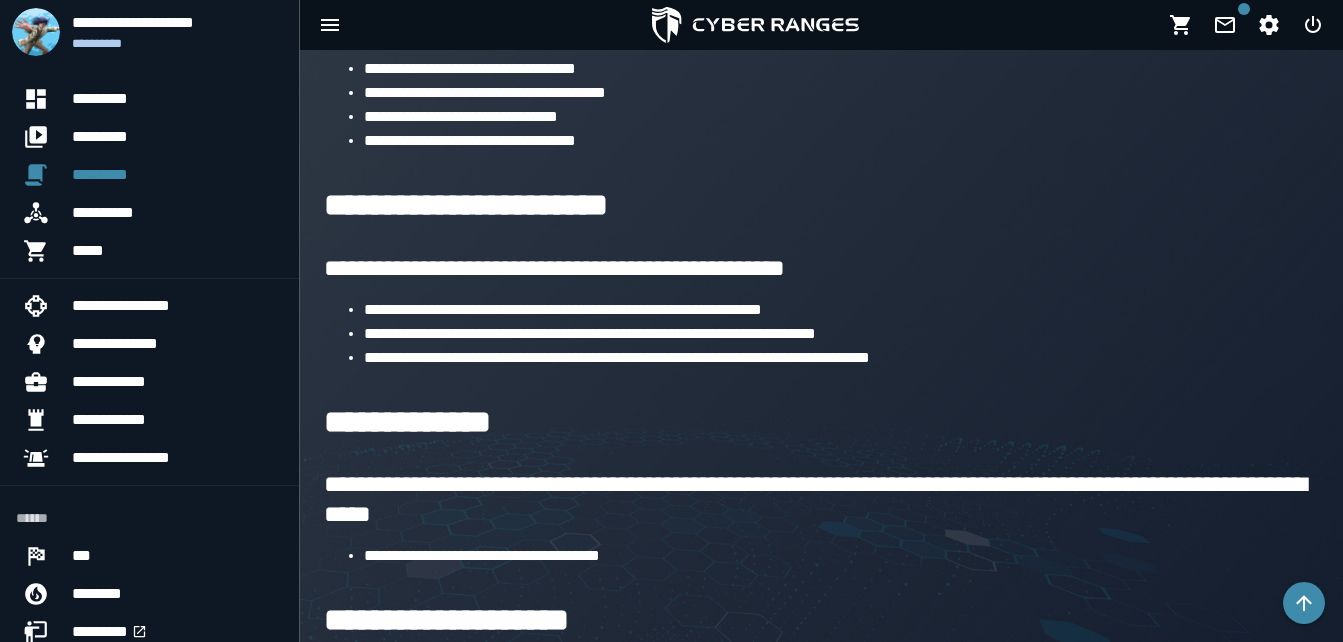drag, startPoint x: 1327, startPoint y: 377, endPoint x: 1326, endPoint y: 416, distance: 39.012817 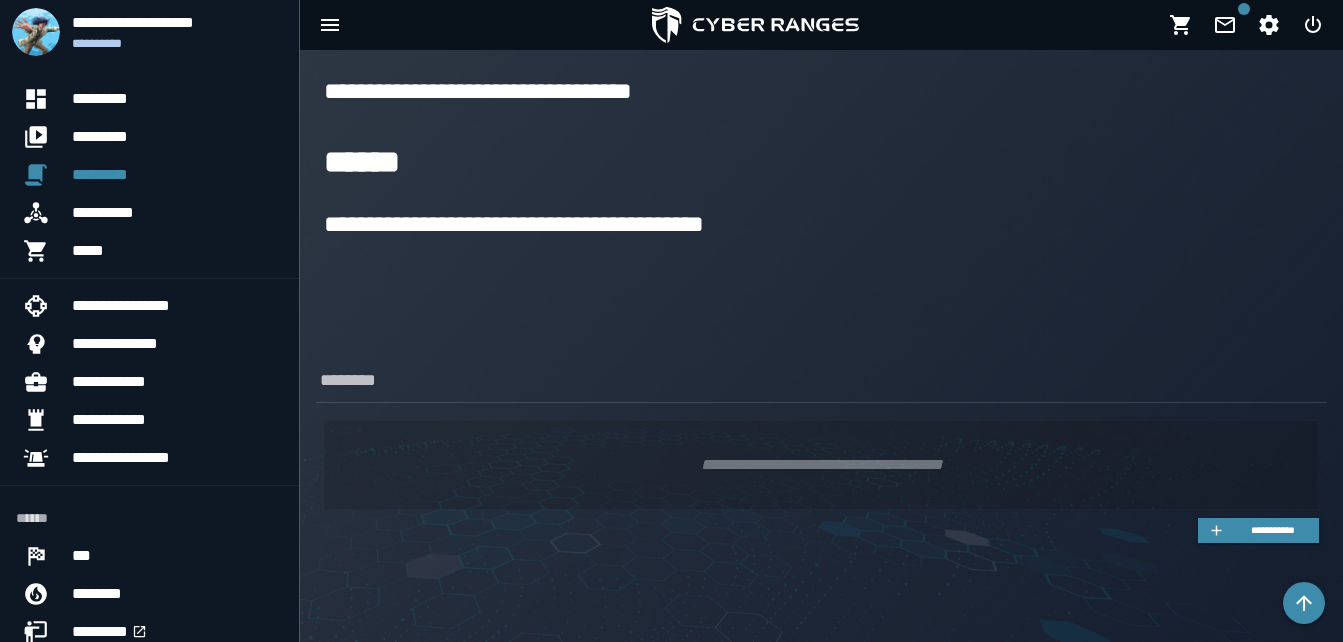 scroll, scrollTop: 1312, scrollLeft: 0, axis: vertical 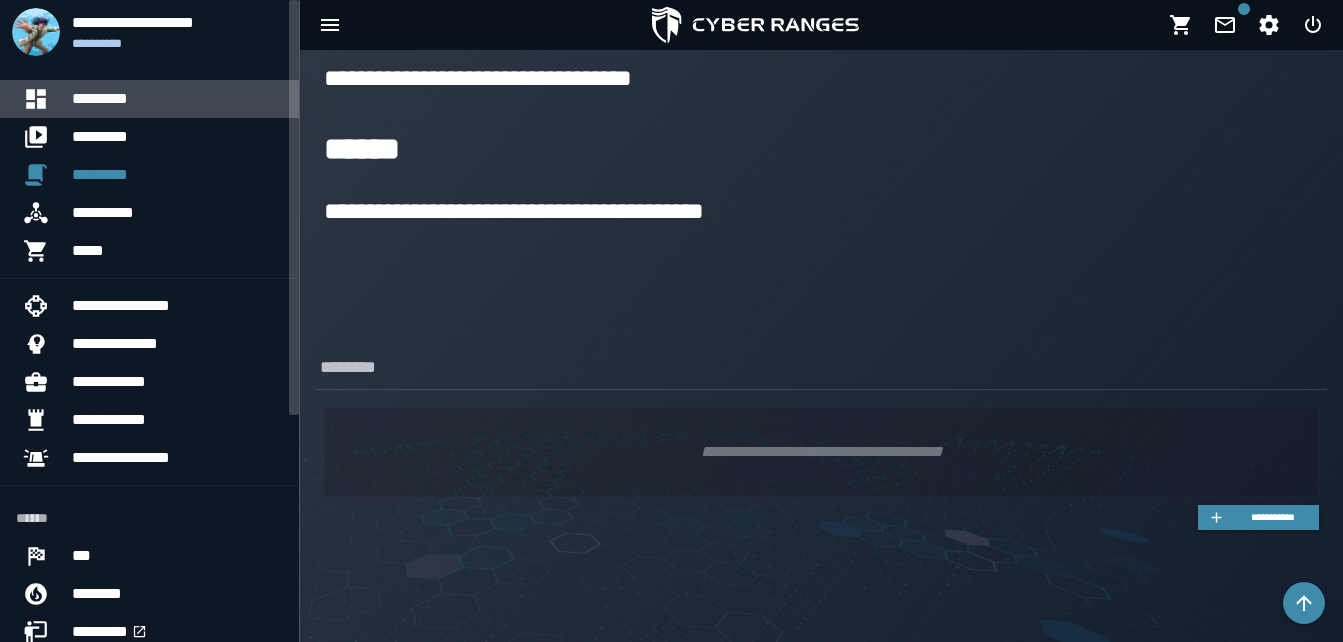 click on "*********" at bounding box center [177, 99] 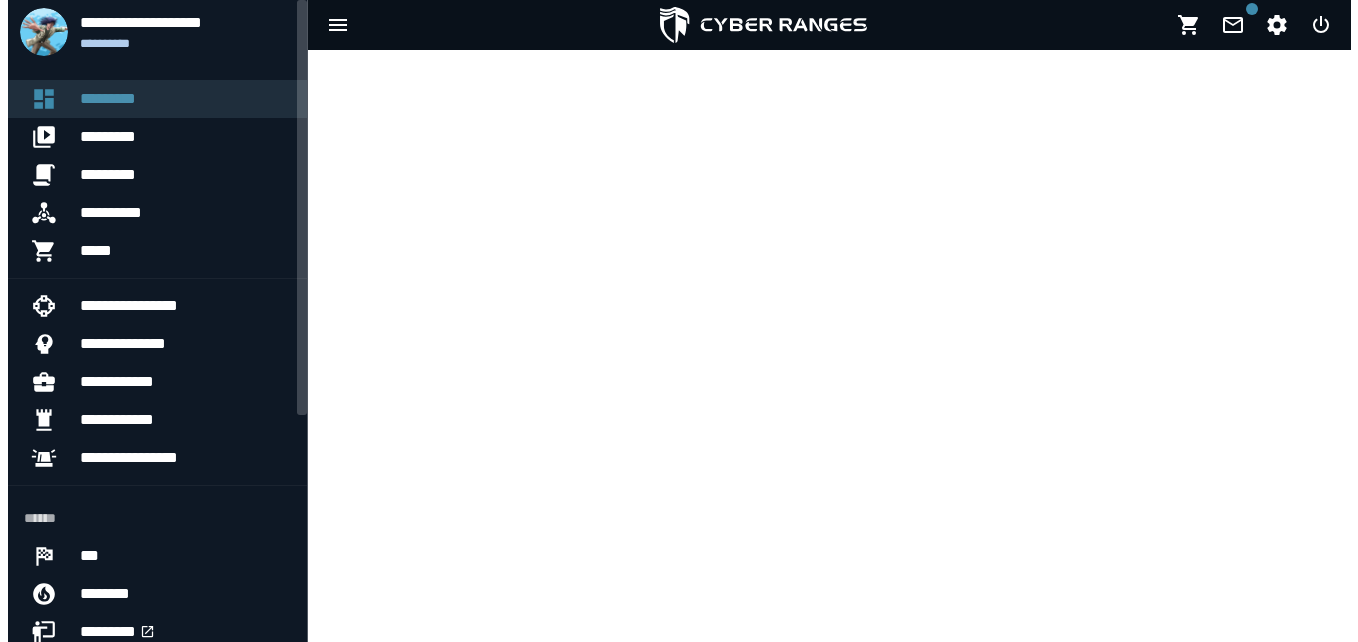 scroll, scrollTop: 0, scrollLeft: 0, axis: both 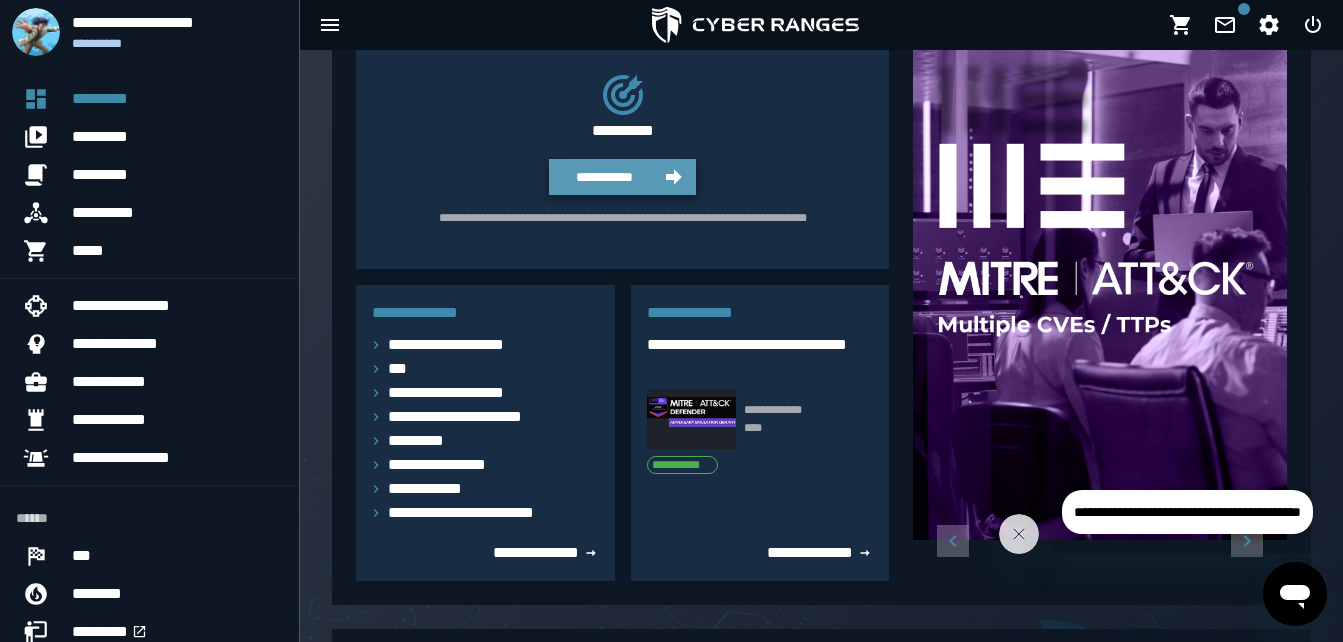 click on "**********" at bounding box center [604, 177] 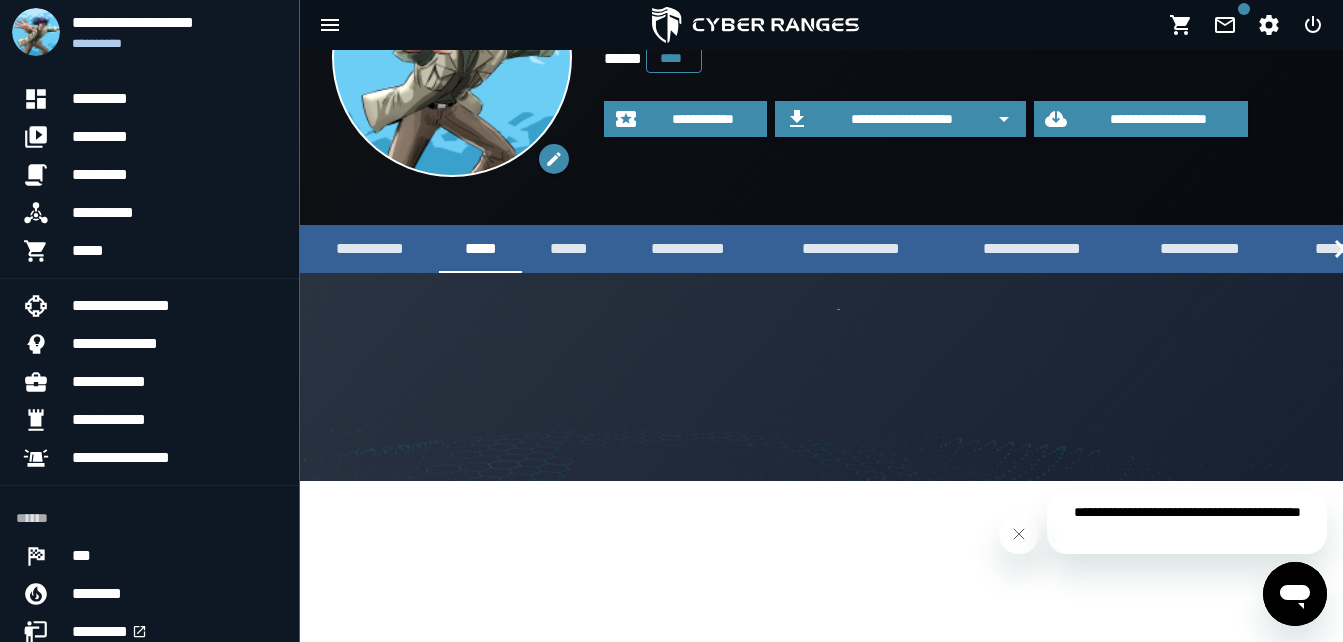 scroll, scrollTop: 0, scrollLeft: 0, axis: both 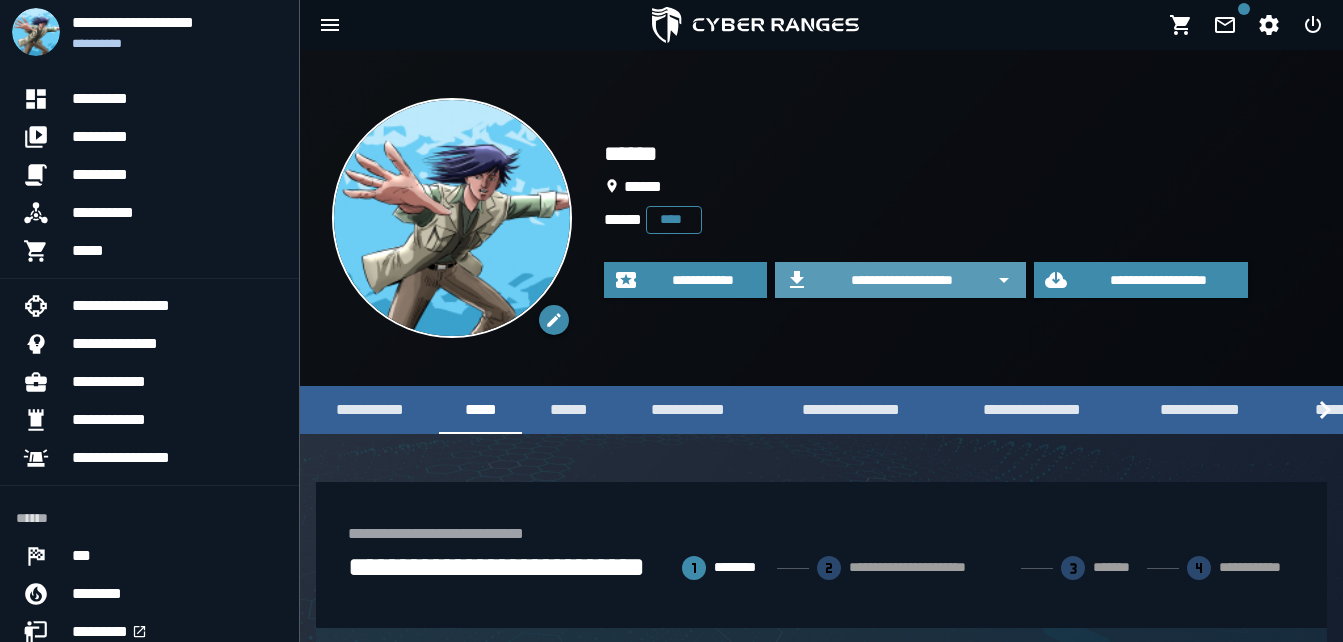 click on "**********" at bounding box center (902, 280) 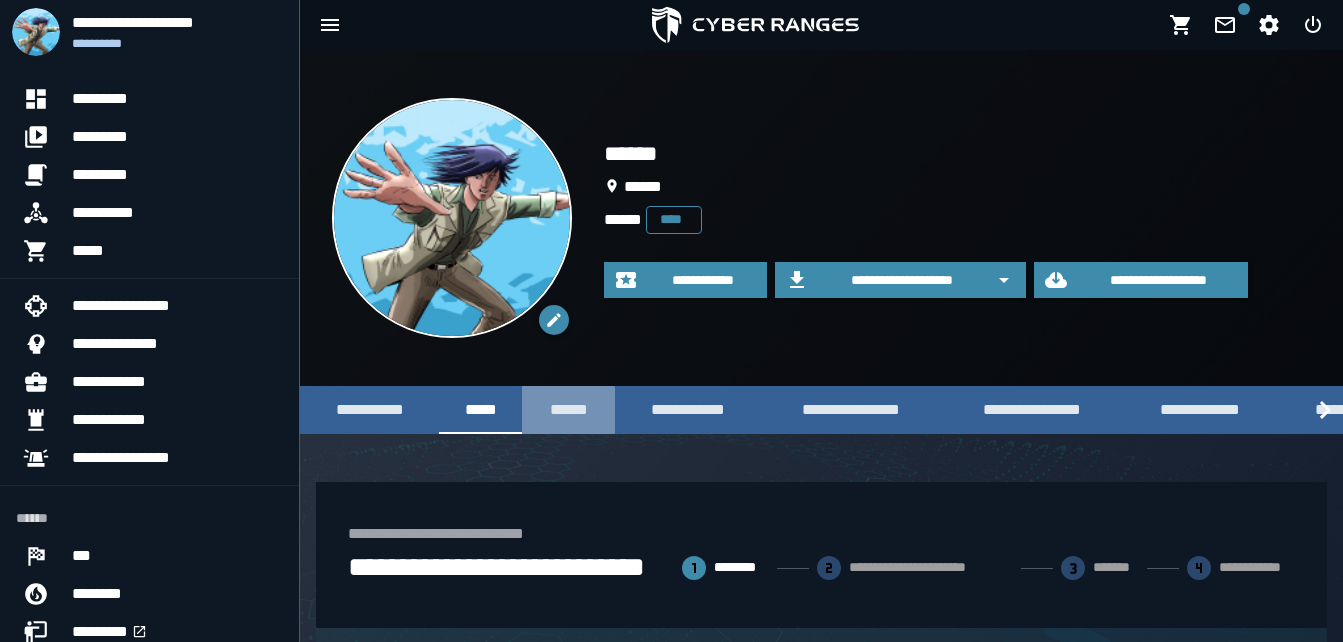 click on "******" at bounding box center [568, 409] 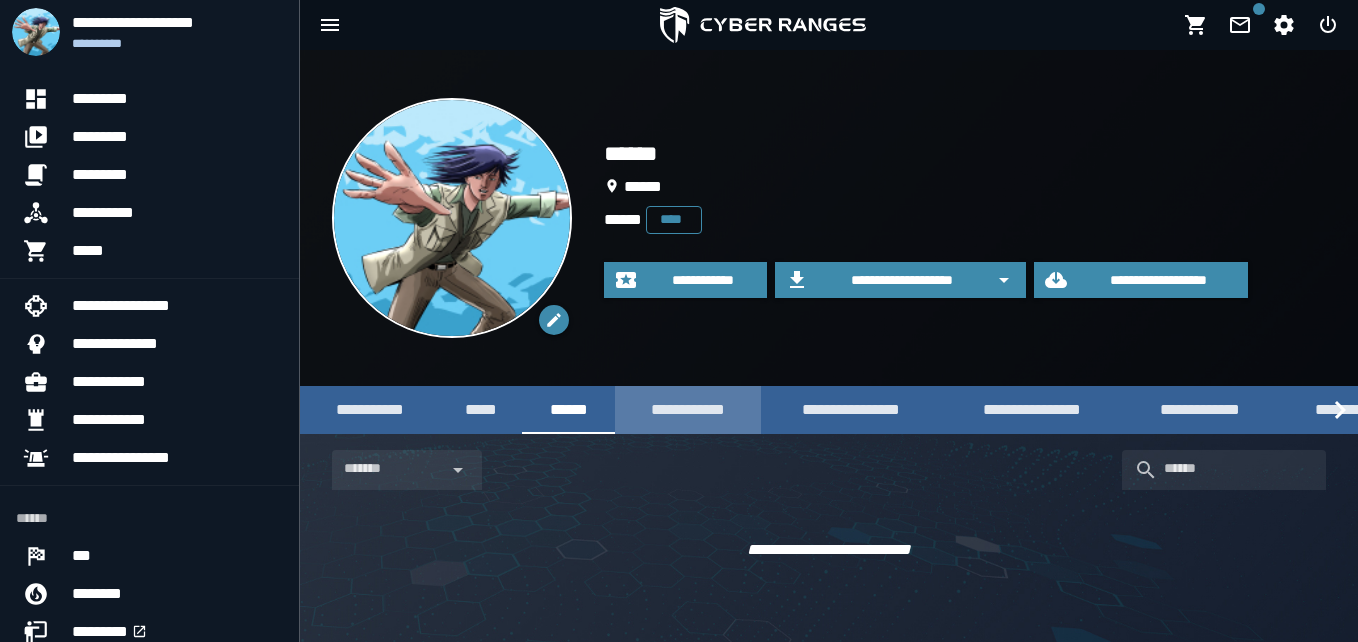 click on "**********" at bounding box center (688, 409) 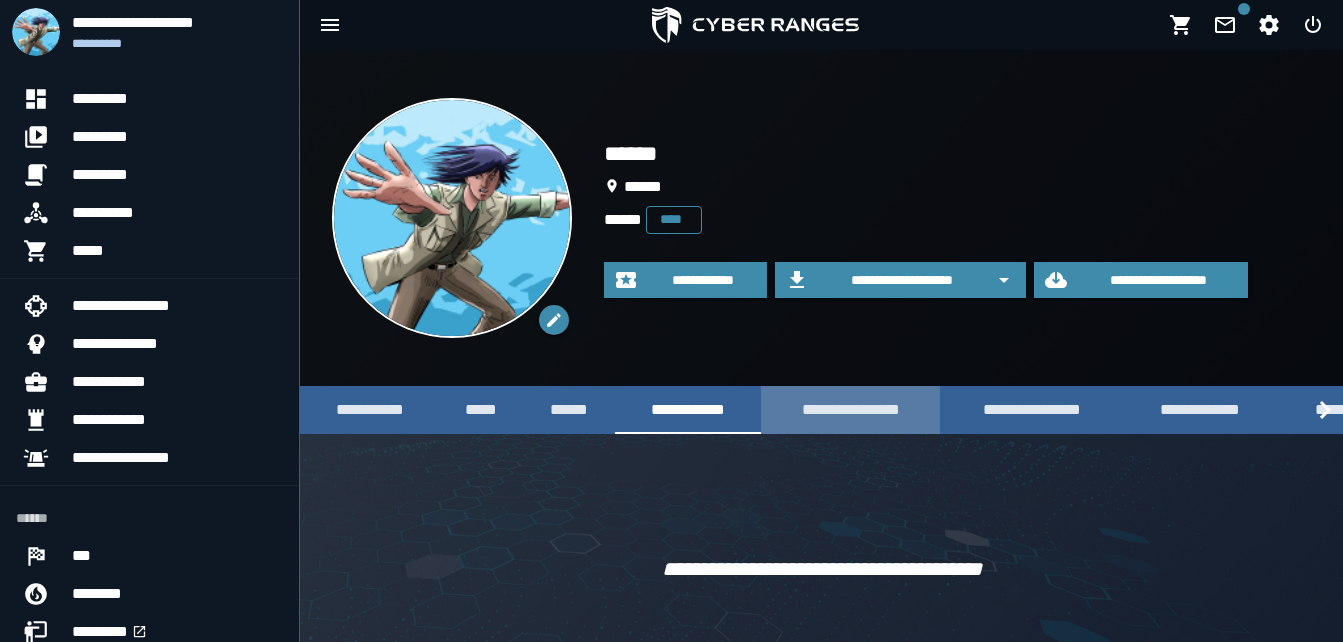 click on "**********" at bounding box center [850, 409] 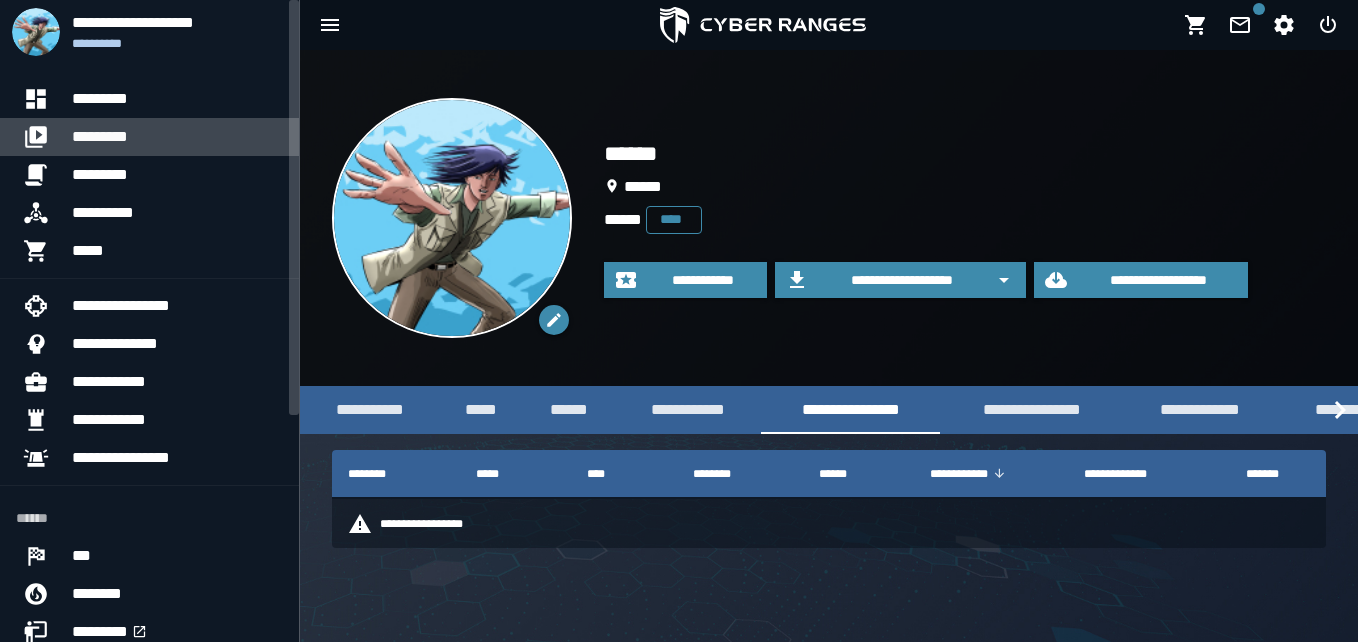 click on "*********" at bounding box center (177, 137) 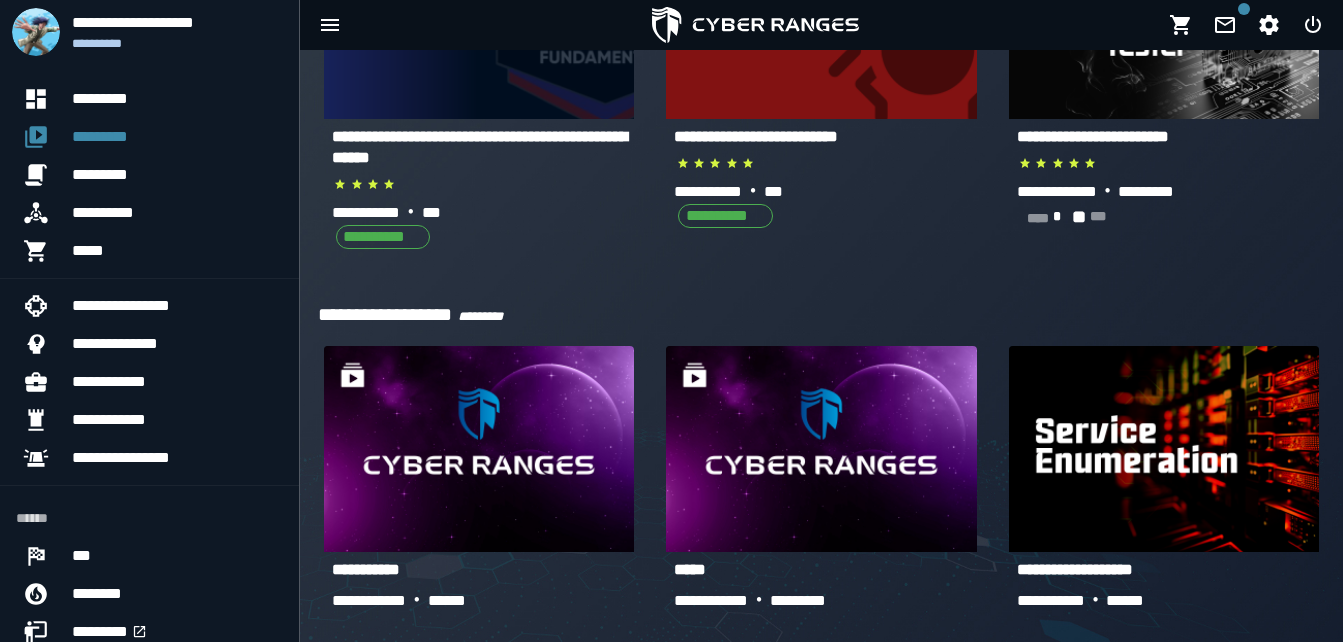 scroll, scrollTop: 686, scrollLeft: 0, axis: vertical 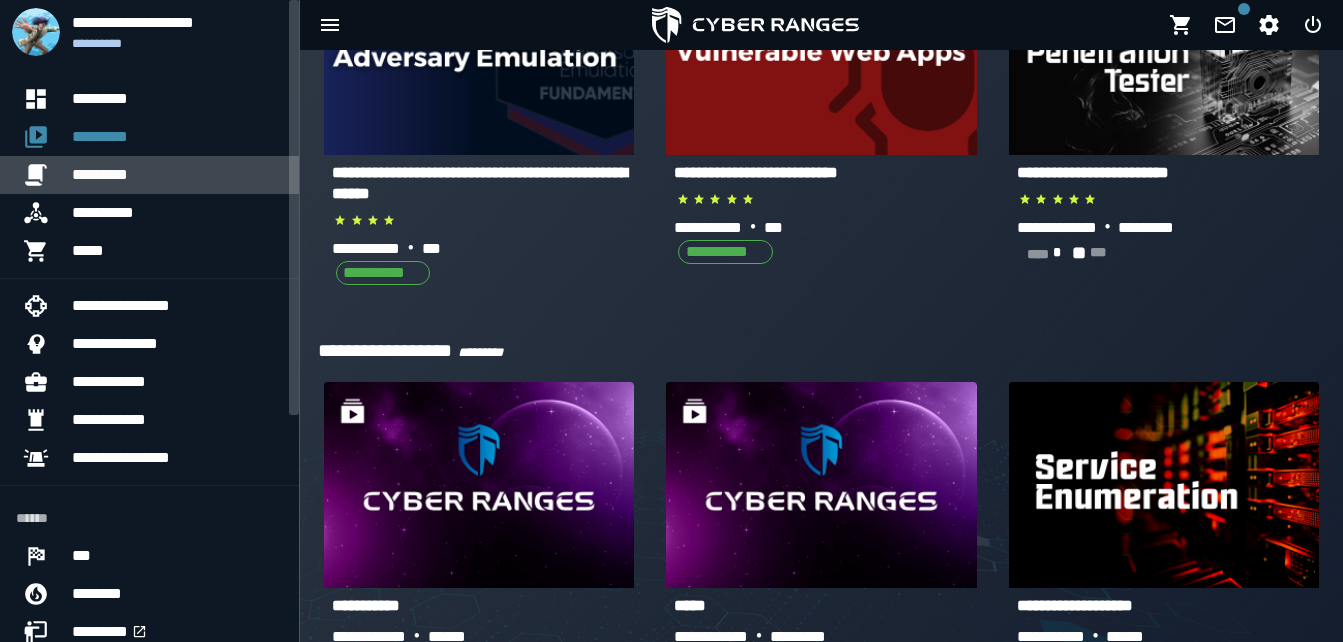 click on "*********" at bounding box center [177, 175] 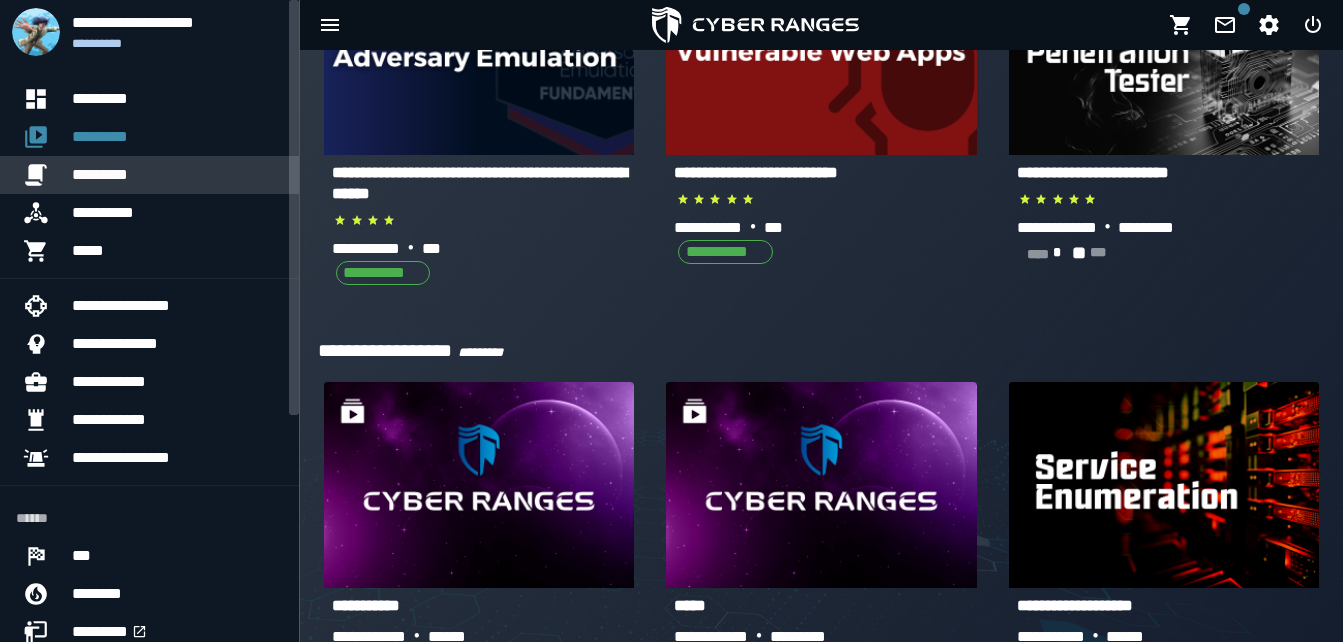scroll, scrollTop: 0, scrollLeft: 0, axis: both 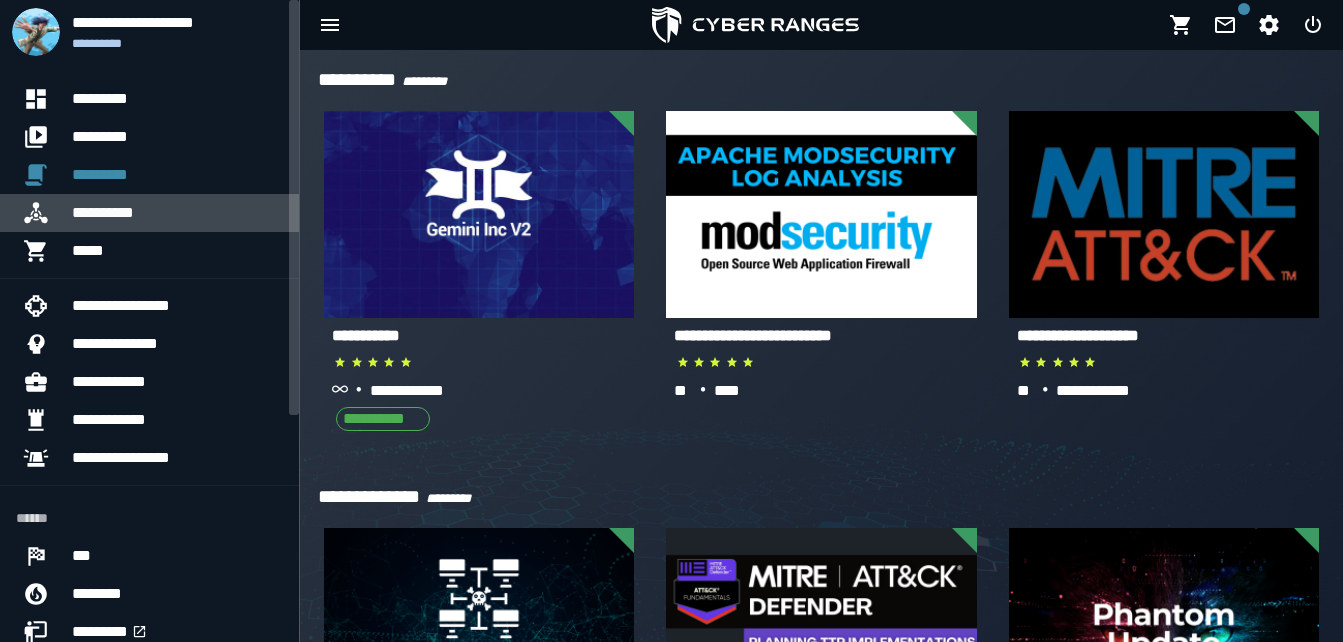 click on "**********" at bounding box center (177, 213) 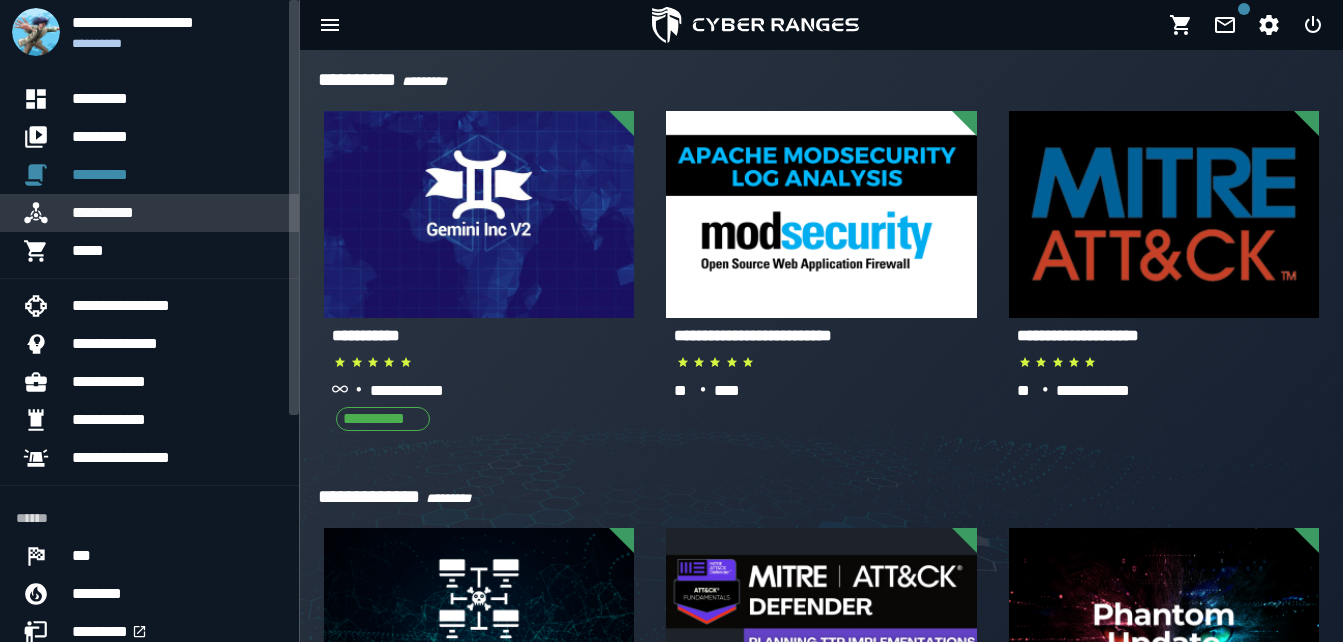 scroll, scrollTop: 0, scrollLeft: 0, axis: both 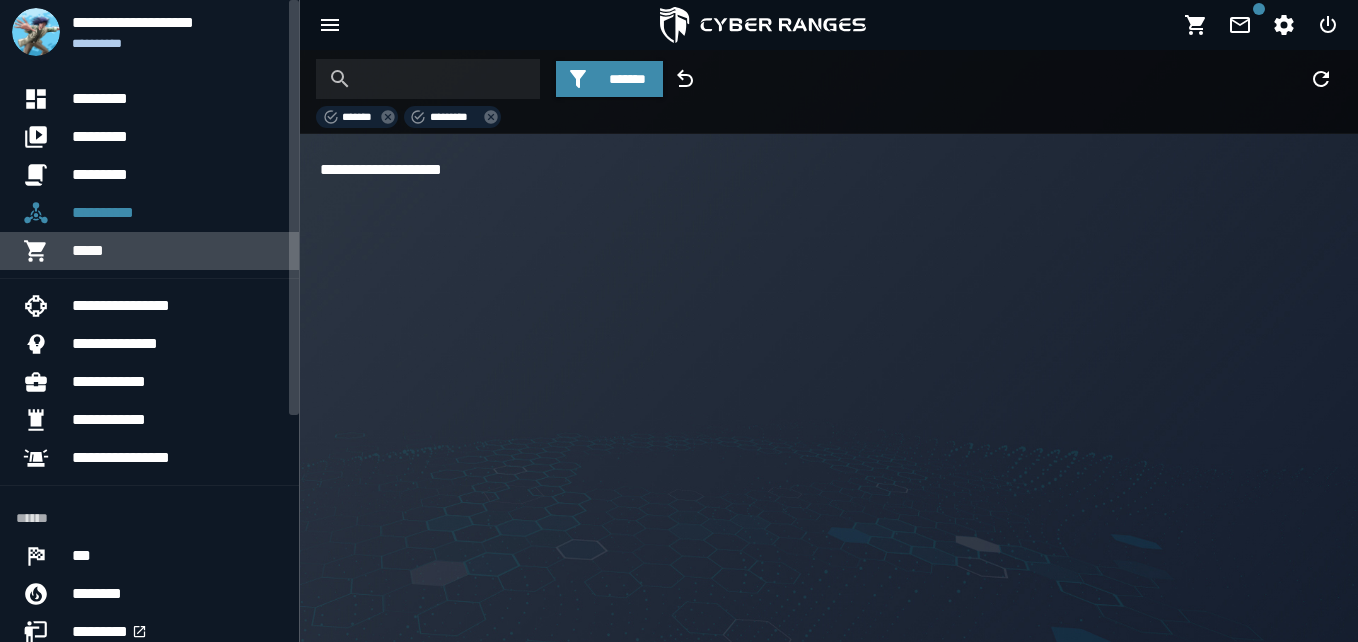 click on "*****" at bounding box center [177, 251] 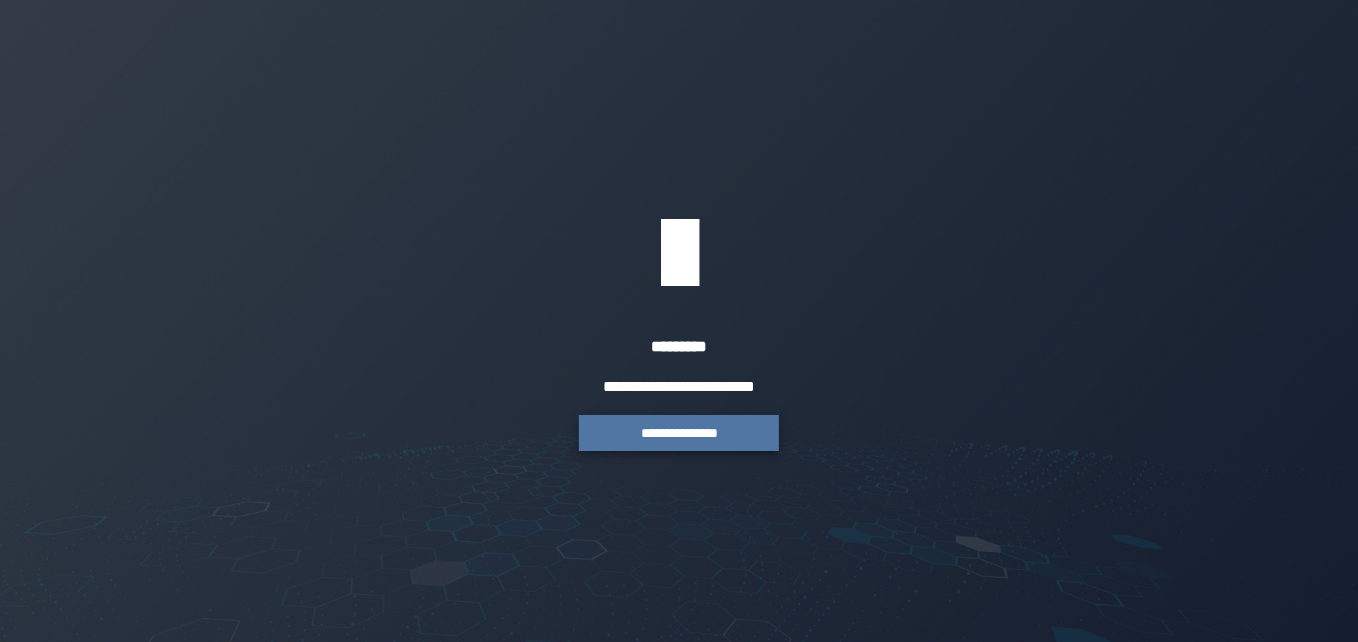 click on "**********" at bounding box center (679, 433) 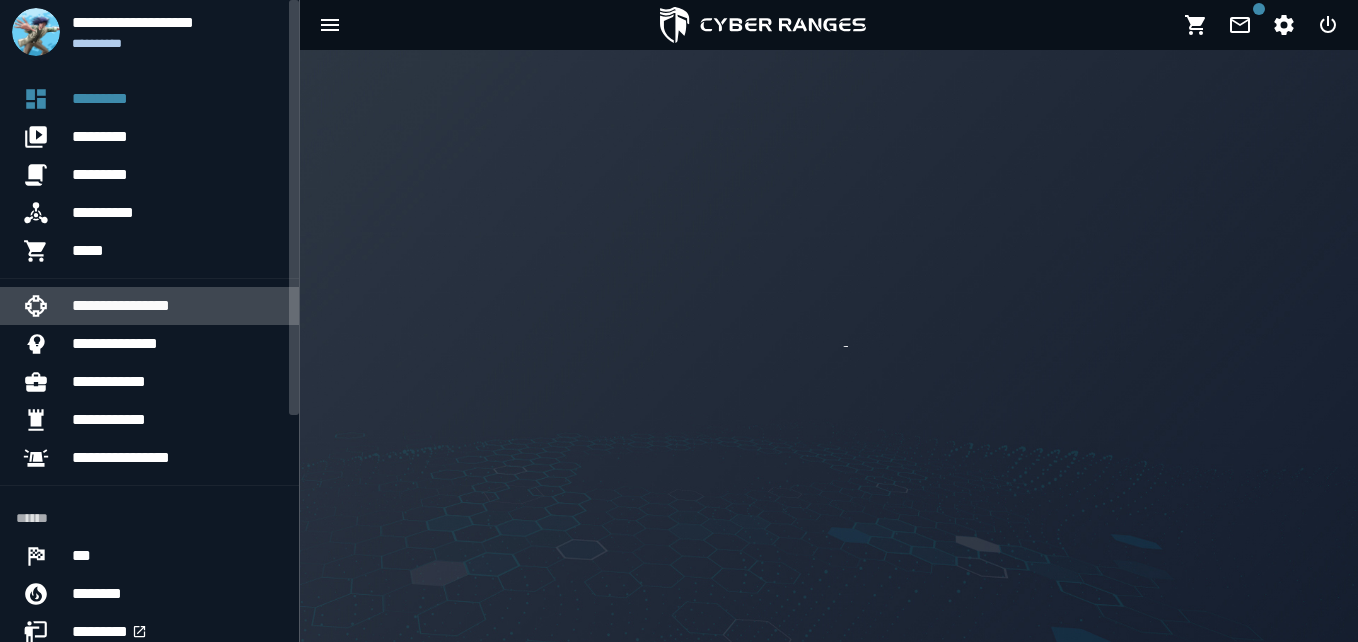 click on "**********" at bounding box center (177, 306) 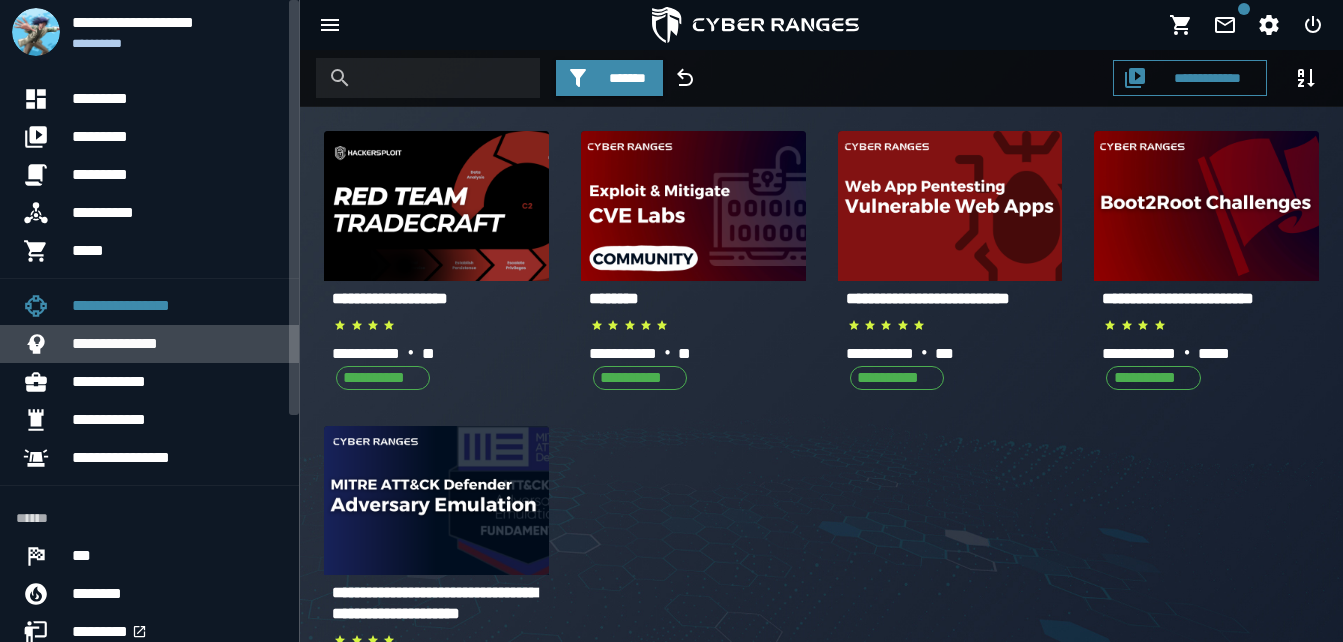 click on "**********" at bounding box center [177, 344] 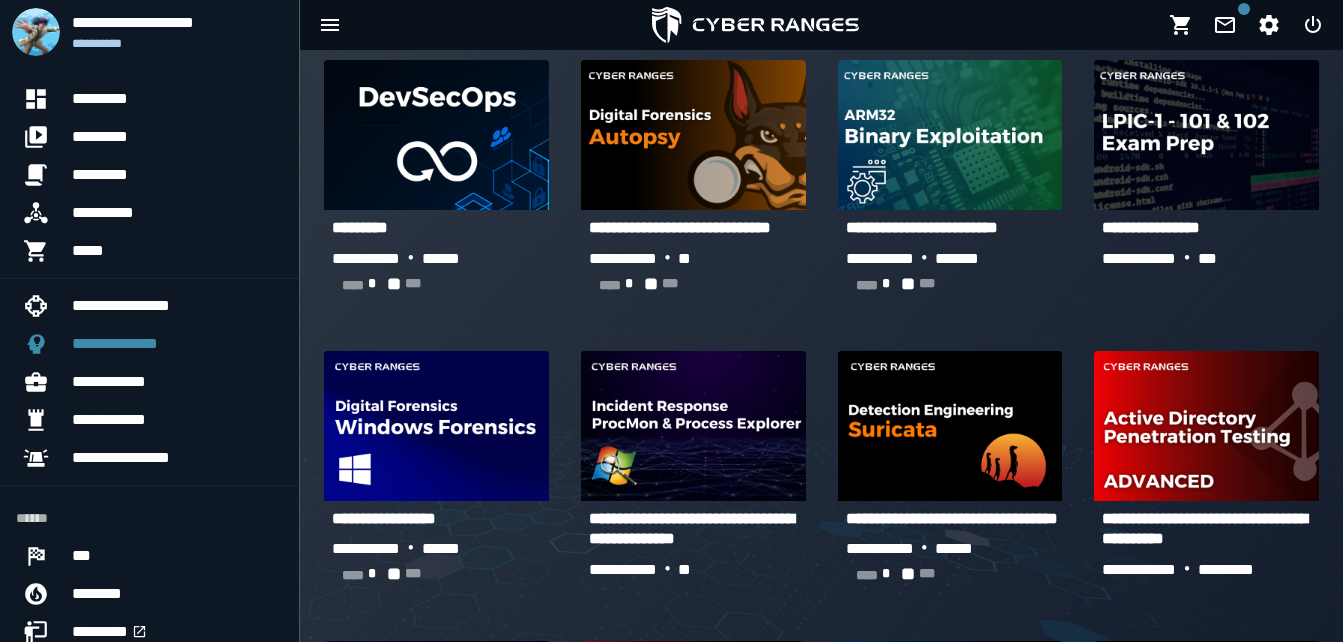 scroll, scrollTop: 391, scrollLeft: 0, axis: vertical 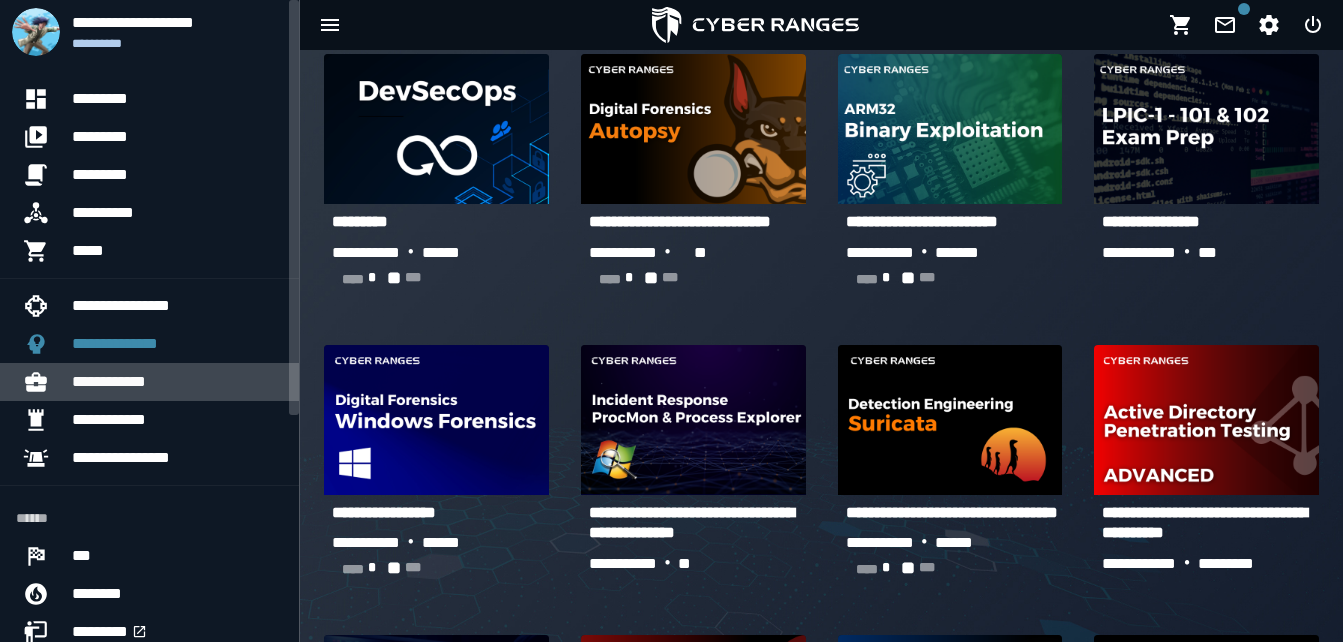 click on "**********" at bounding box center [177, 382] 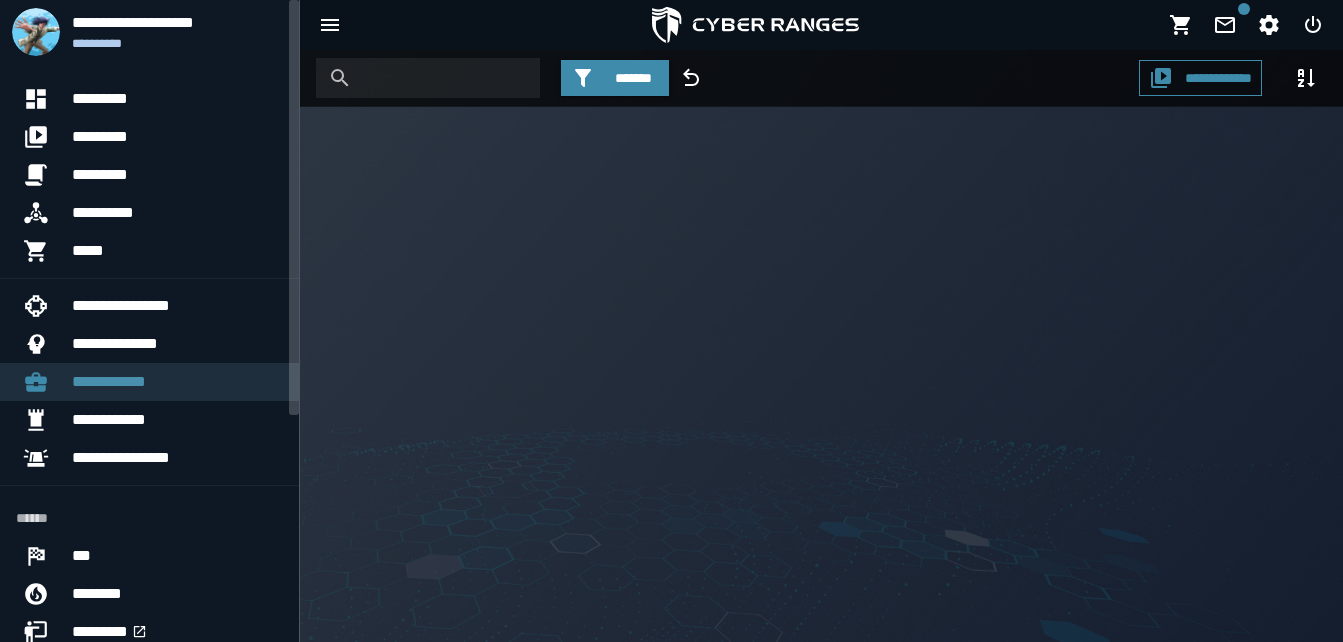 scroll, scrollTop: 0, scrollLeft: 0, axis: both 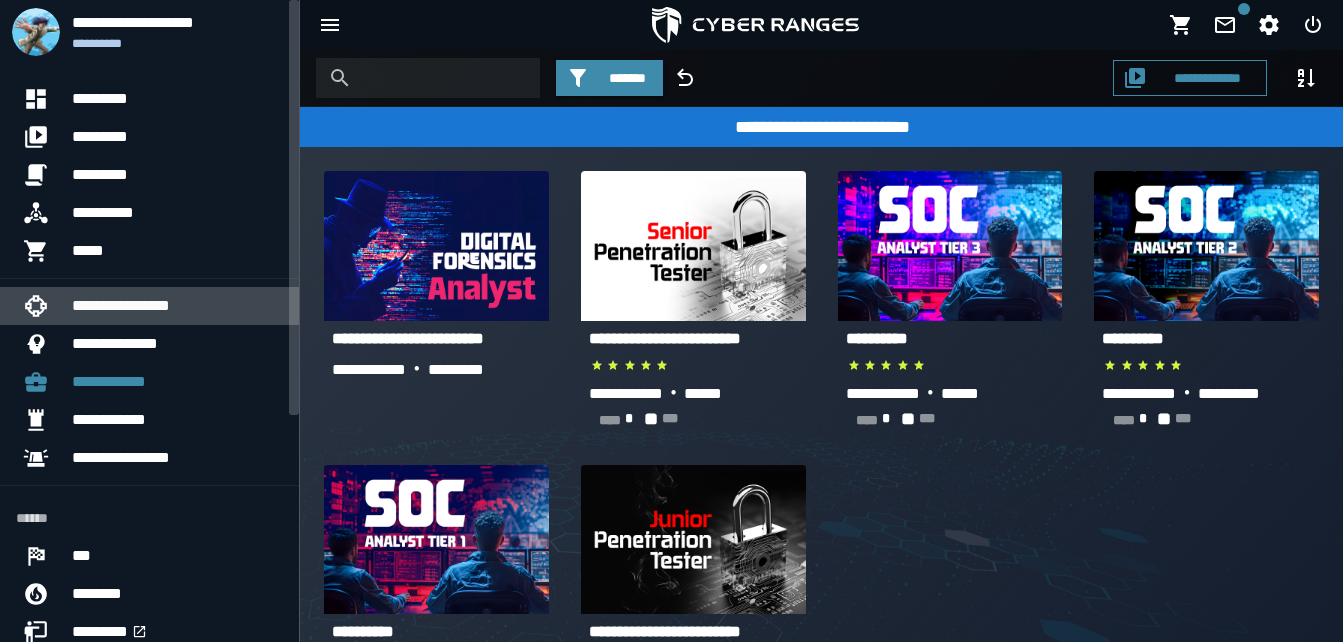 click on "**********" at bounding box center [671, 451] 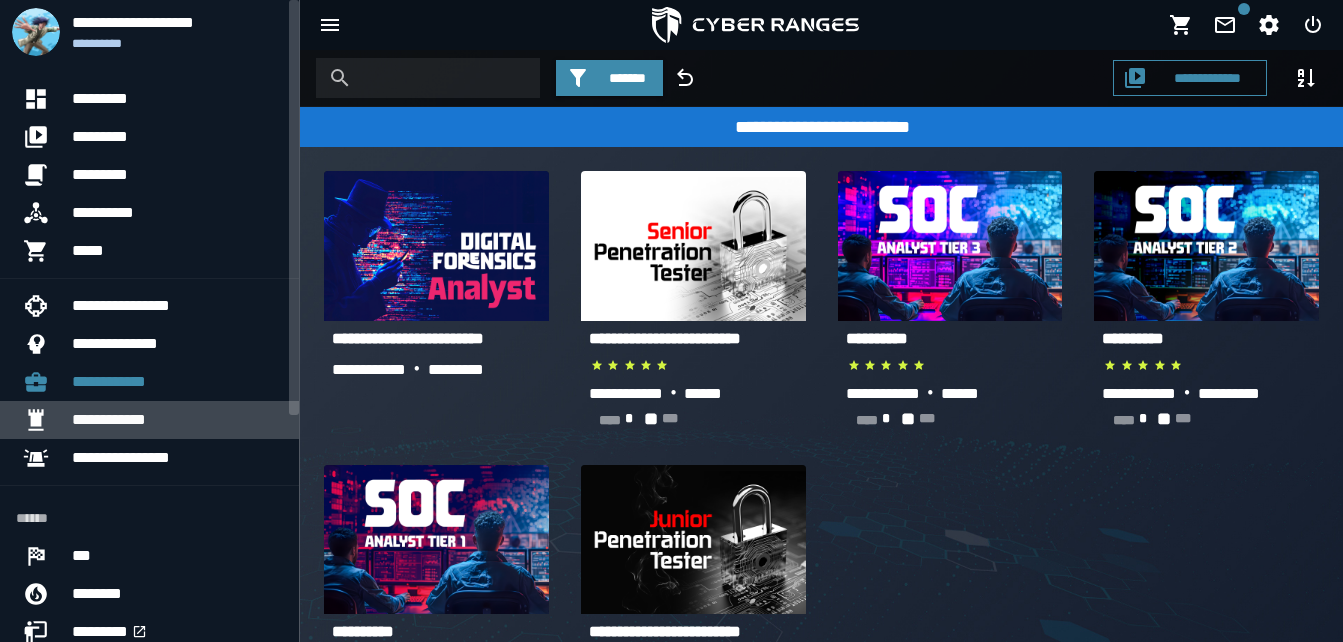 click on "**********" at bounding box center [177, 420] 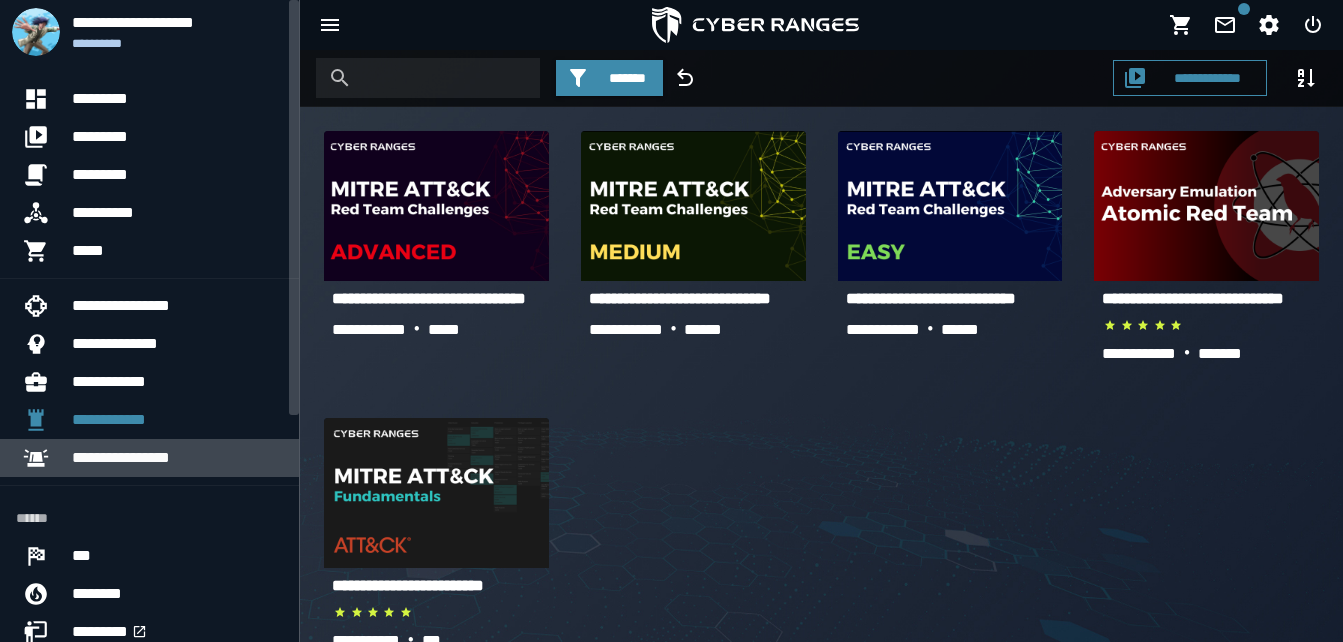 click on "**********" at bounding box center (177, 458) 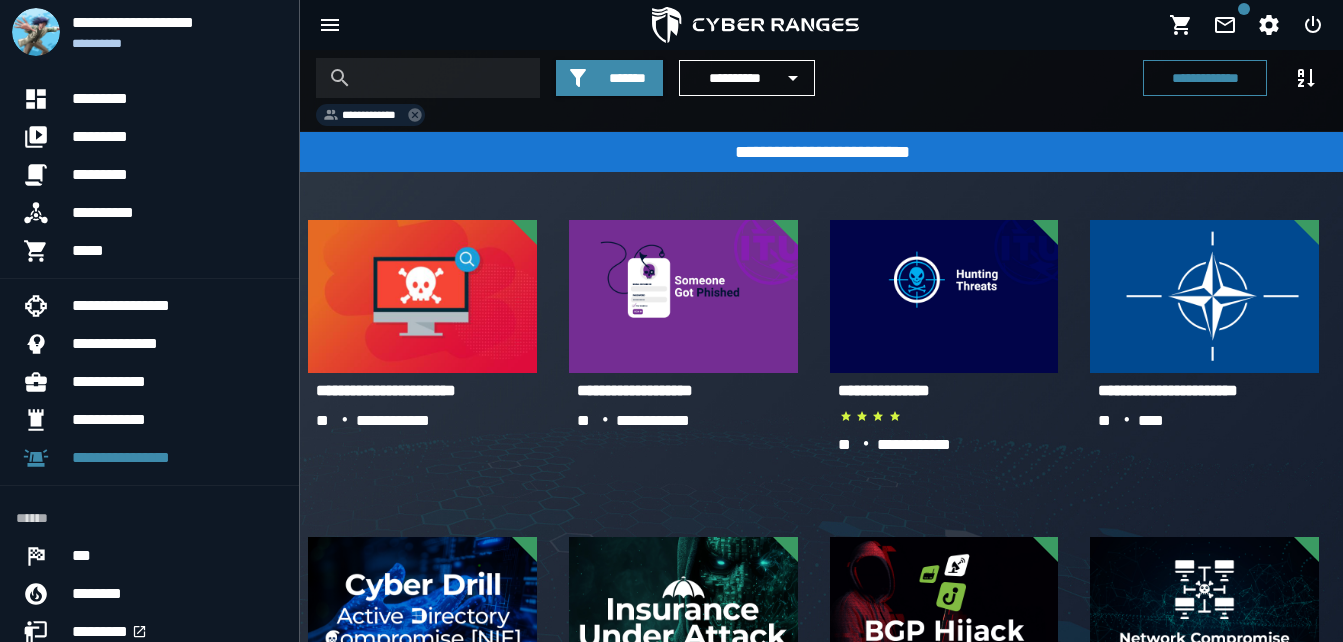 drag, startPoint x: 299, startPoint y: 345, endPoint x: 306, endPoint y: 358, distance: 14.764823 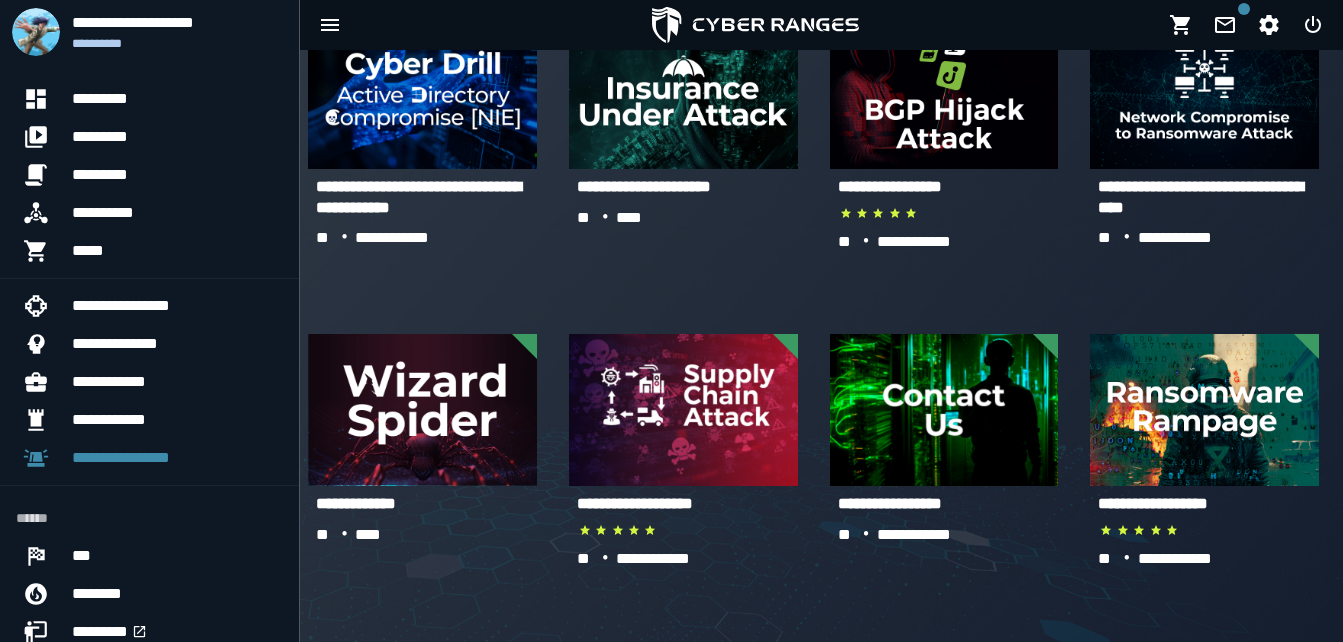 scroll, scrollTop: 567, scrollLeft: 0, axis: vertical 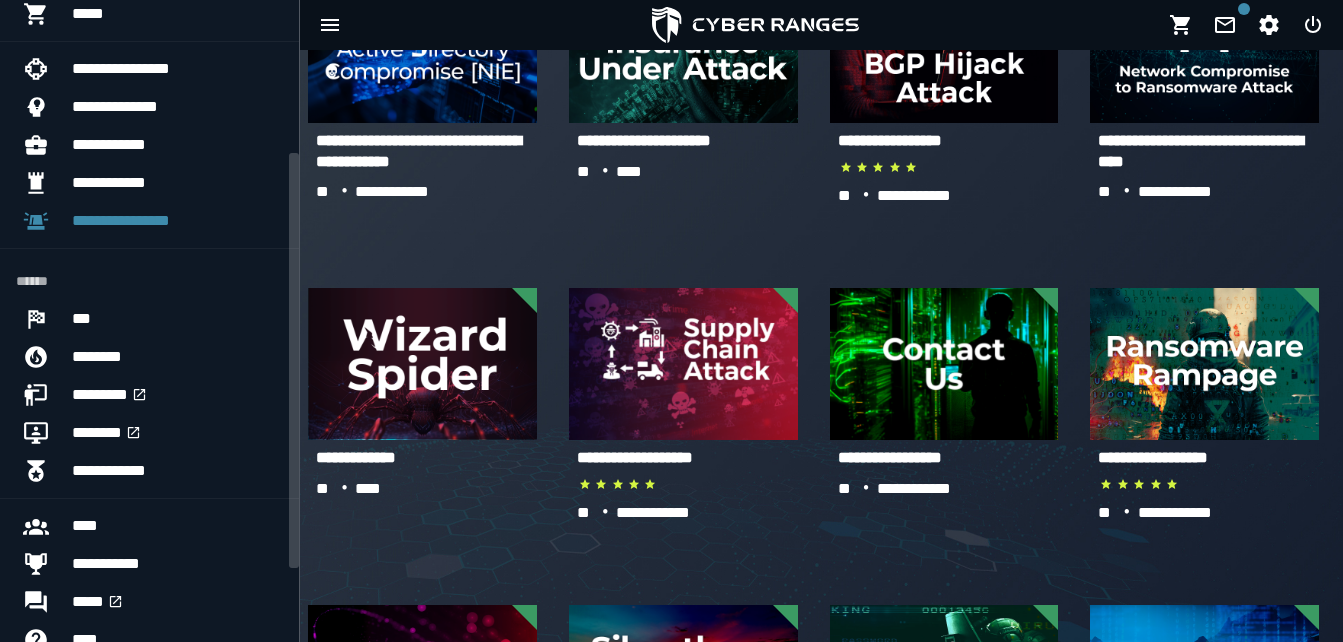 drag, startPoint x: 297, startPoint y: 393, endPoint x: 288, endPoint y: 546, distance: 153.26448 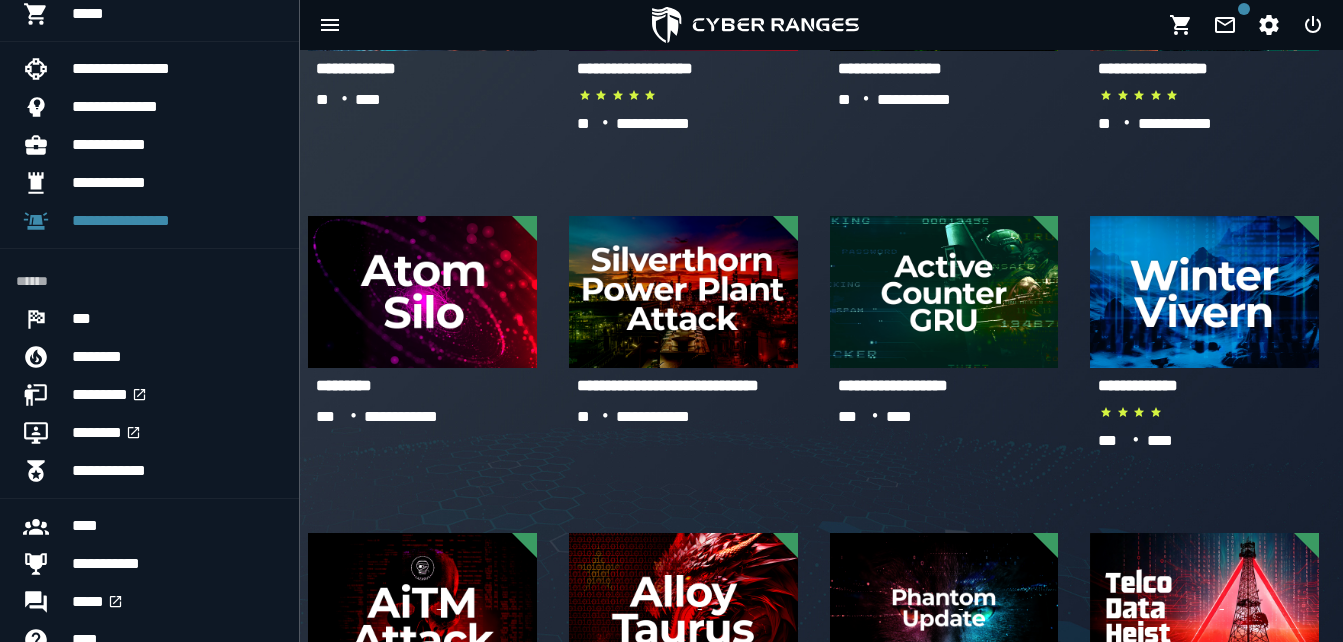 scroll, scrollTop: 989, scrollLeft: 0, axis: vertical 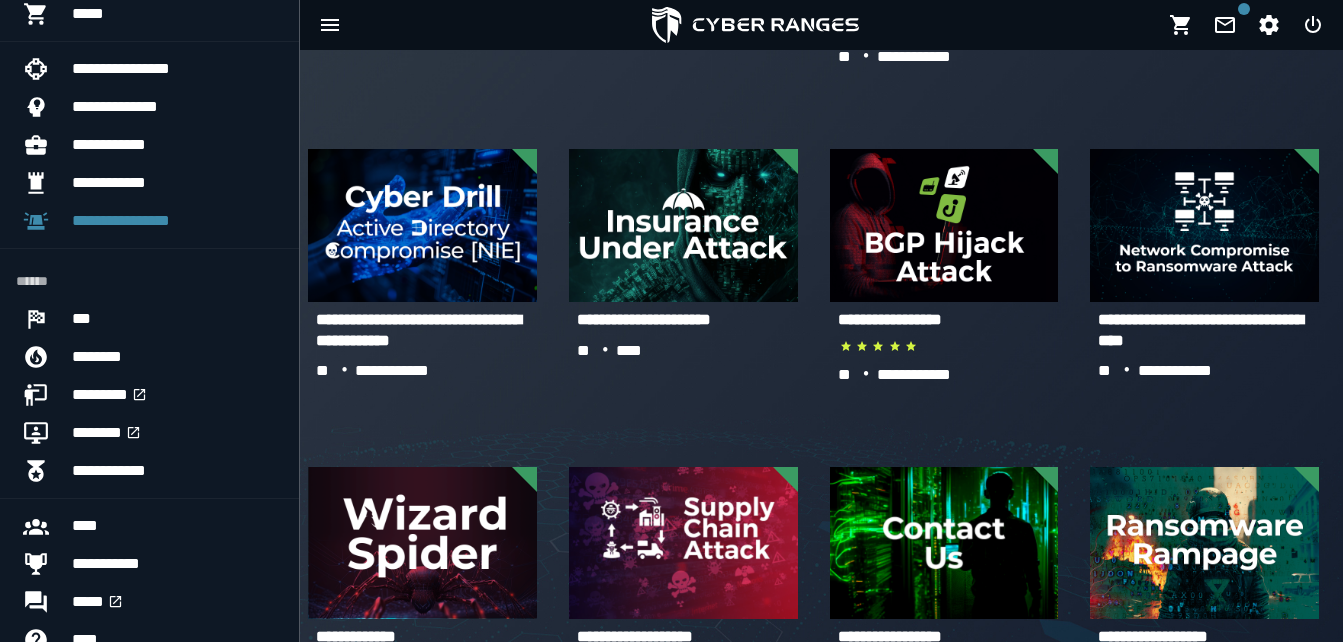 drag, startPoint x: 1348, startPoint y: 176, endPoint x: 476, endPoint y: 70, distance: 878.419 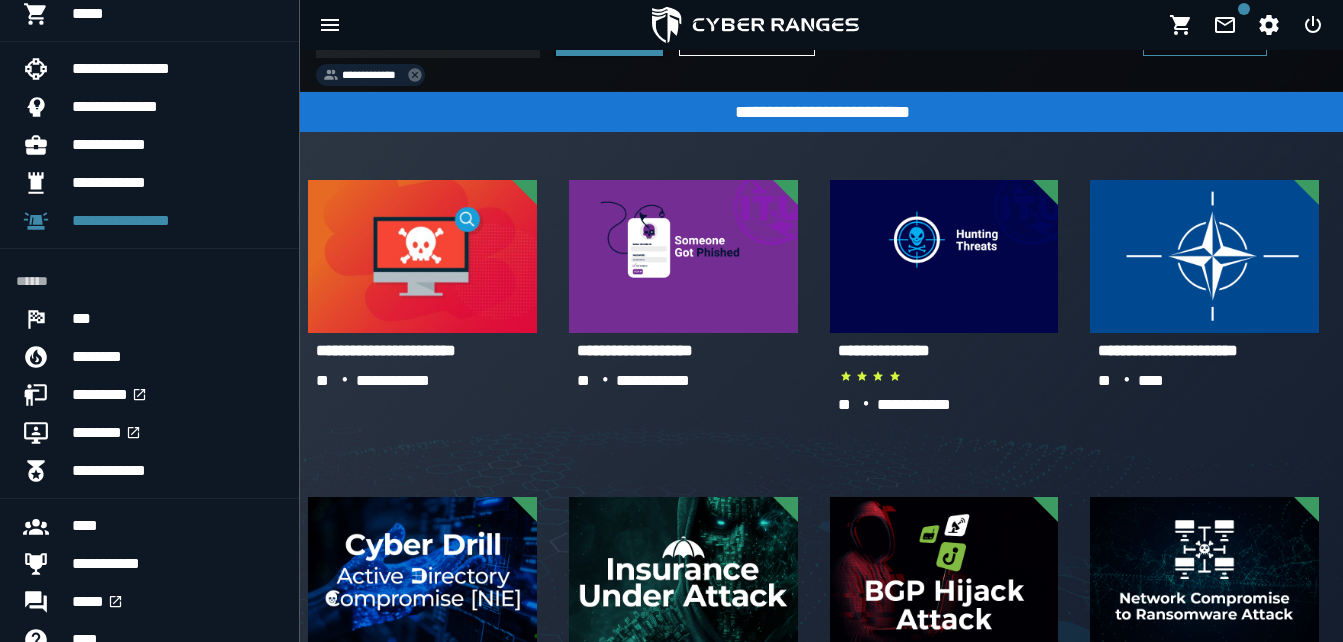 scroll, scrollTop: 0, scrollLeft: 0, axis: both 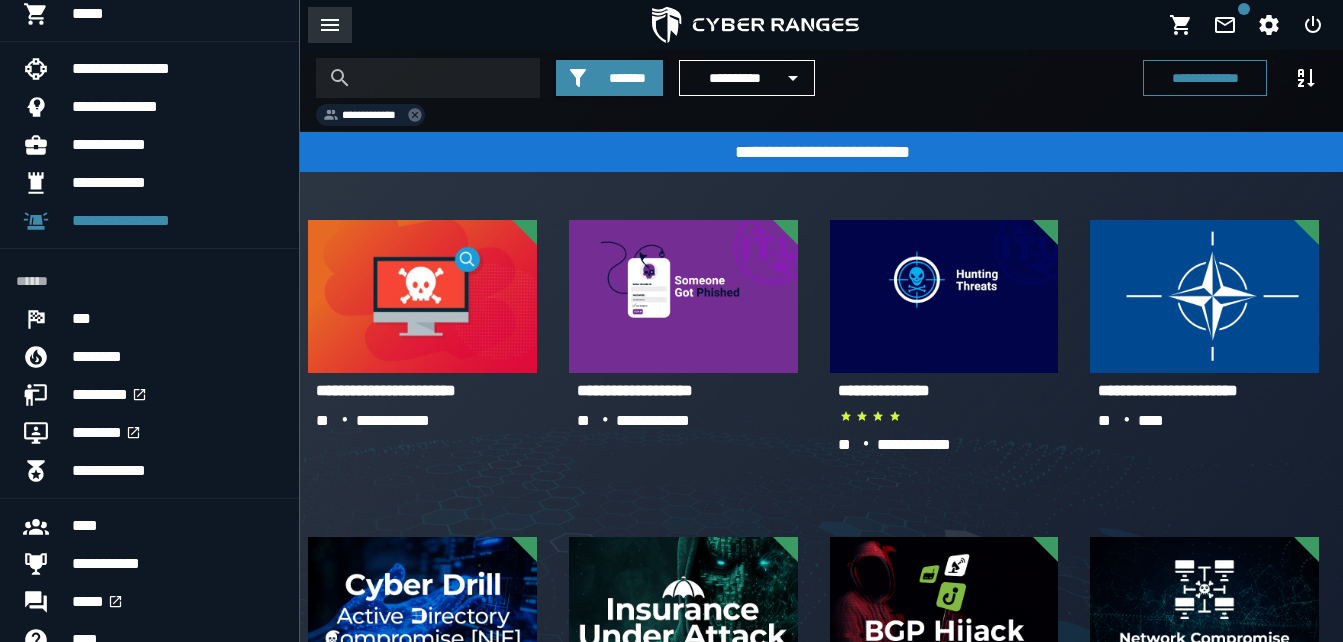 click 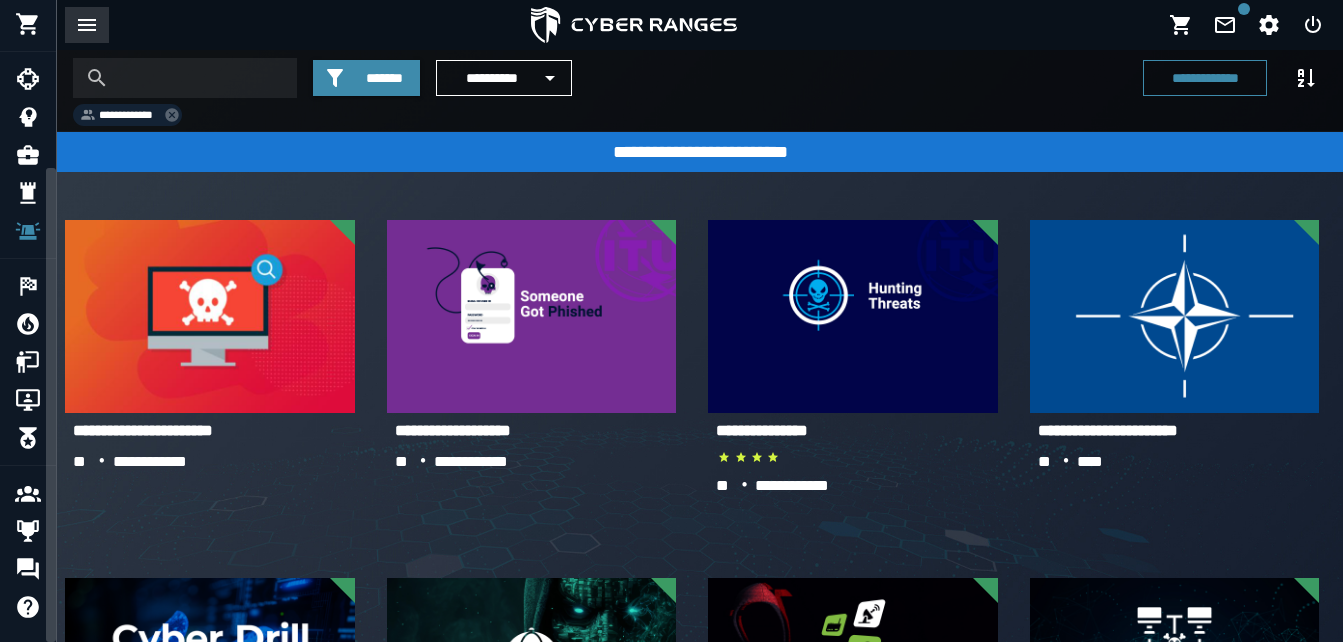 scroll, scrollTop: 227, scrollLeft: 0, axis: vertical 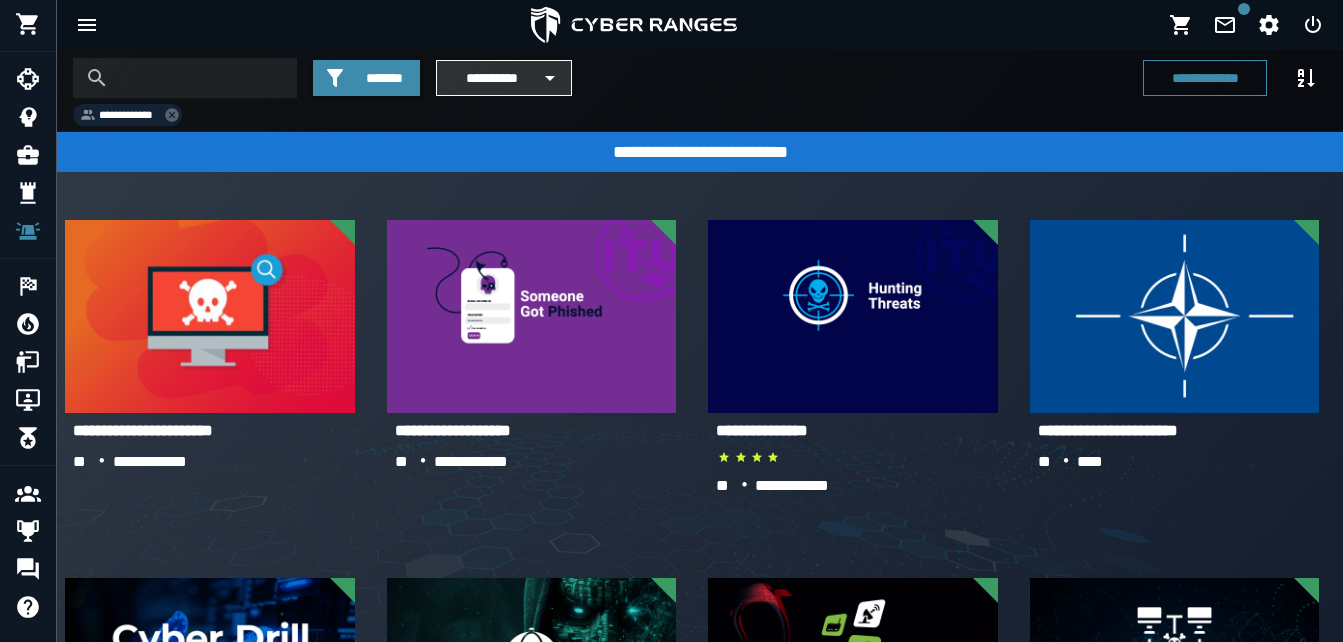 click 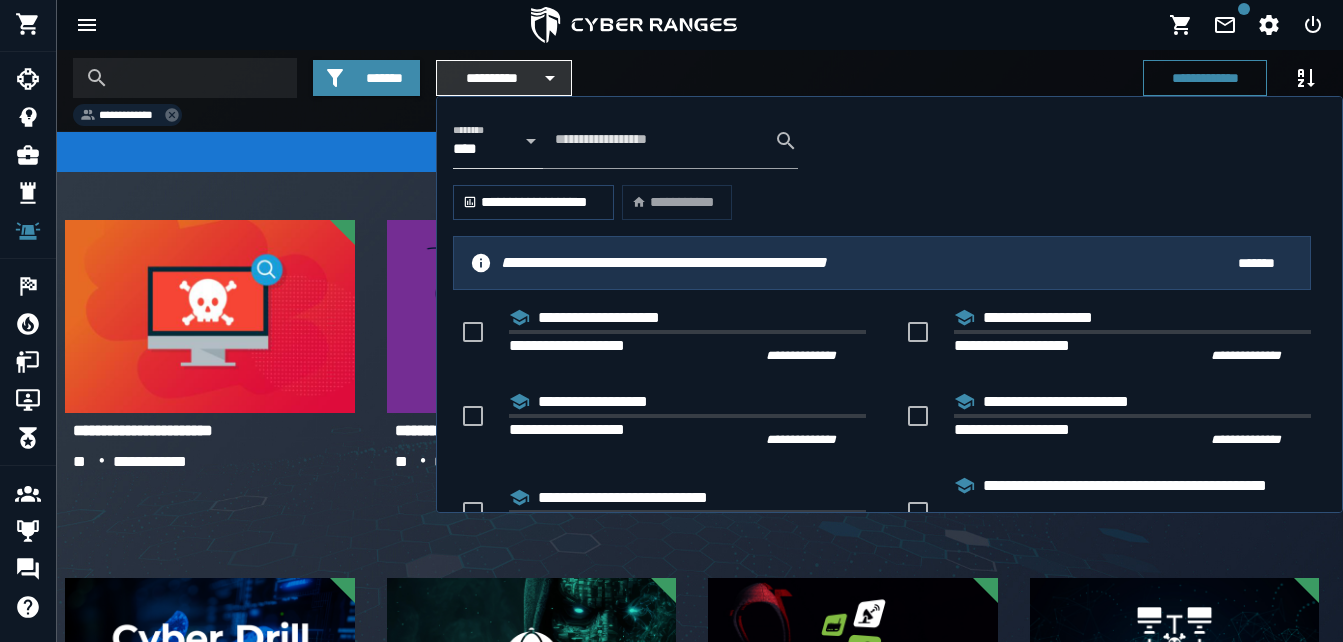 click 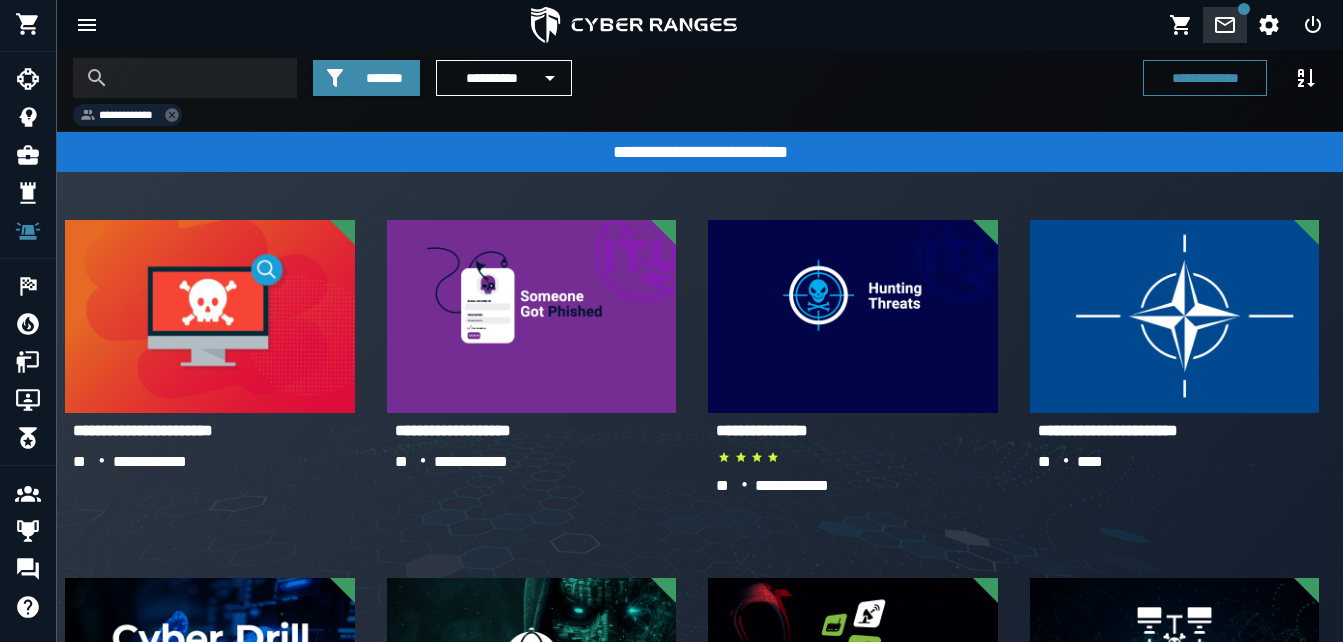 click 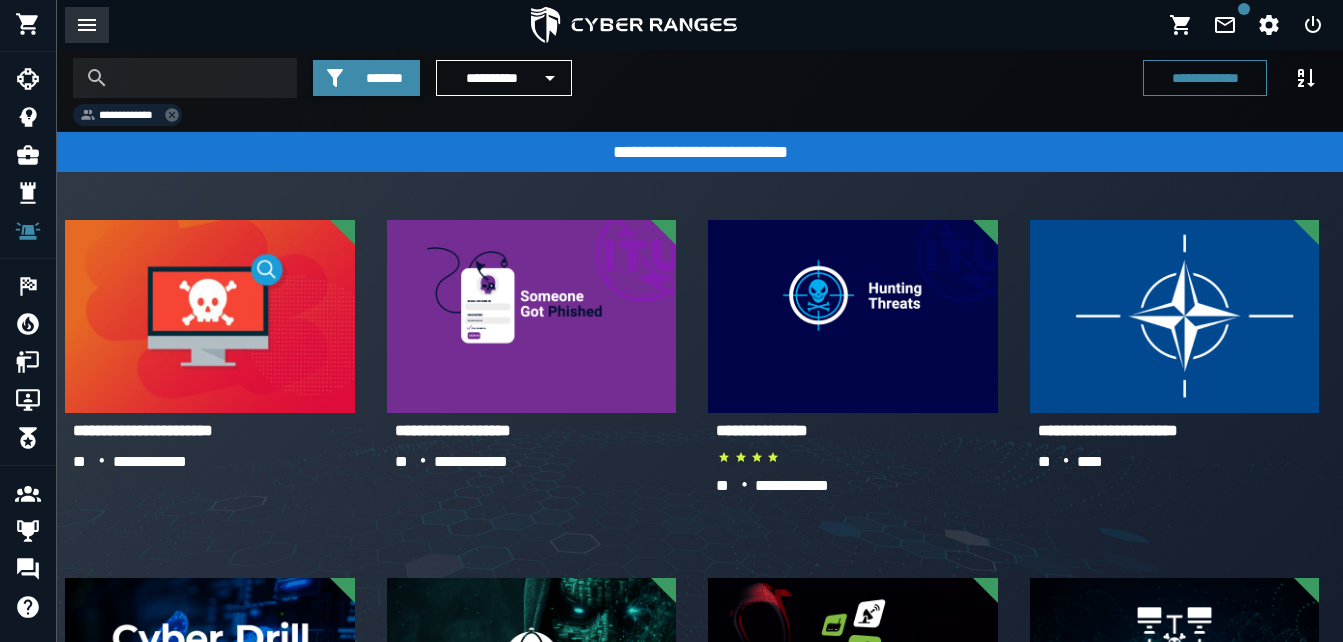 click 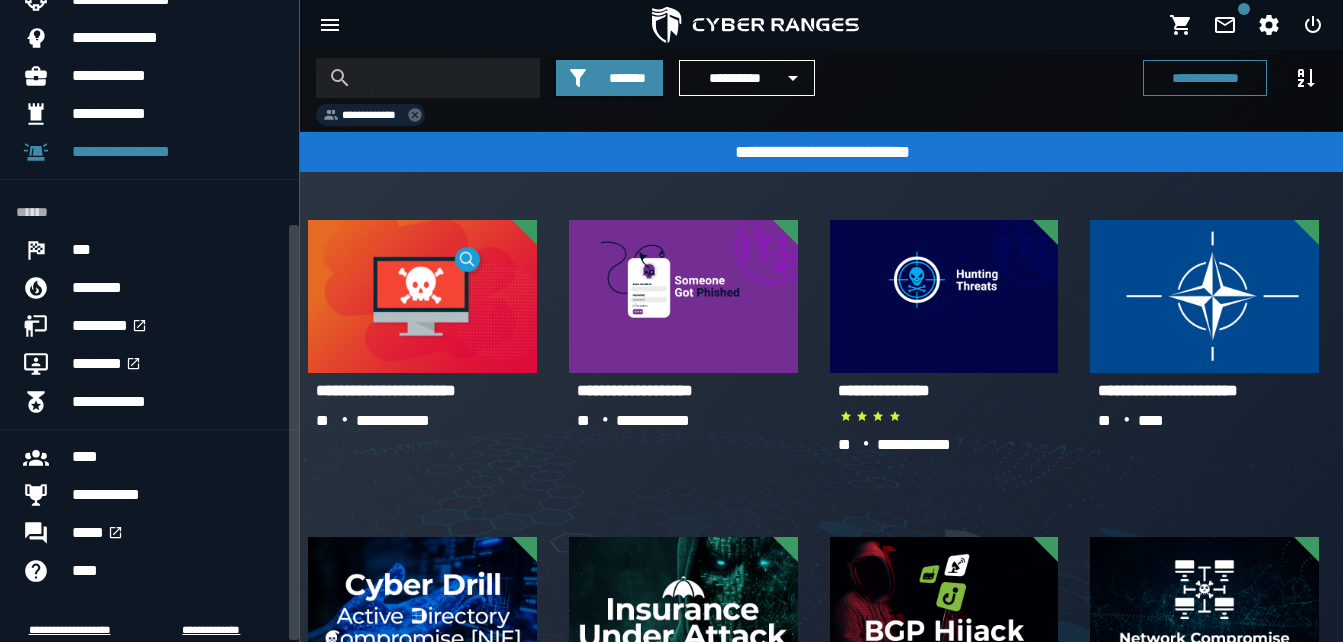 scroll, scrollTop: 351, scrollLeft: 0, axis: vertical 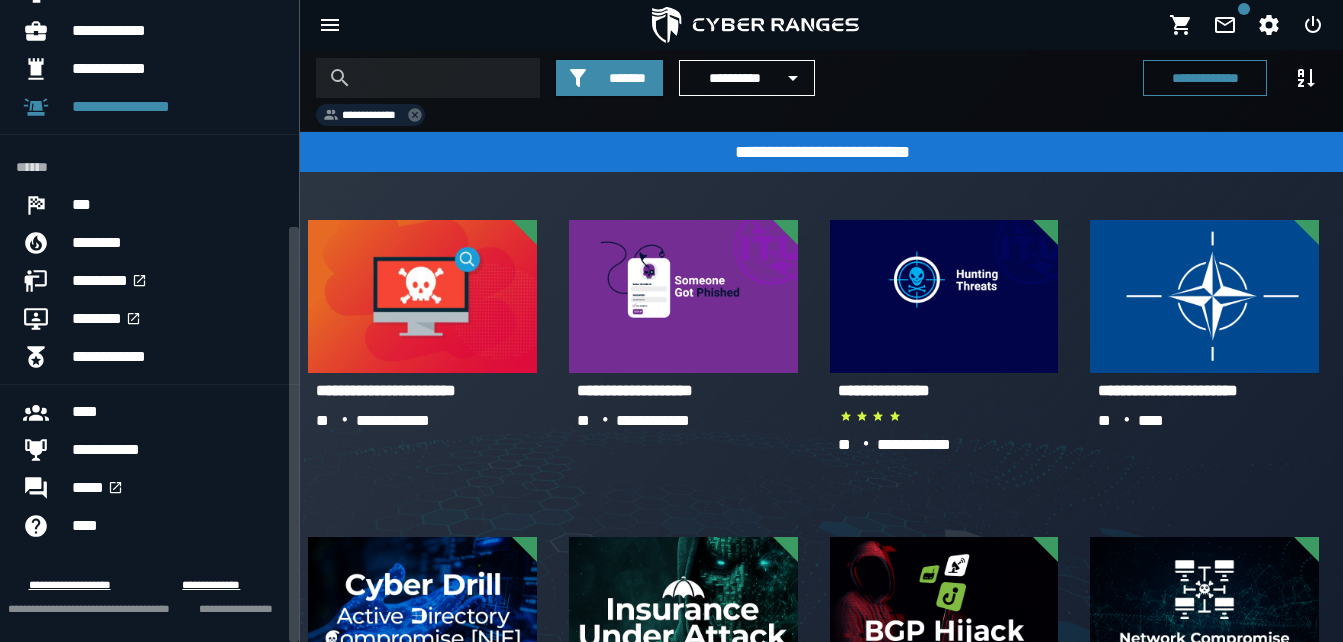 drag, startPoint x: 294, startPoint y: 319, endPoint x: 289, endPoint y: 443, distance: 124.10077 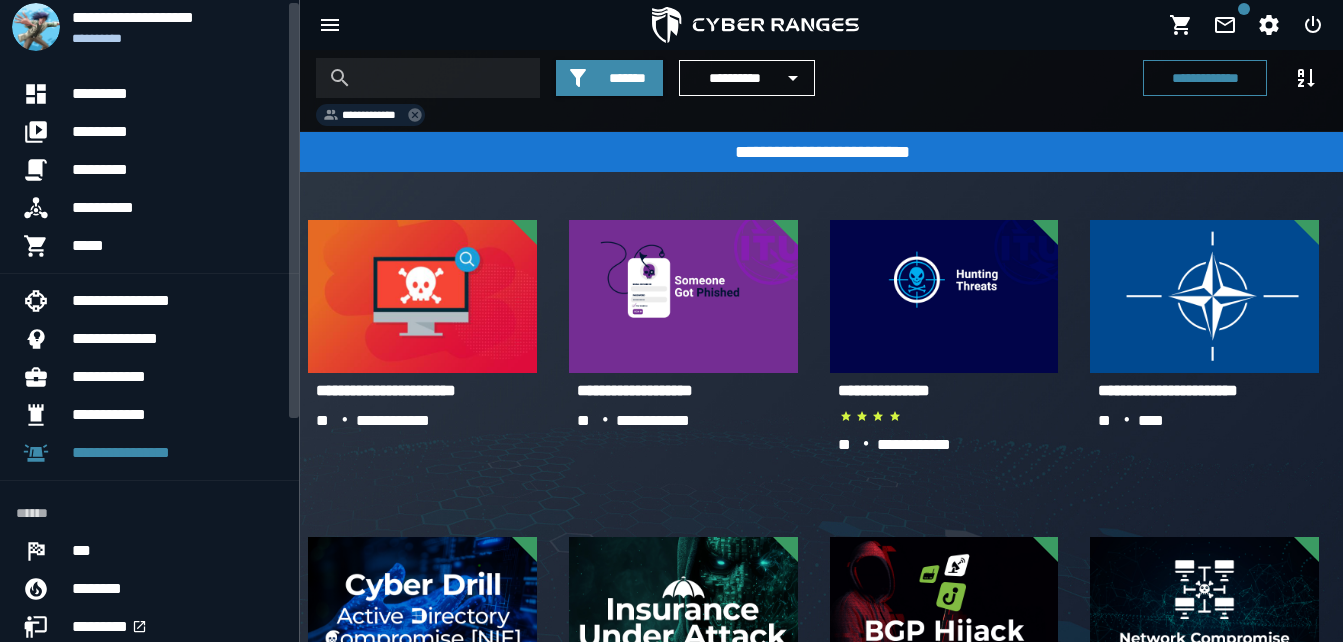 scroll, scrollTop: 0, scrollLeft: 0, axis: both 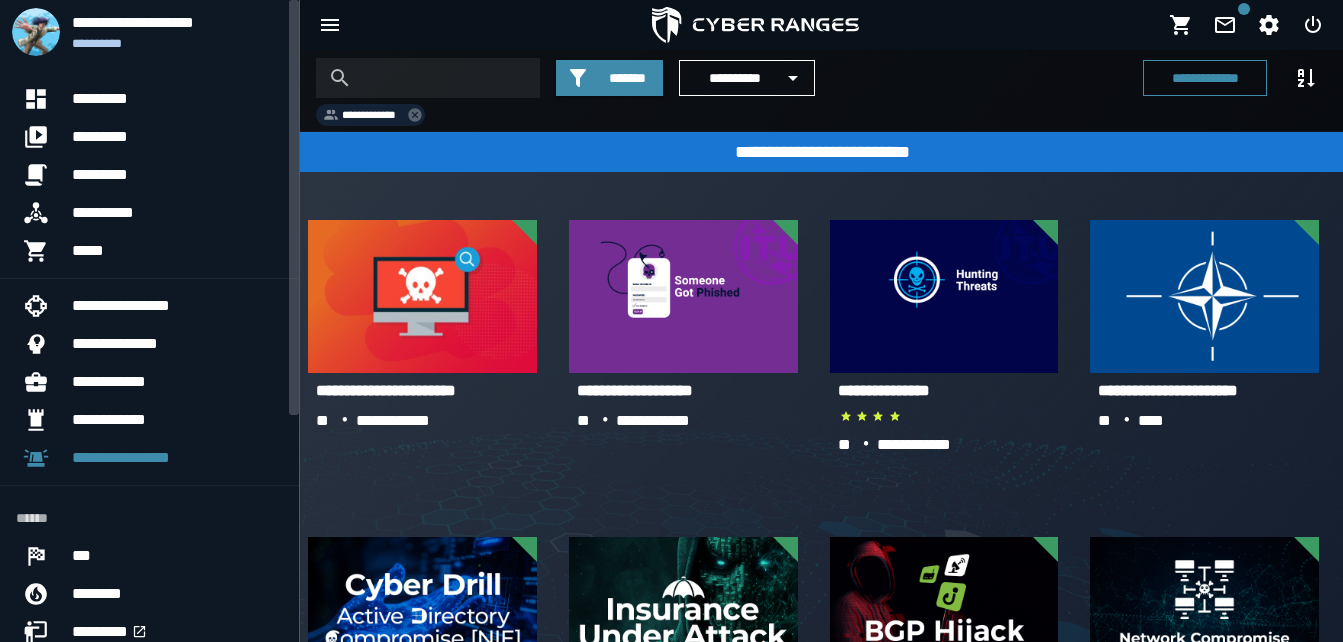 drag, startPoint x: 296, startPoint y: 380, endPoint x: 281, endPoint y: 131, distance: 249.4514 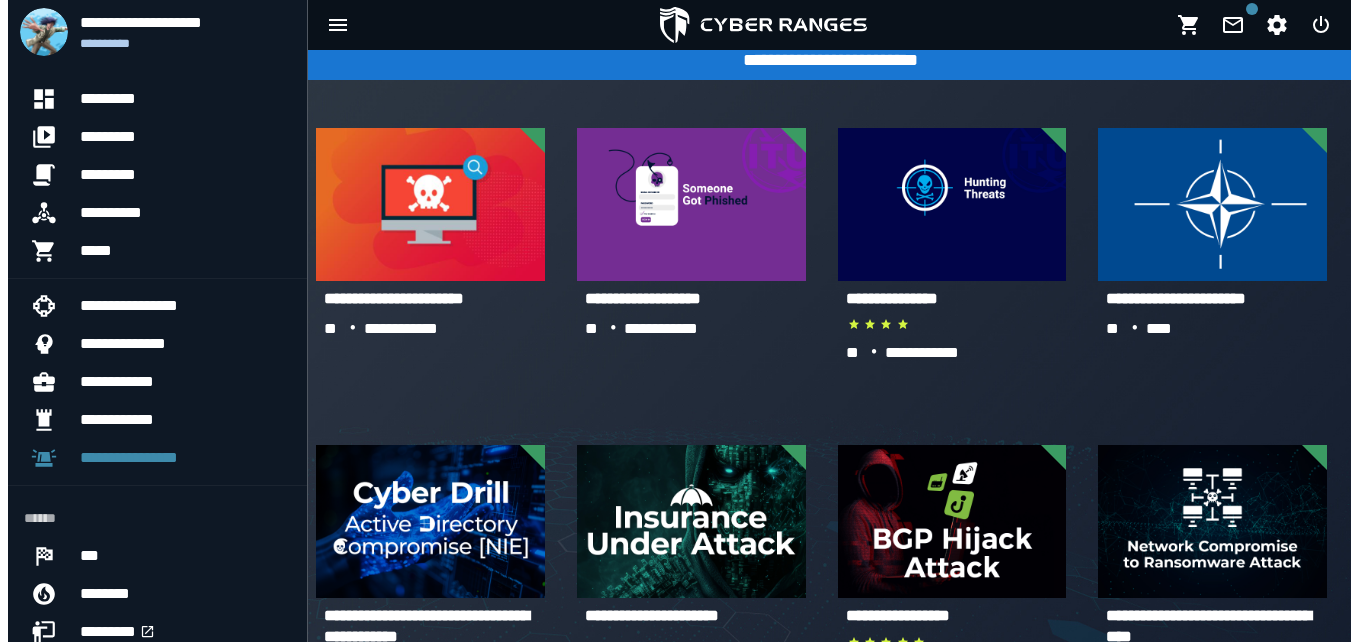 scroll, scrollTop: 0, scrollLeft: 0, axis: both 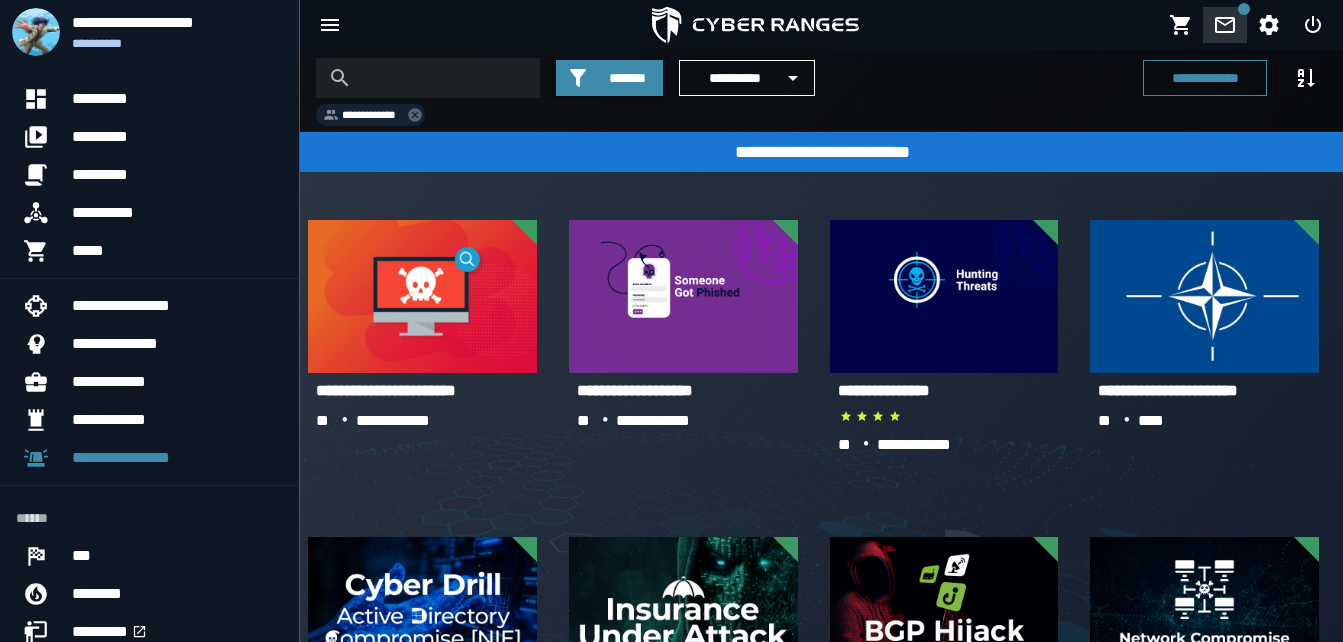 click at bounding box center [1244, 9] 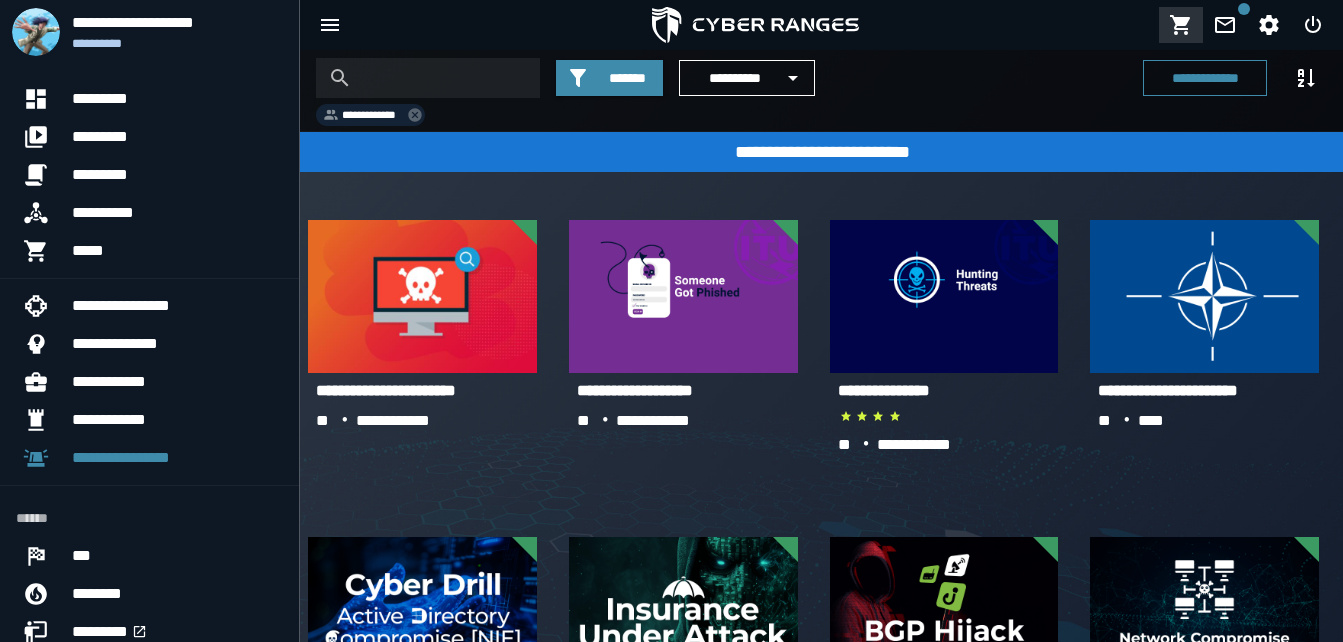 click 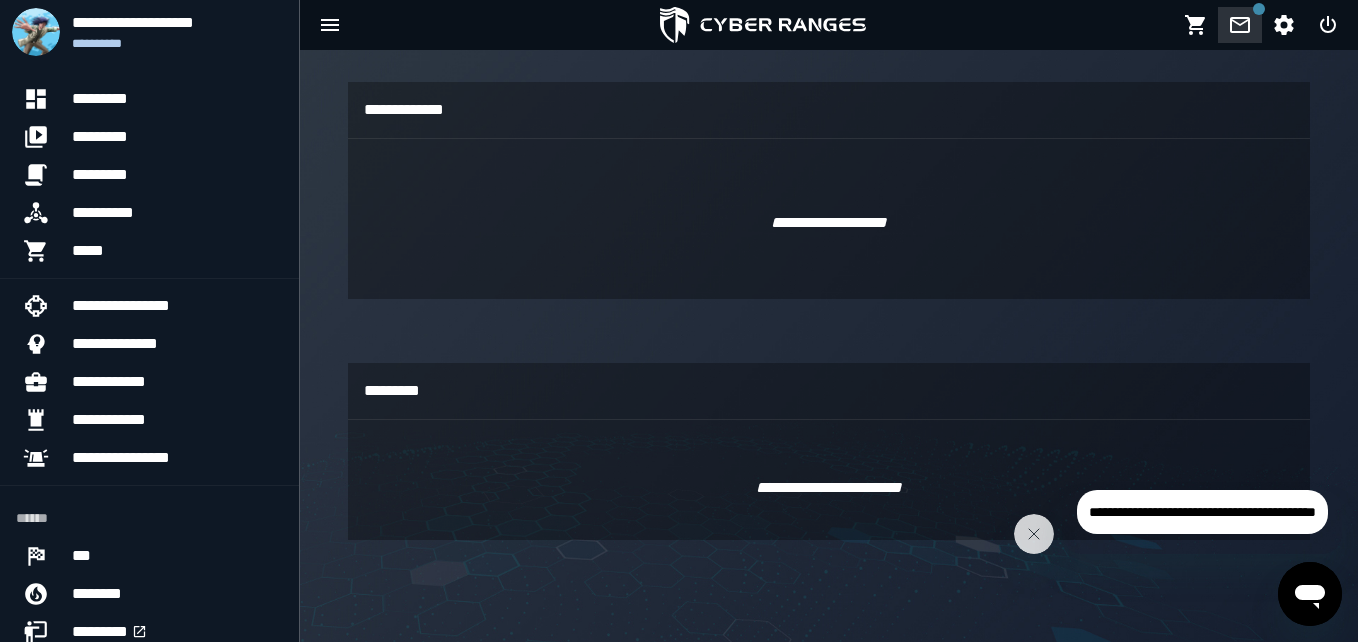 click 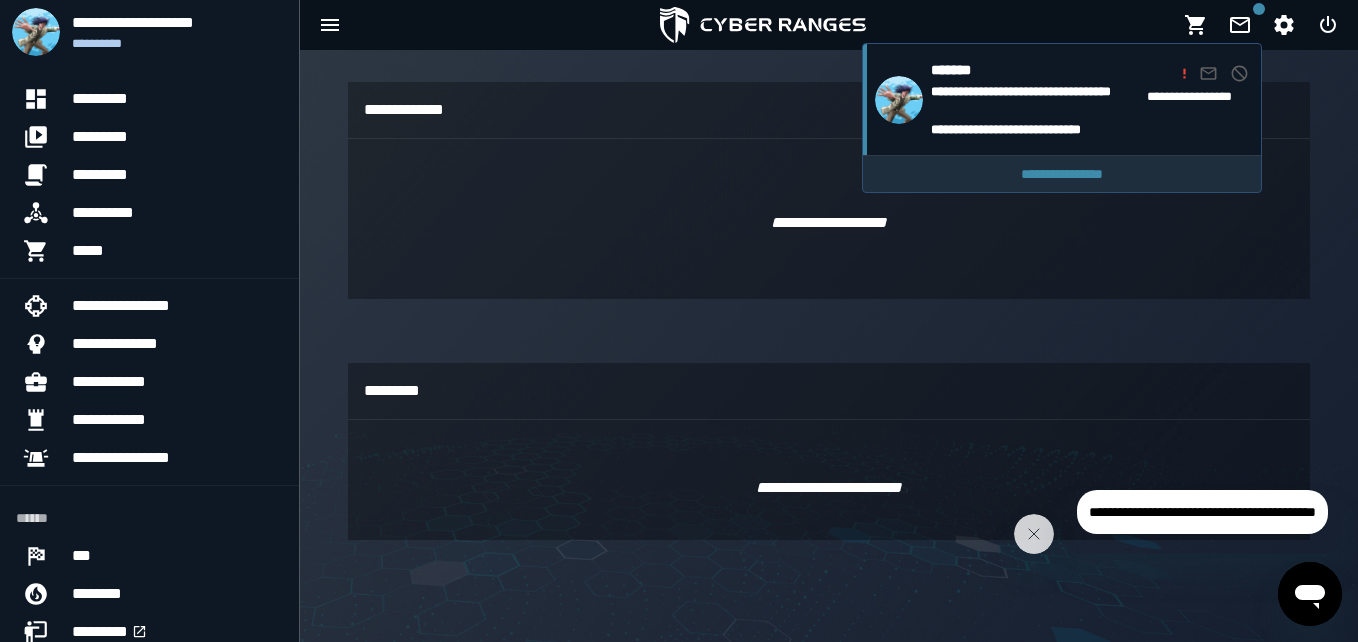 click on "**********" at bounding box center [1062, 174] 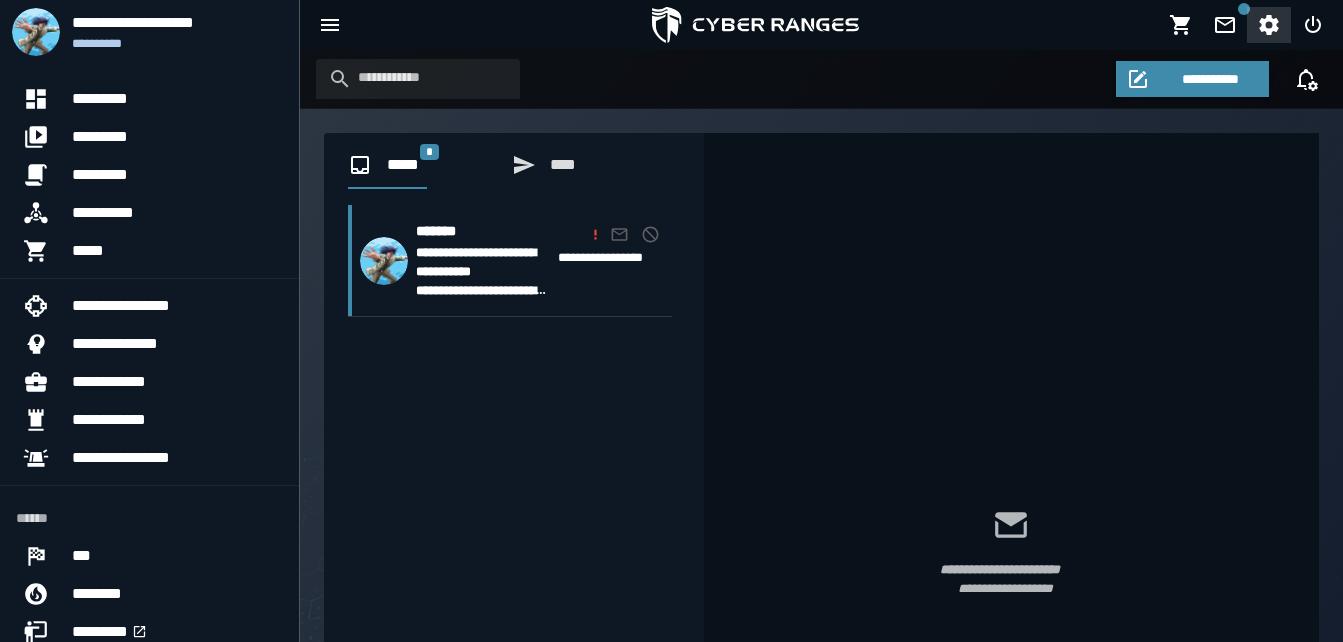 click 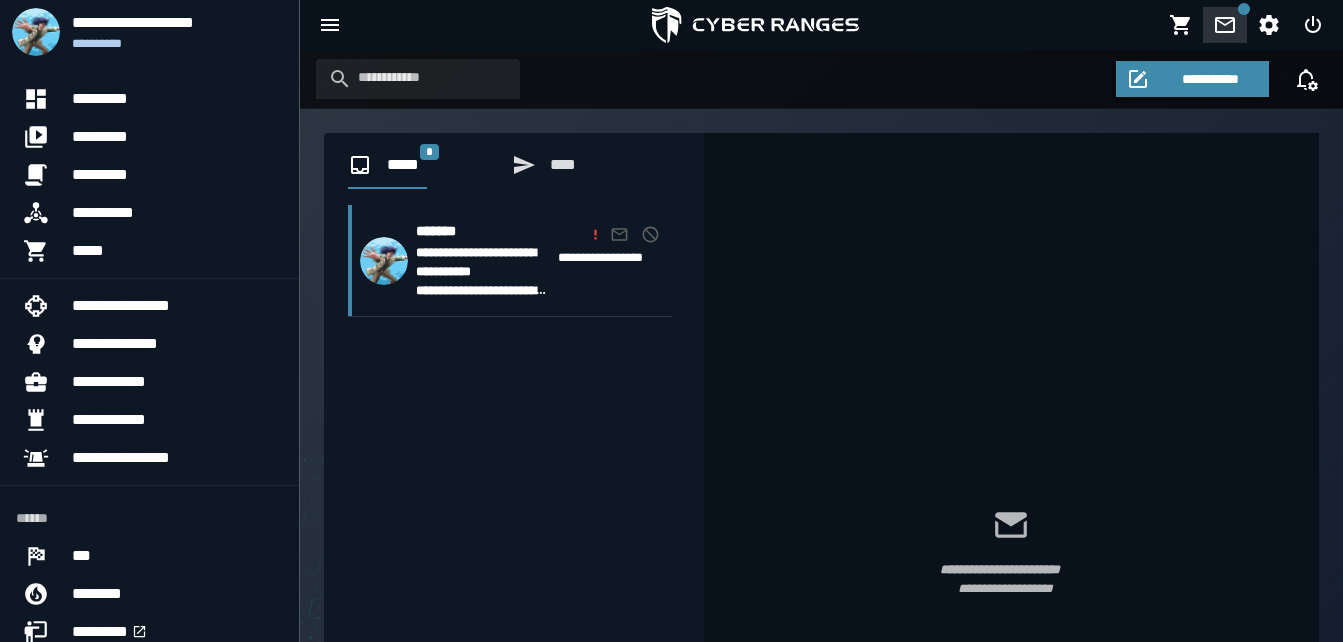 click 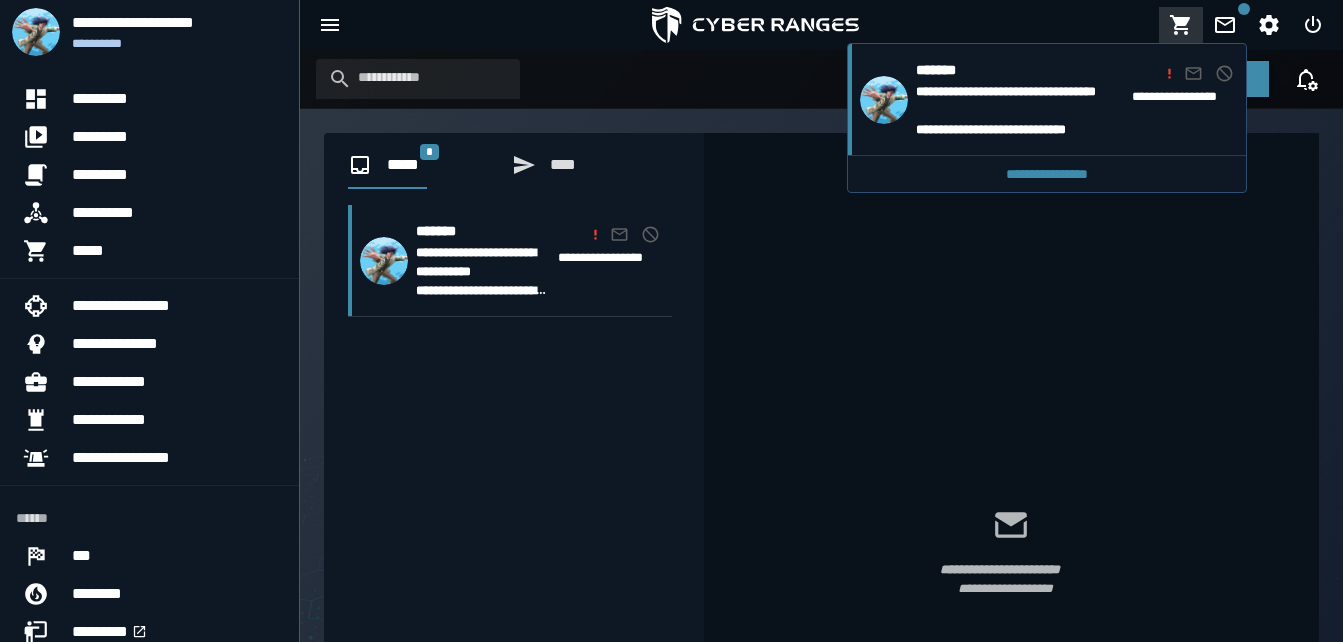click 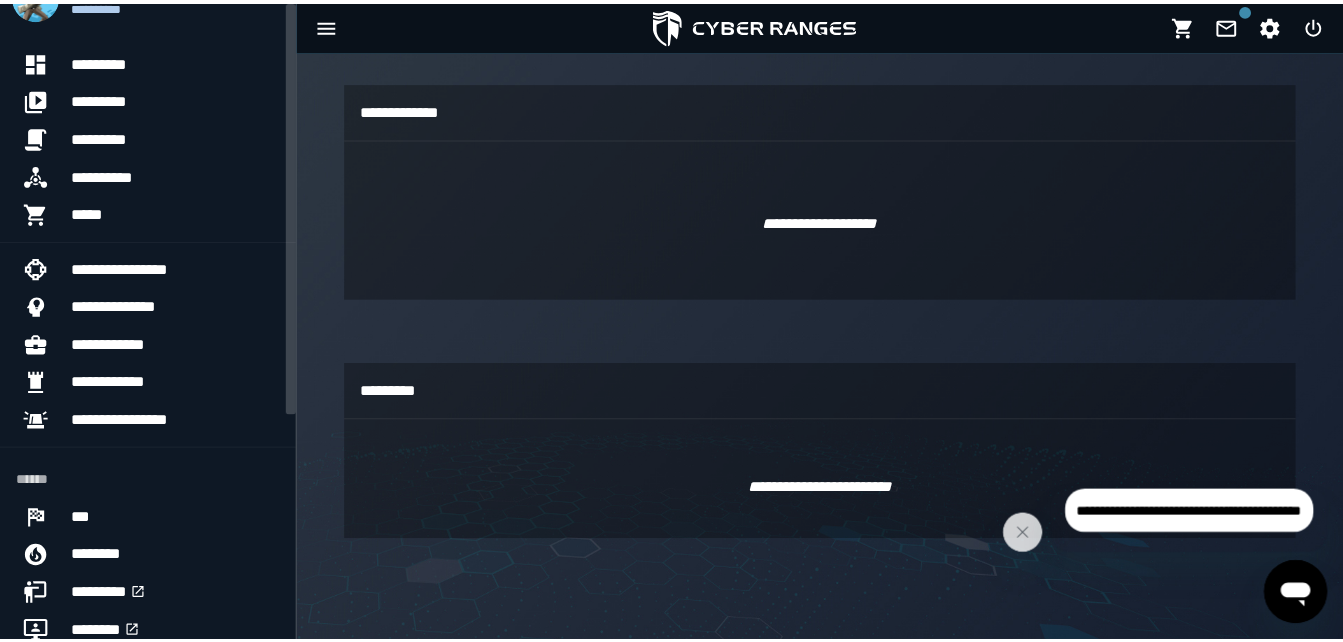 scroll, scrollTop: 0, scrollLeft: 0, axis: both 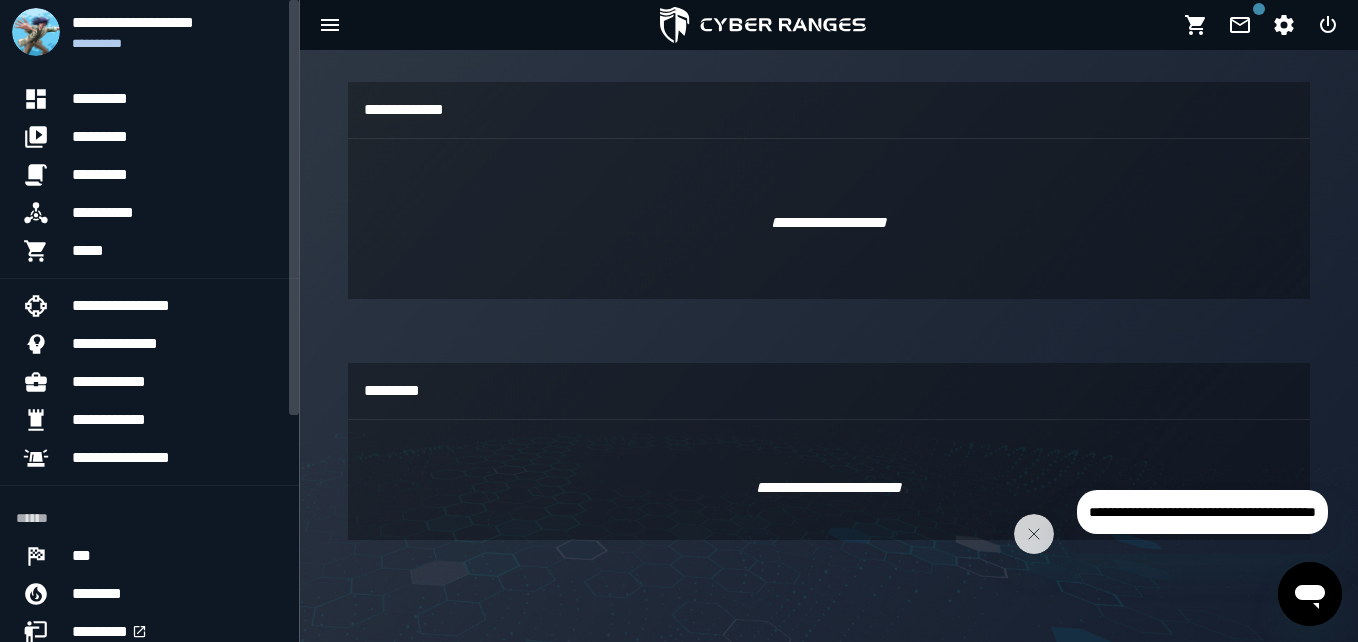 drag, startPoint x: 293, startPoint y: 325, endPoint x: 279, endPoint y: 154, distance: 171.57214 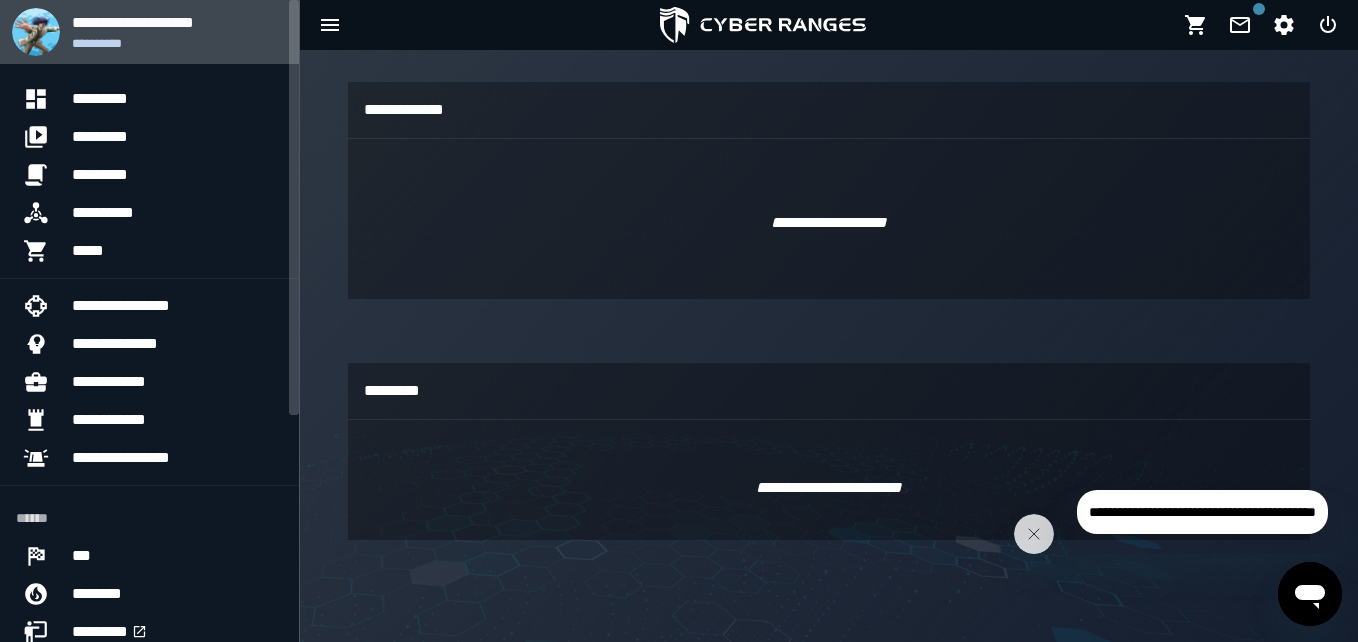 click on "**********" at bounding box center [177, 43] 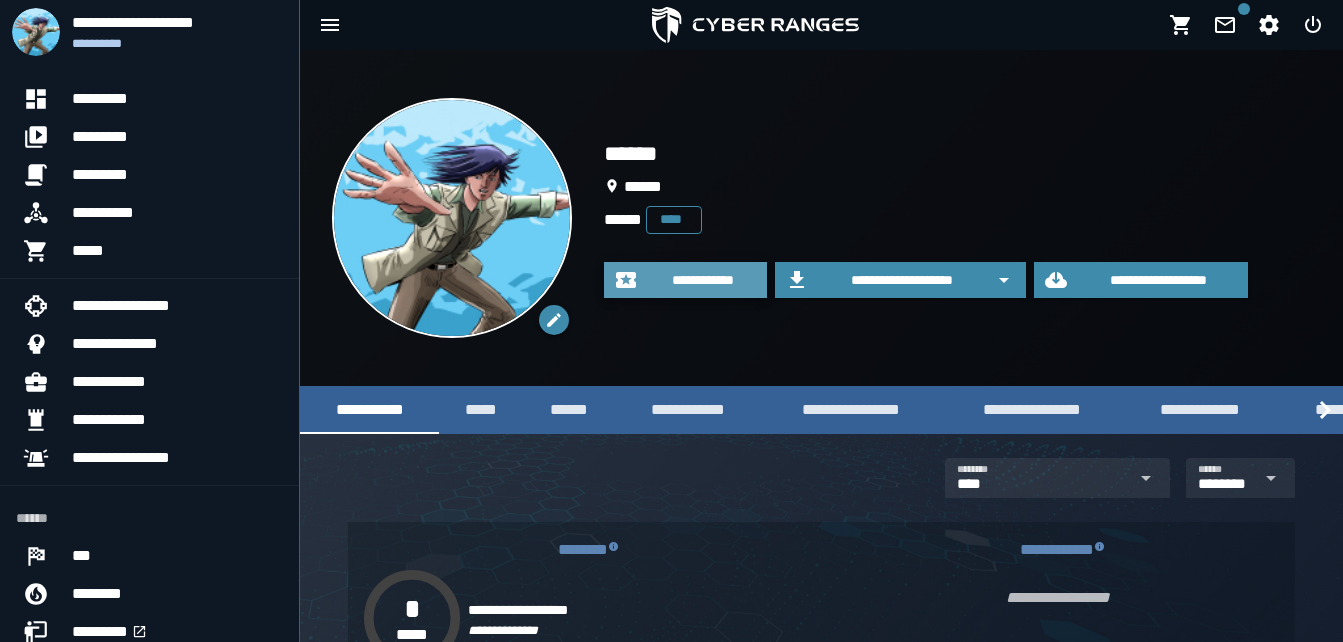 click on "**********" at bounding box center [703, 280] 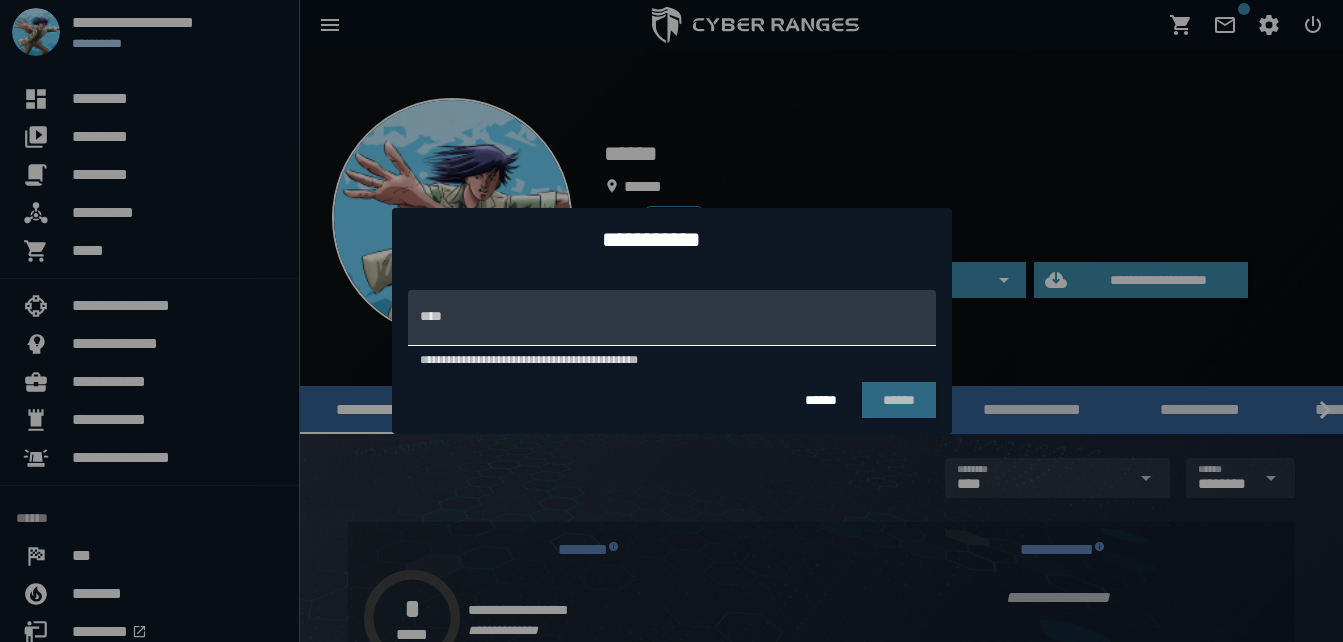 click on "**********" at bounding box center [672, 318] 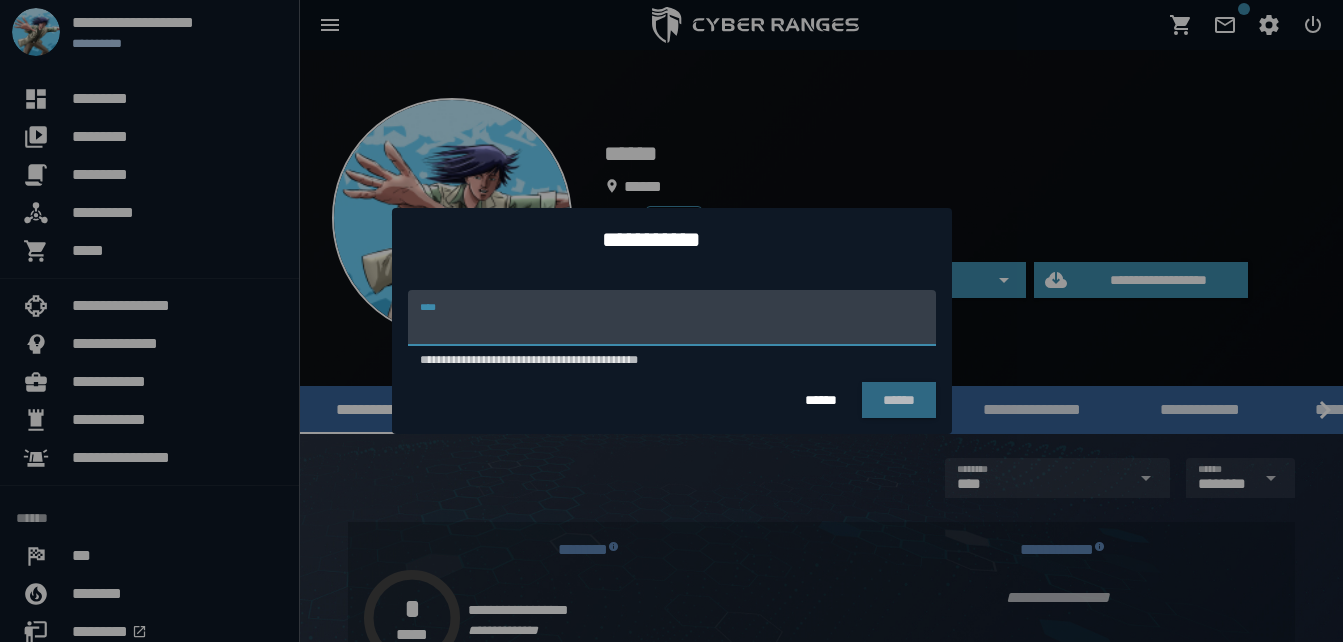 paste on "********" 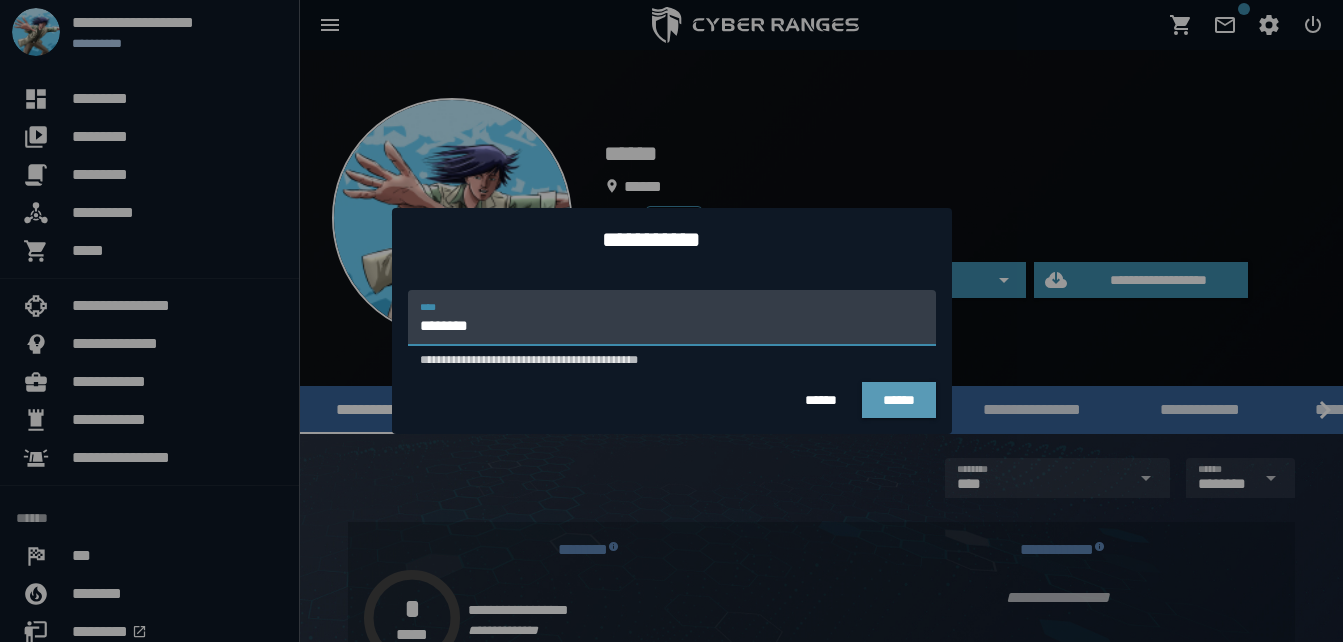 type on "********" 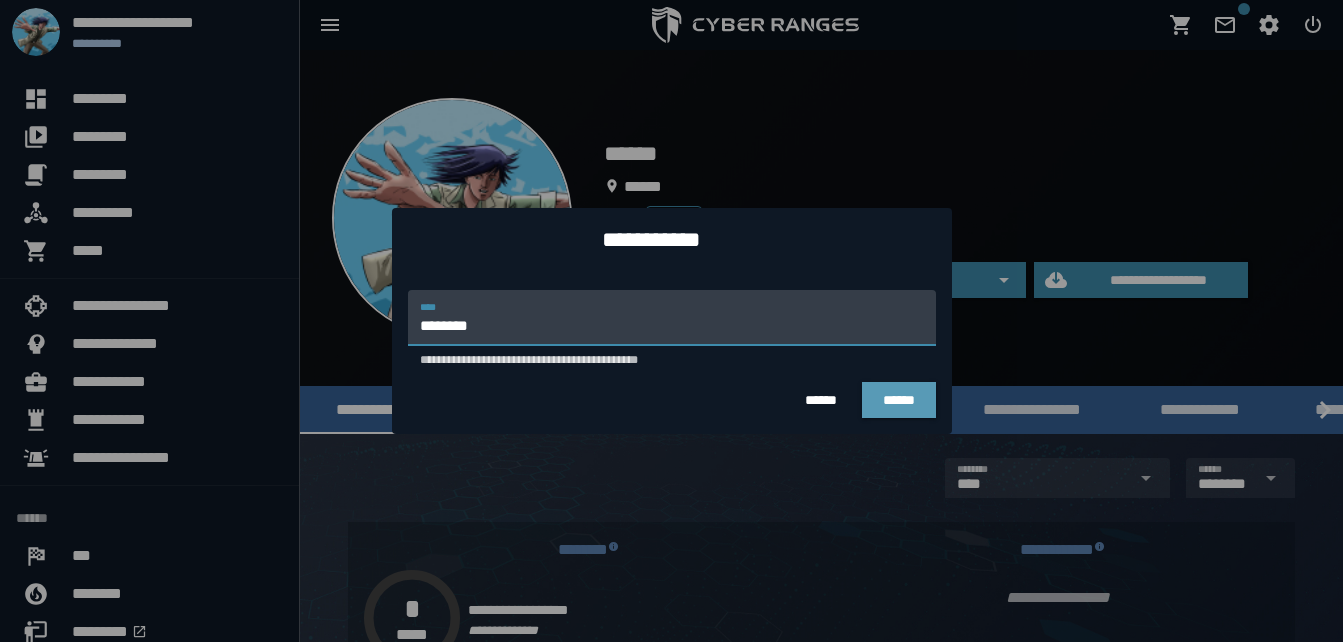 click on "******" at bounding box center [899, 400] 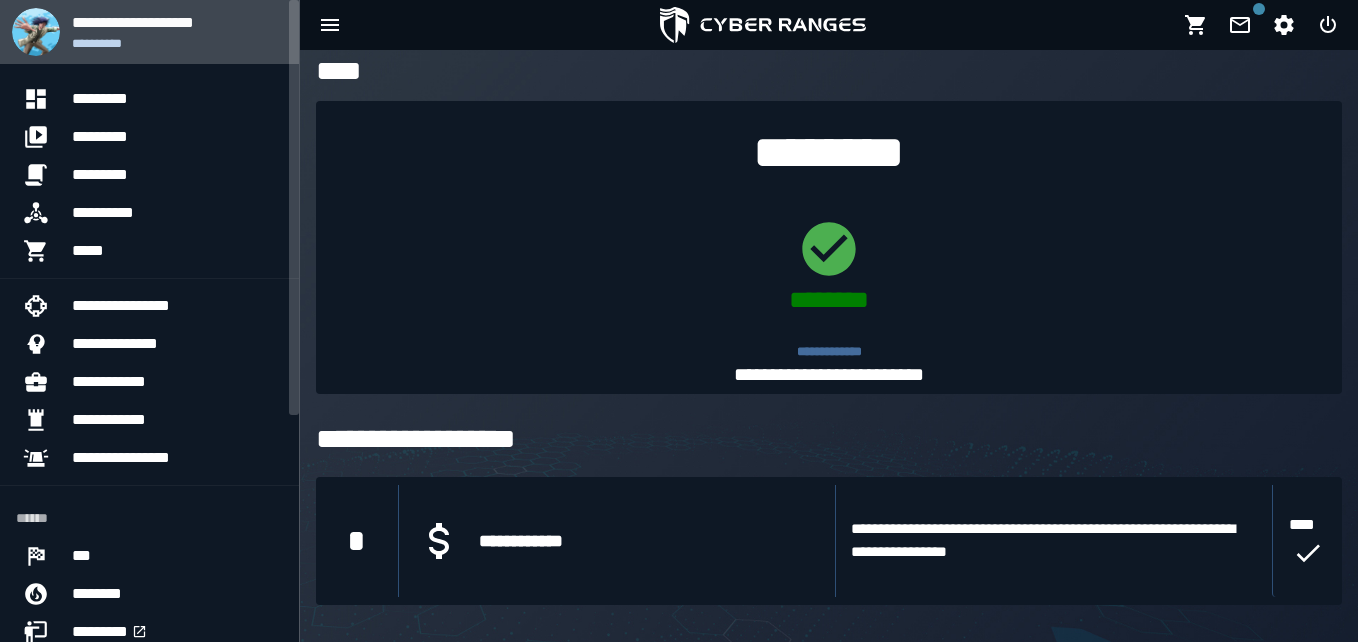 click on "**********" at bounding box center (177, 43) 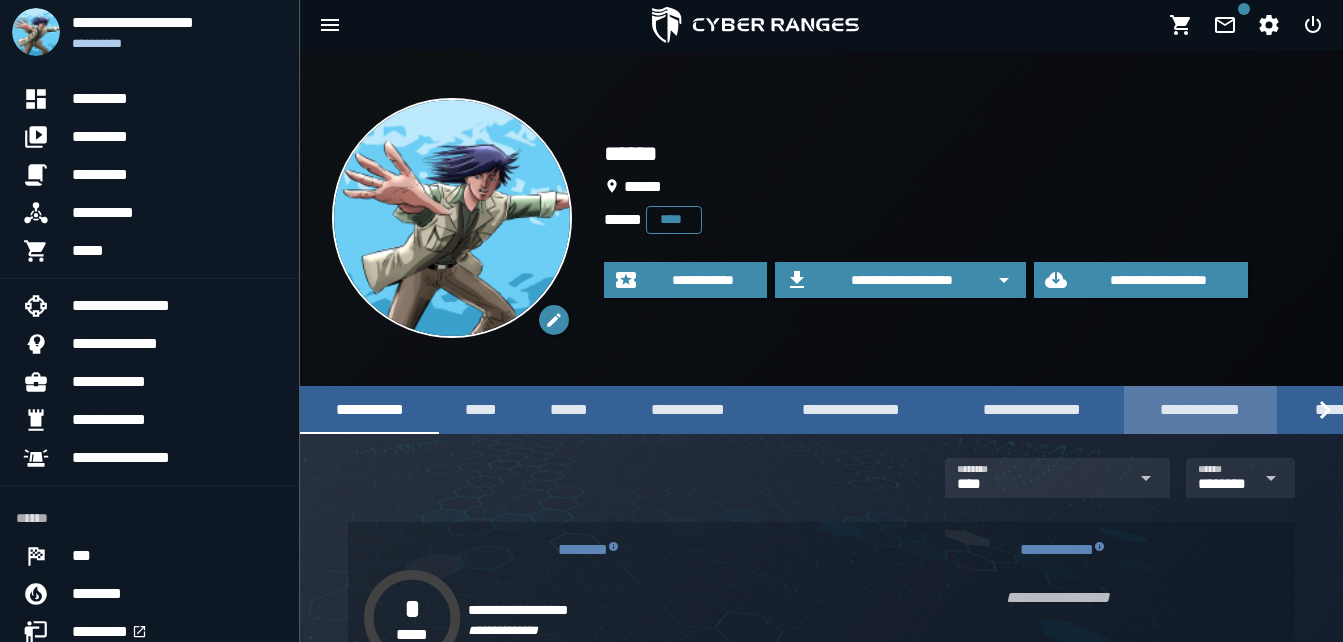 click on "**********" at bounding box center (1200, 409) 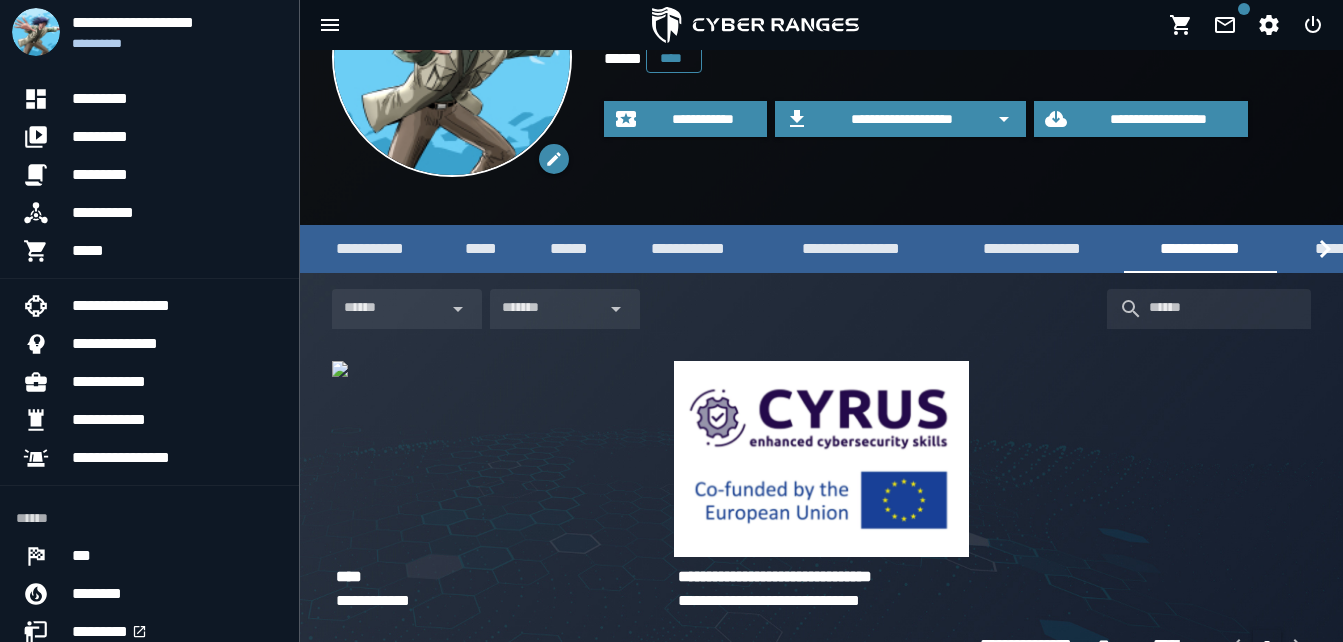 scroll, scrollTop: 208, scrollLeft: 0, axis: vertical 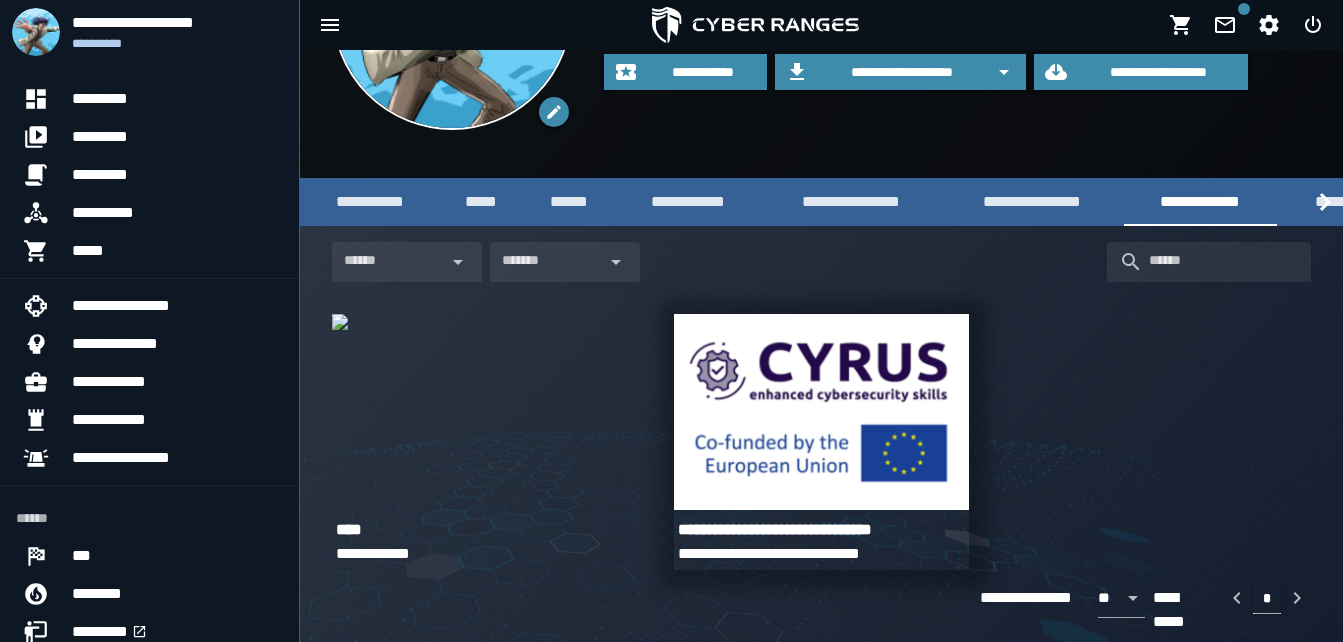 click at bounding box center (821, 412) 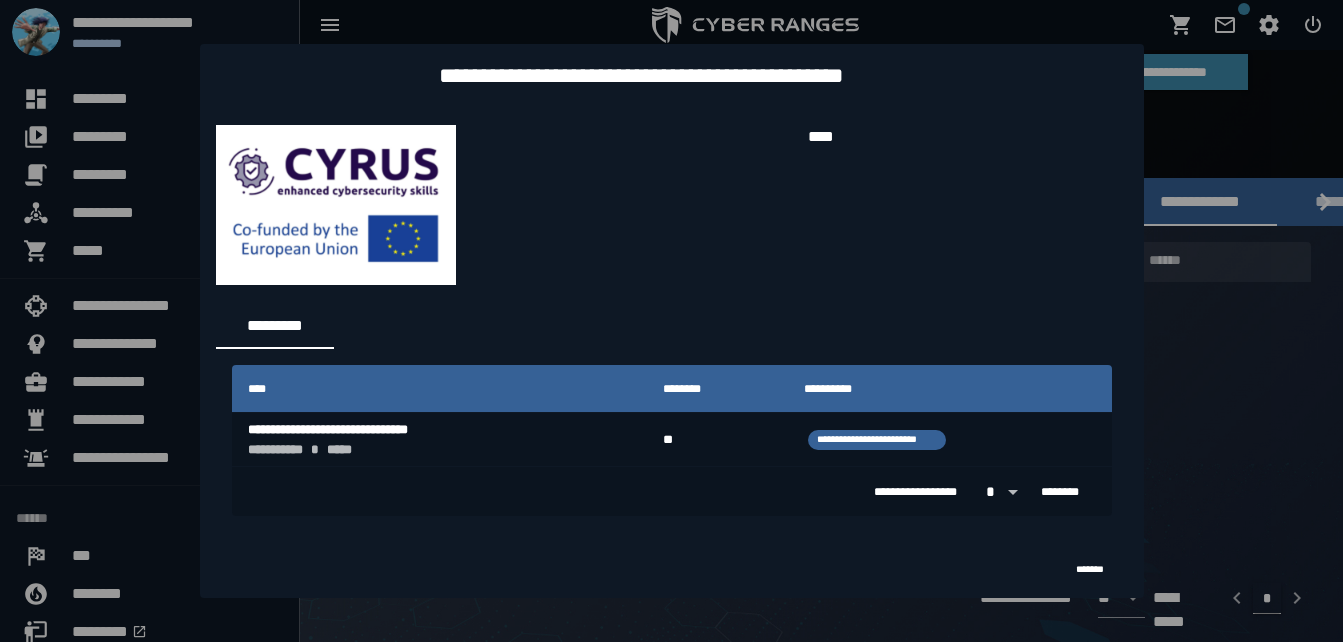 click at bounding box center [336, 205] 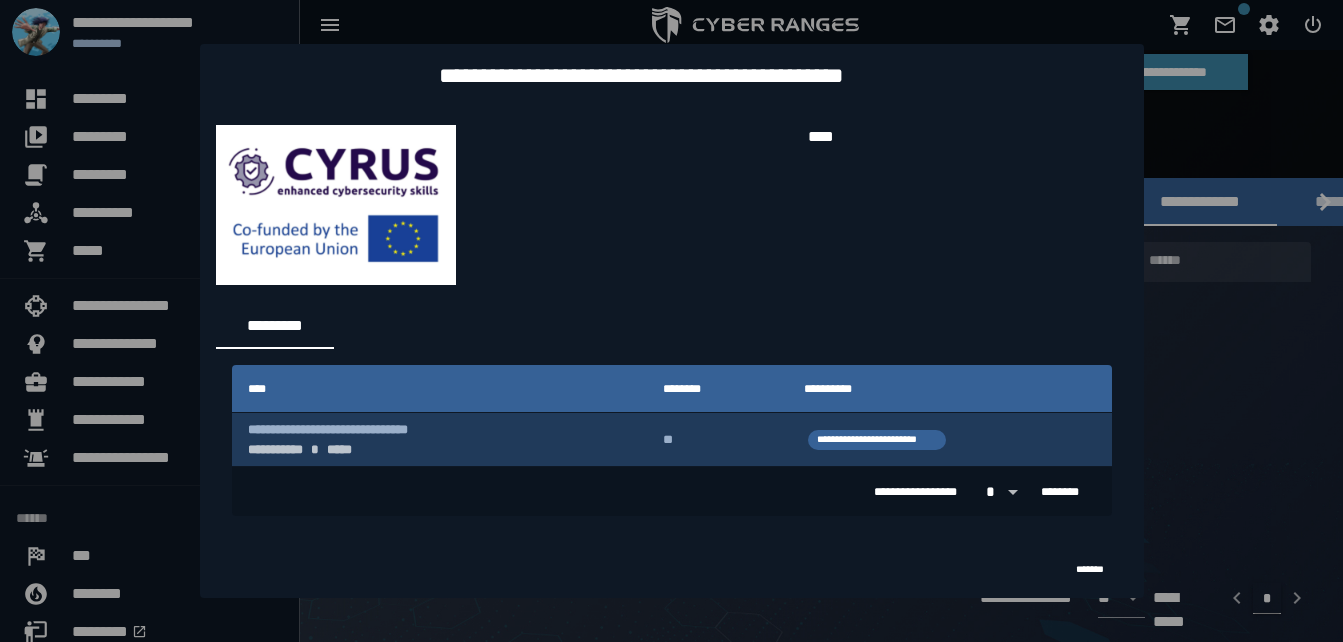click on "**********" at bounding box center [877, 439] 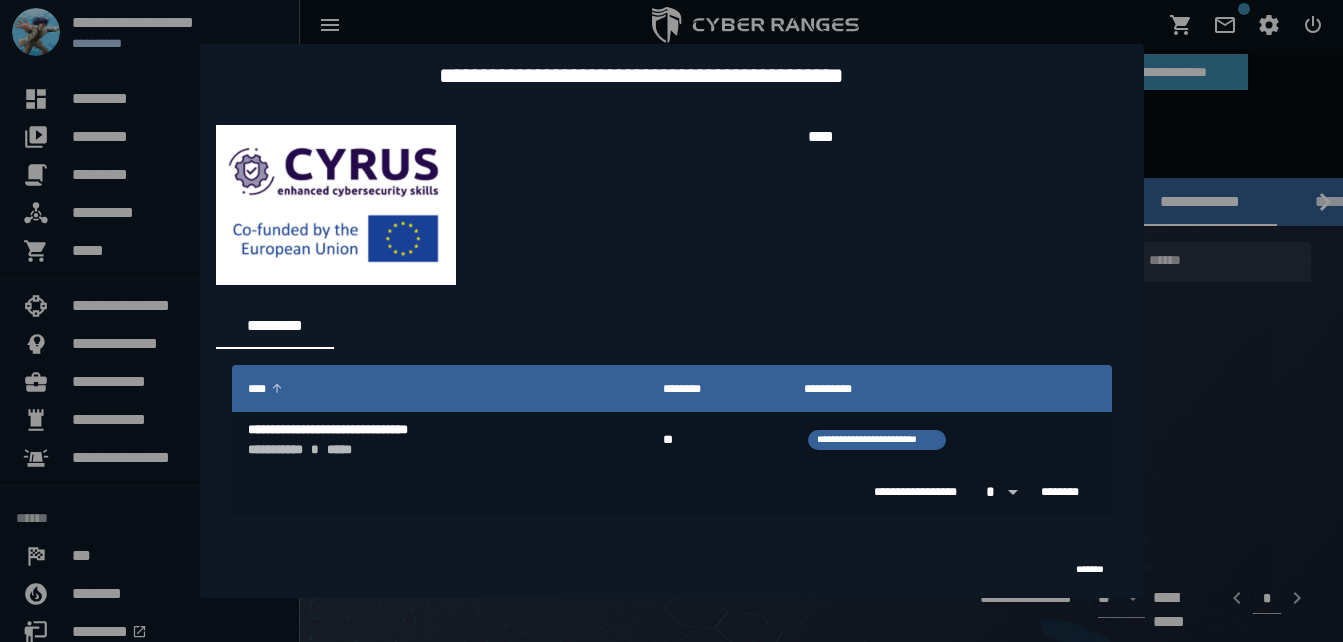 click on "****" at bounding box center [440, 389] 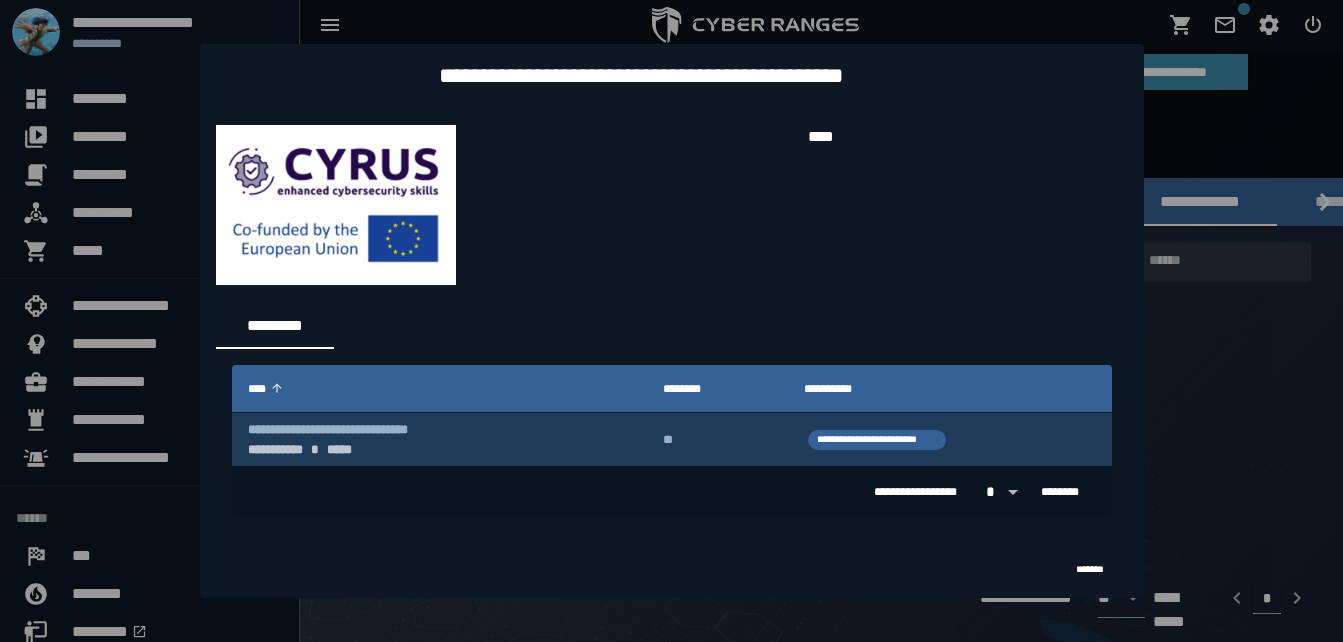 click on "**********" at bounding box center [440, 439] 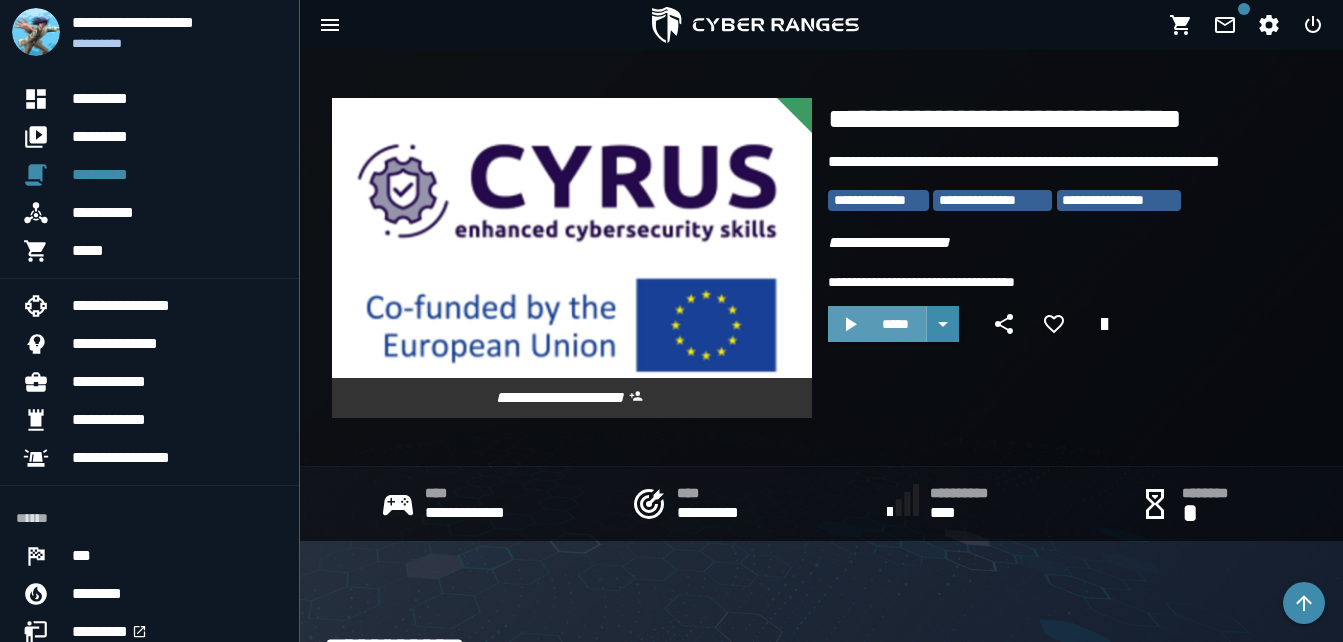 click on "*****" at bounding box center (895, 324) 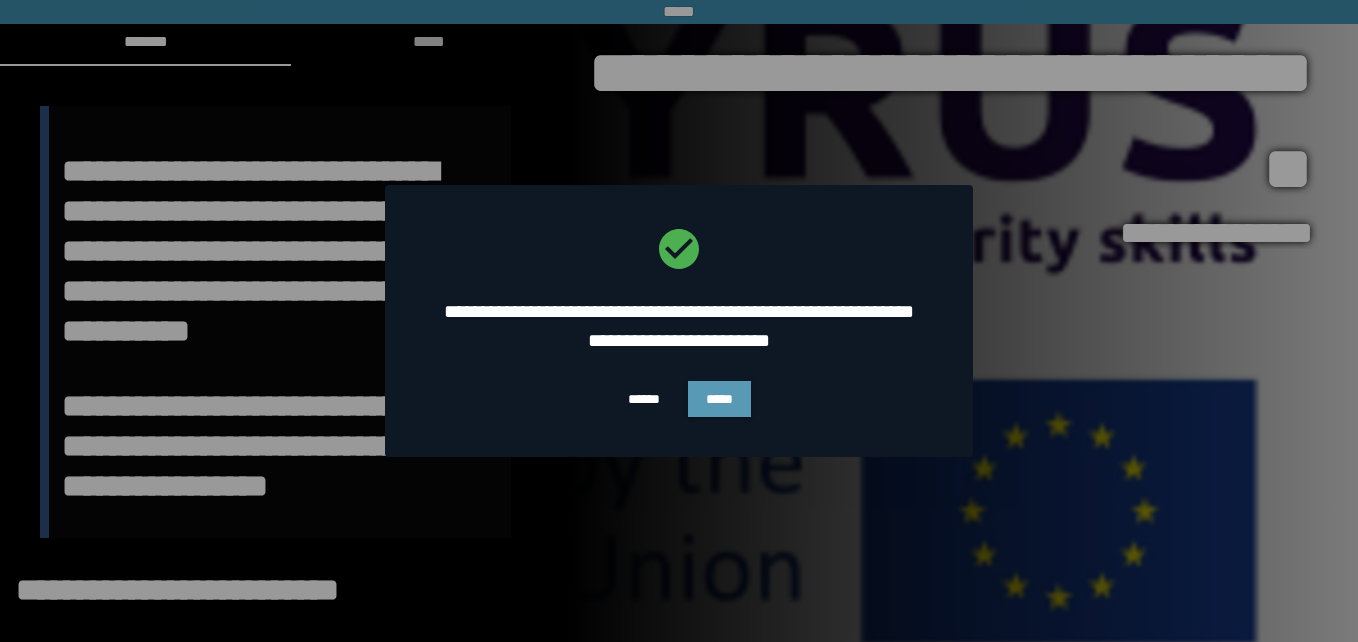 click on "*****" at bounding box center (719, 399) 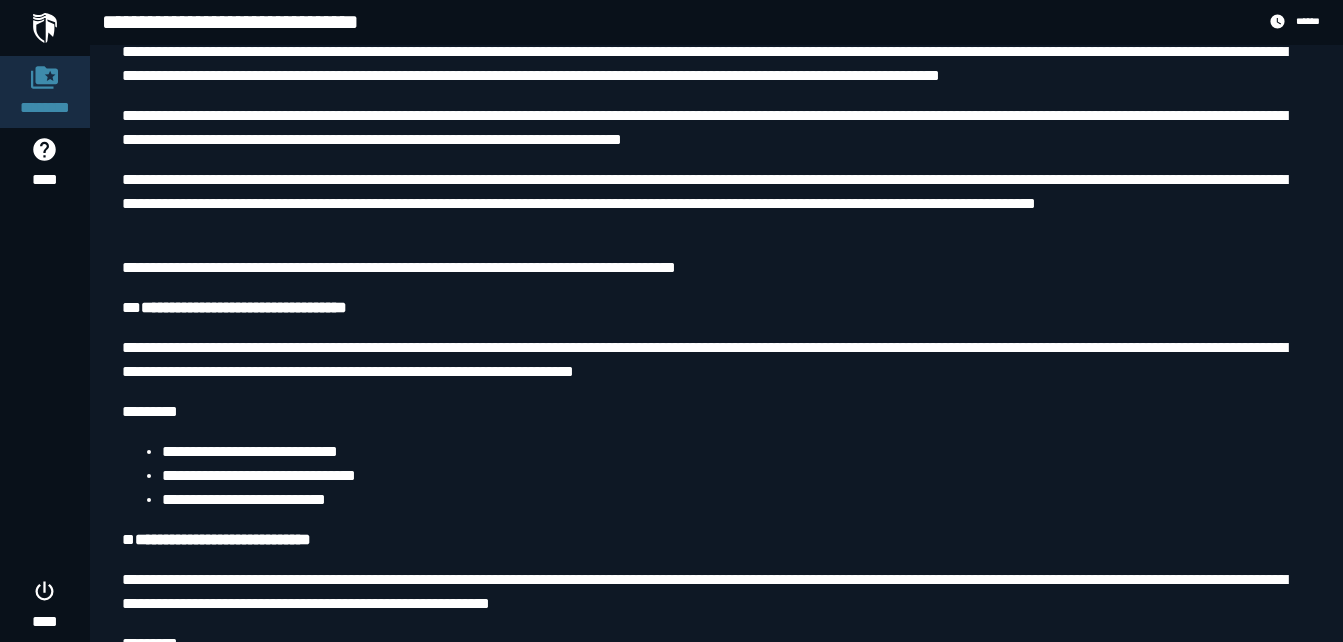 scroll, scrollTop: 553, scrollLeft: 0, axis: vertical 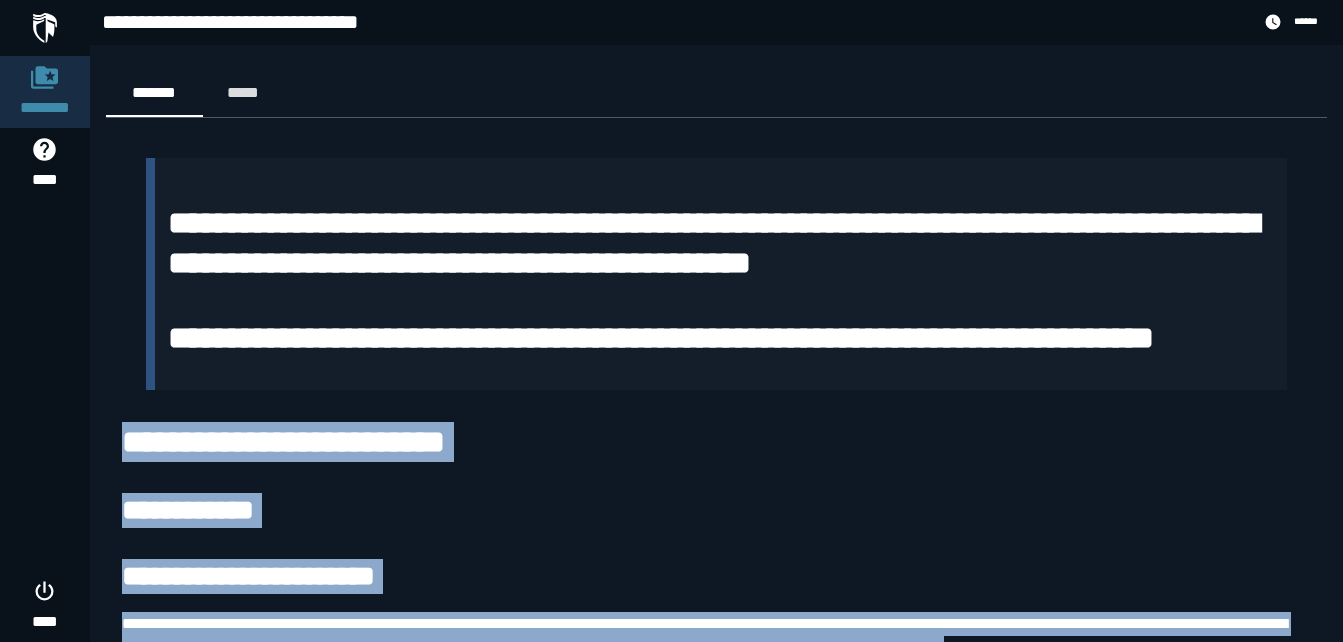 drag, startPoint x: 545, startPoint y: 609, endPoint x: 127, endPoint y: 515, distance: 428.43903 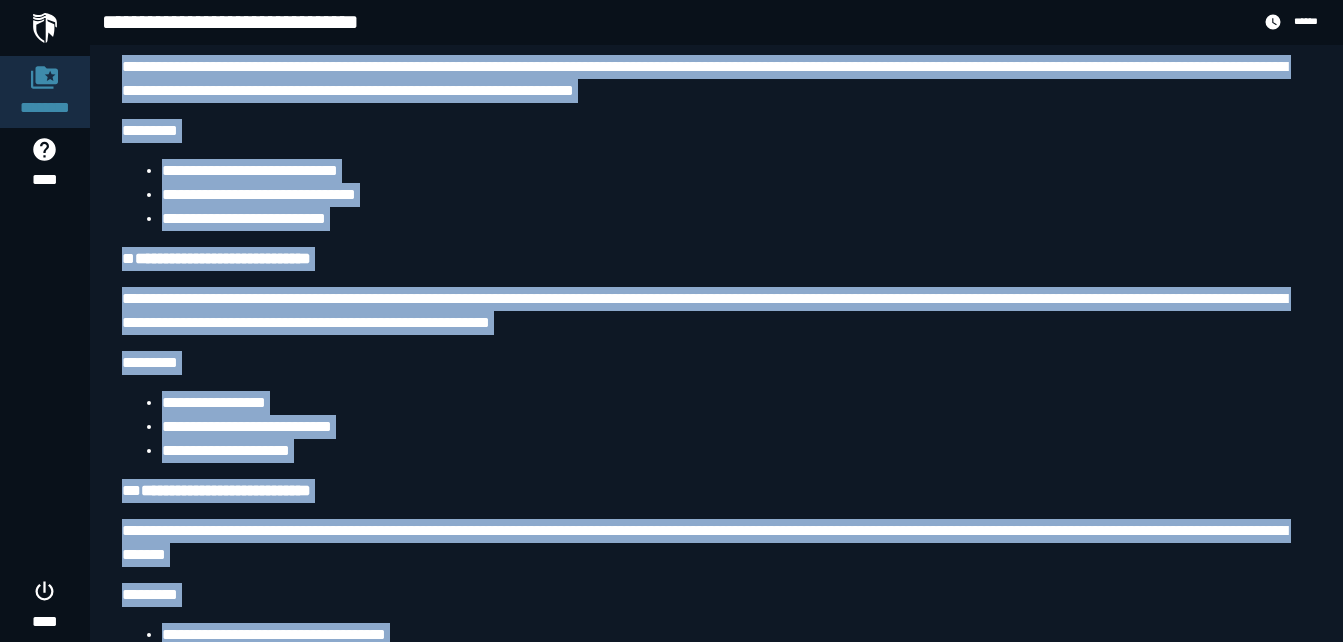 scroll, scrollTop: 944, scrollLeft: 0, axis: vertical 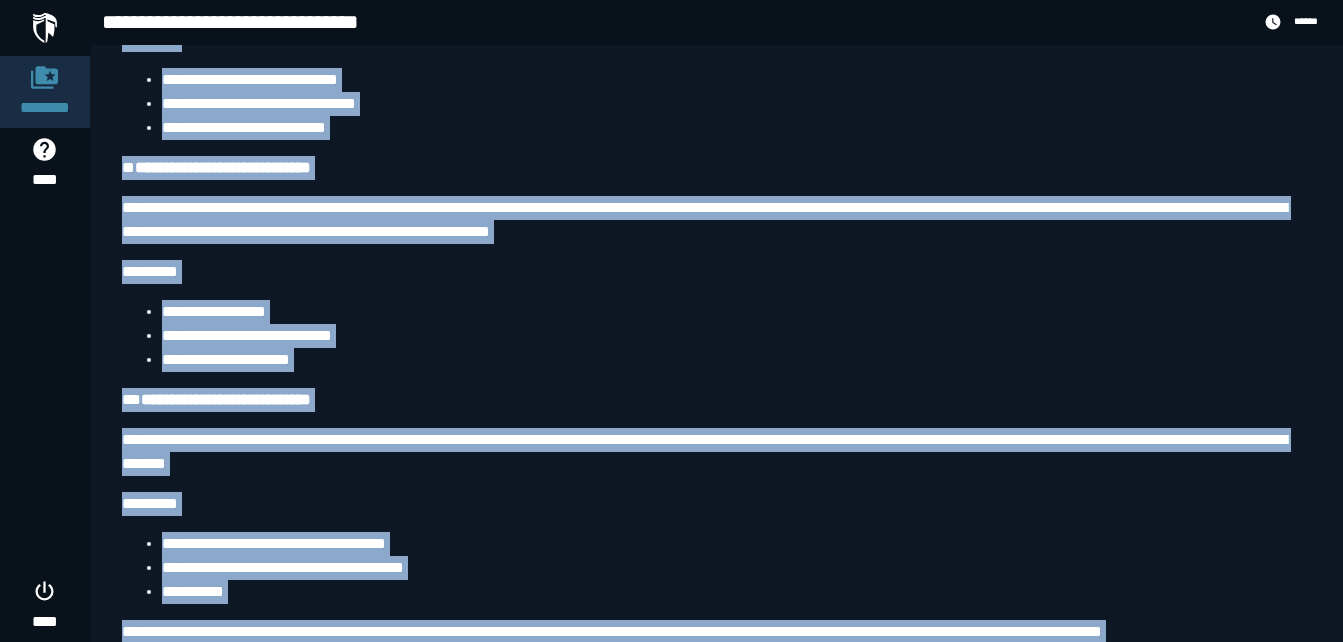 click on "**********" at bounding box center [736, 128] 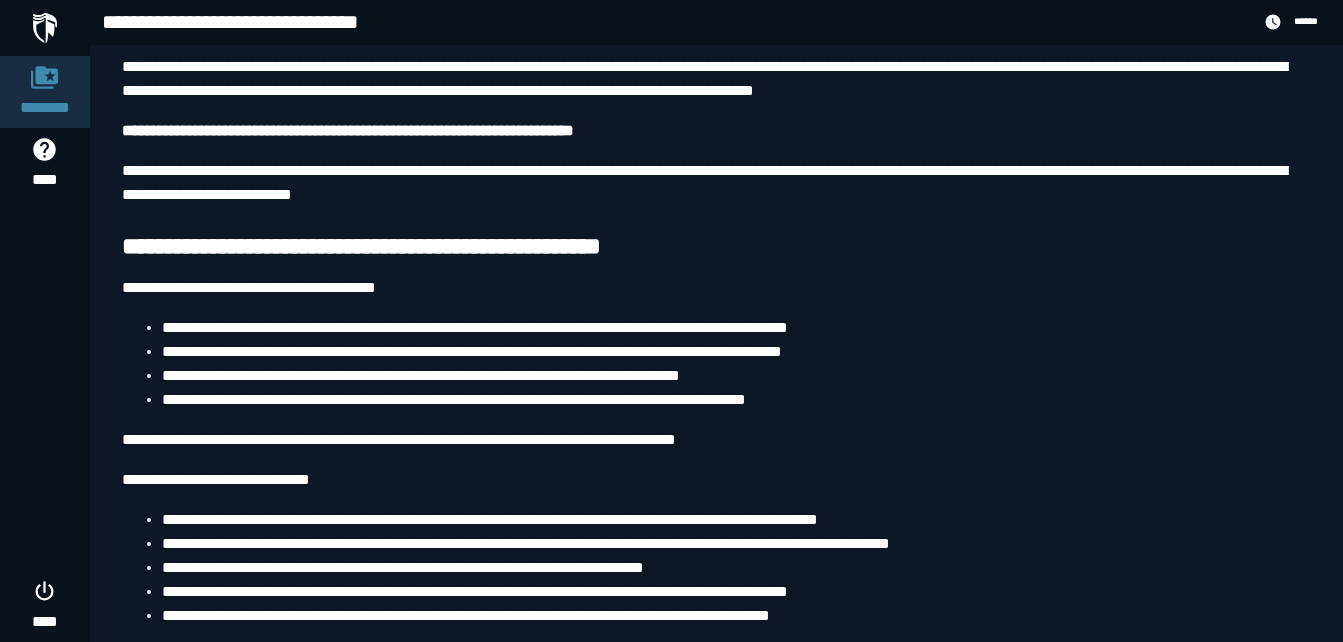 scroll, scrollTop: 2704, scrollLeft: 0, axis: vertical 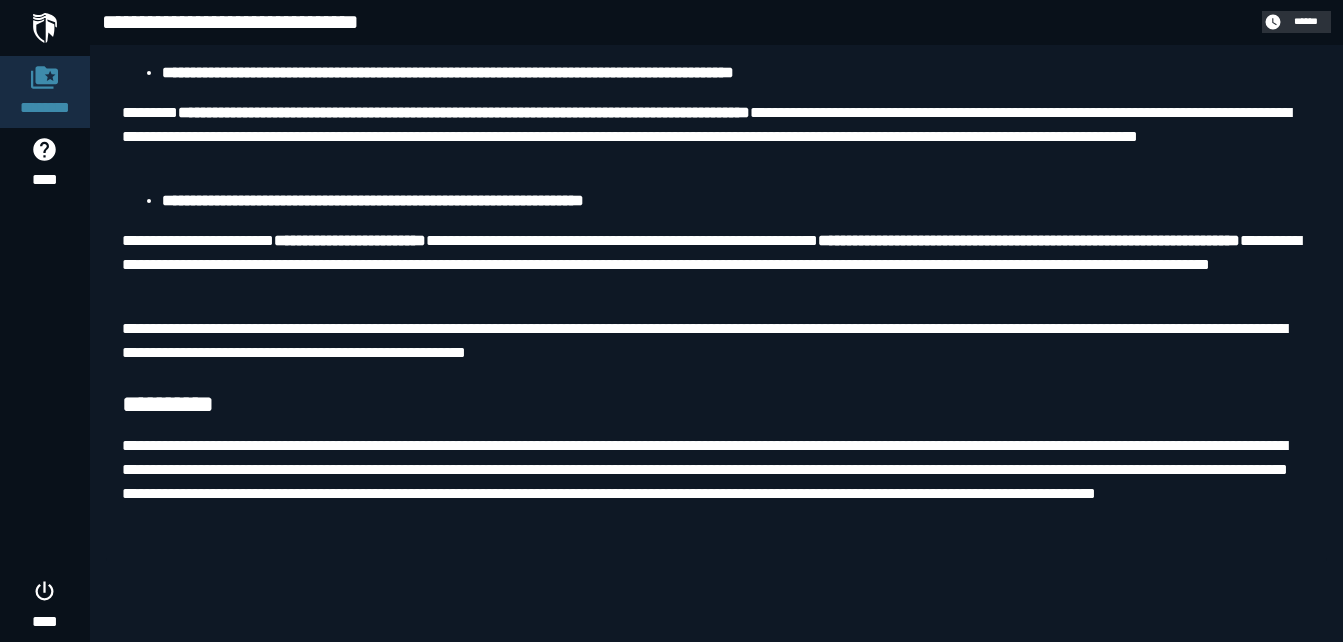 click on "******" at bounding box center (1306, 21) 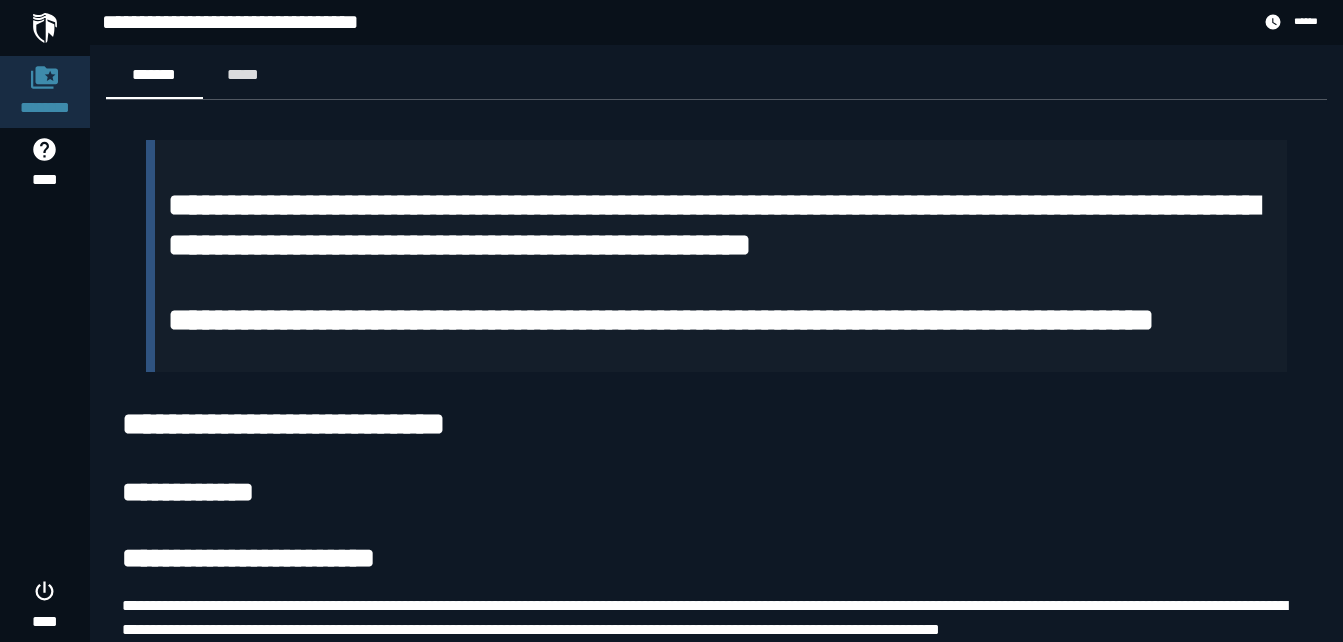 scroll, scrollTop: 0, scrollLeft: 0, axis: both 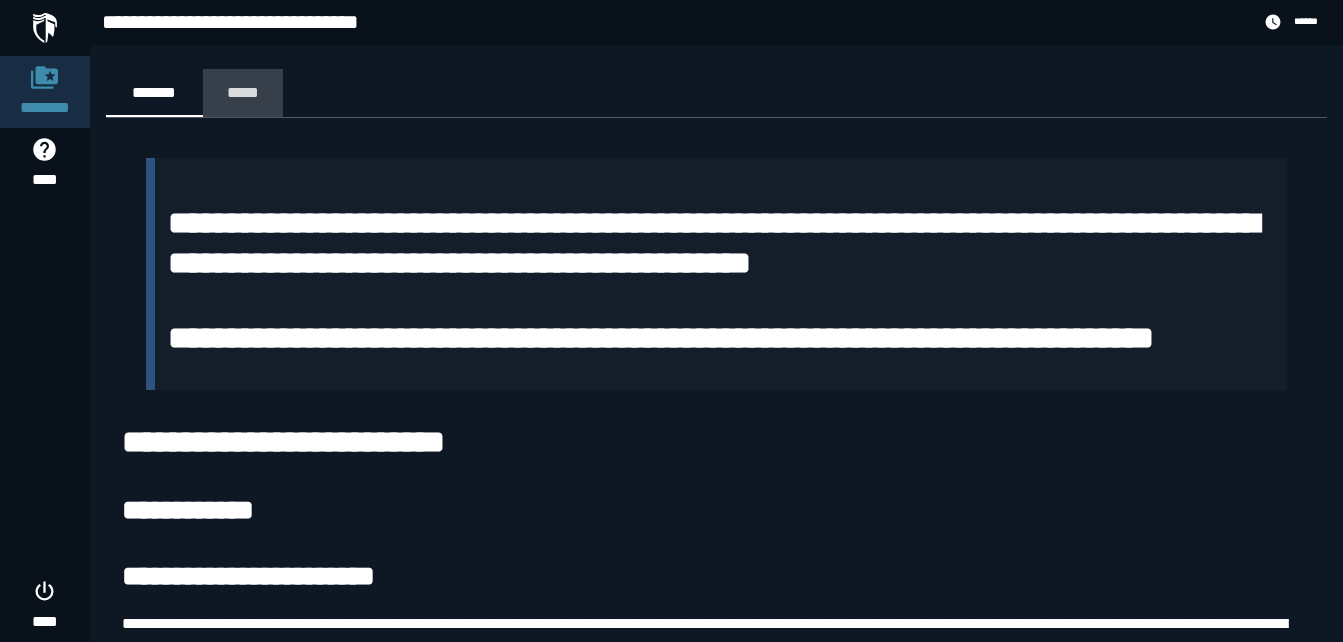 click on "*****" at bounding box center [243, 92] 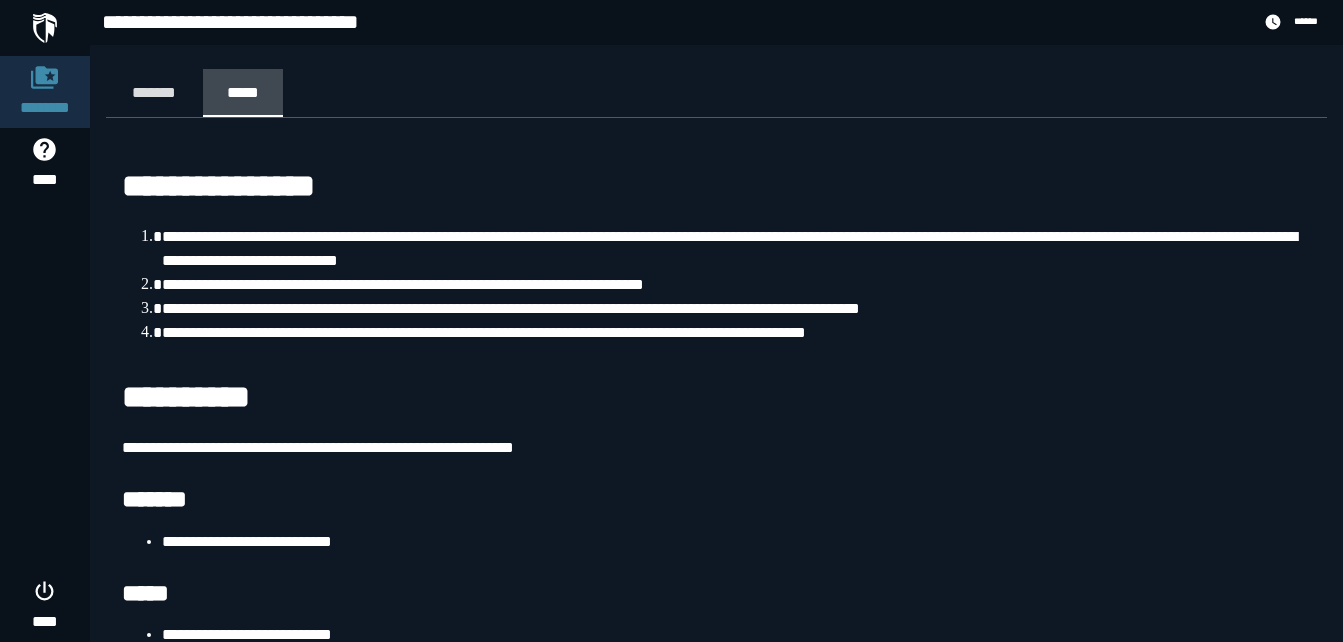 click on "*****" at bounding box center (243, 92) 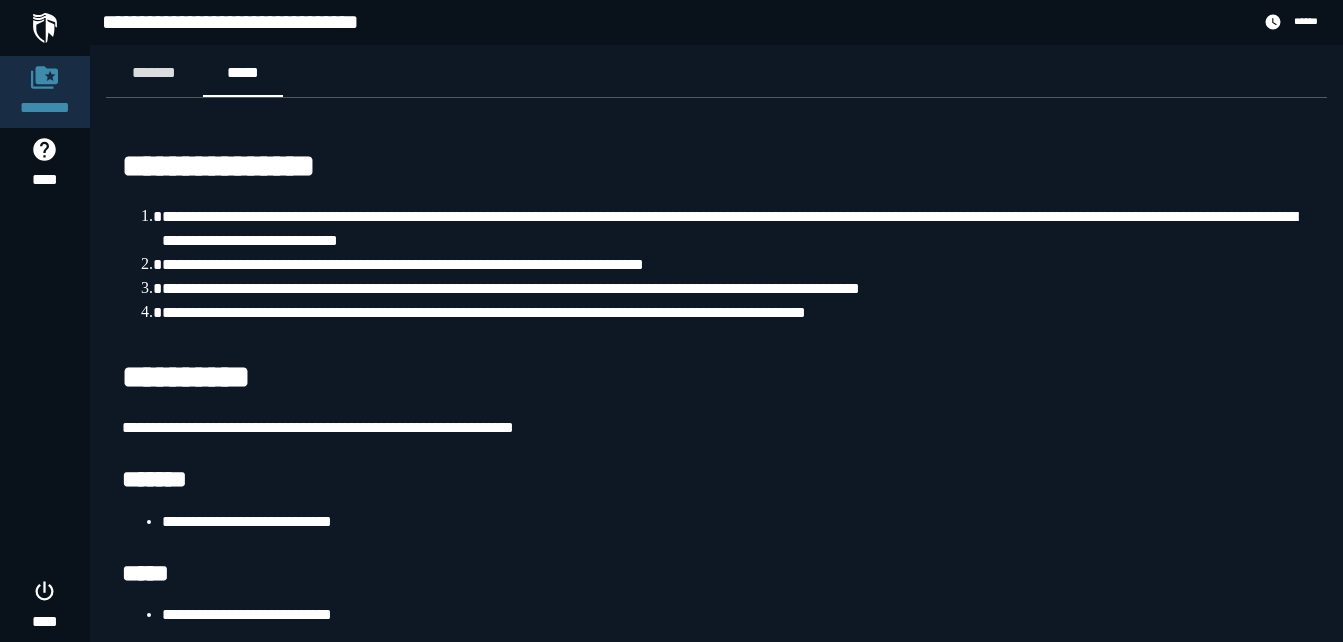 scroll, scrollTop: 37, scrollLeft: 0, axis: vertical 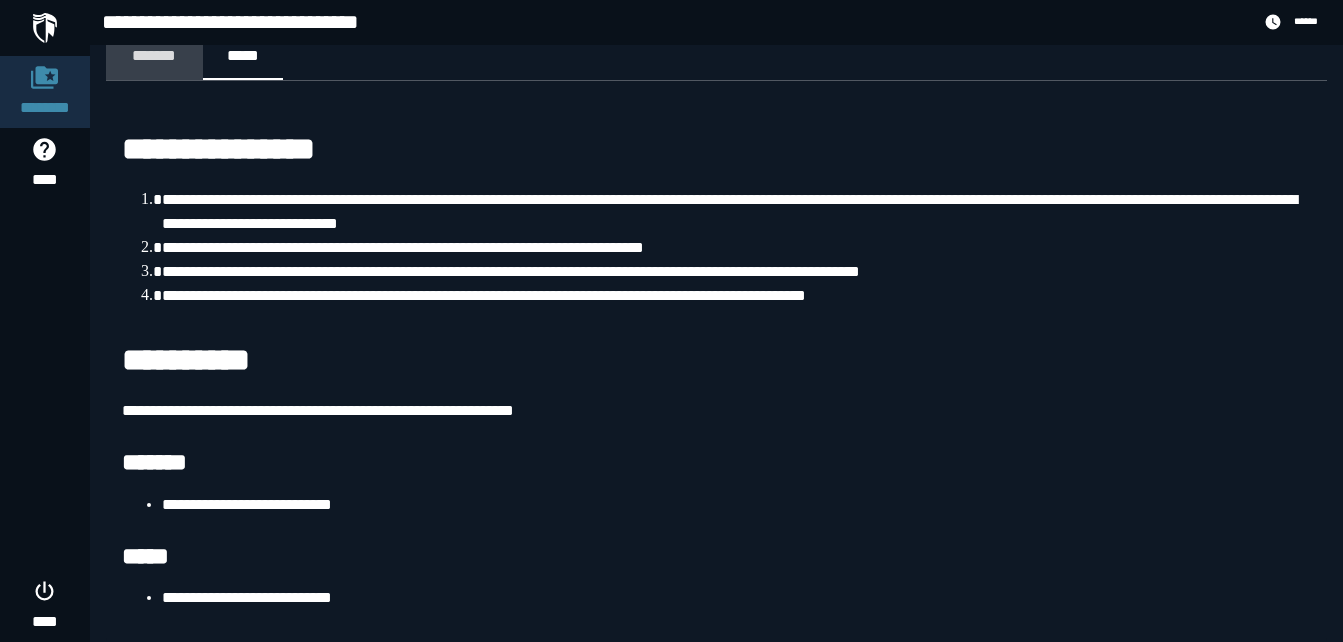 click on "*******" at bounding box center (154, 55) 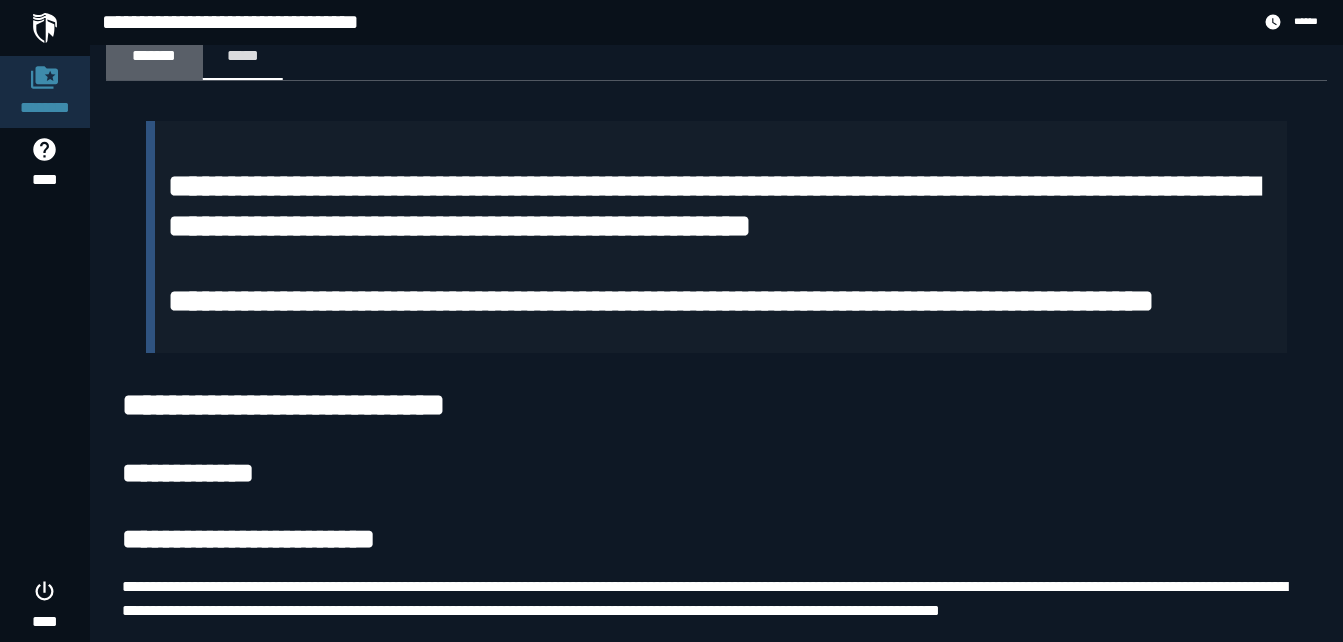 scroll, scrollTop: 0, scrollLeft: 0, axis: both 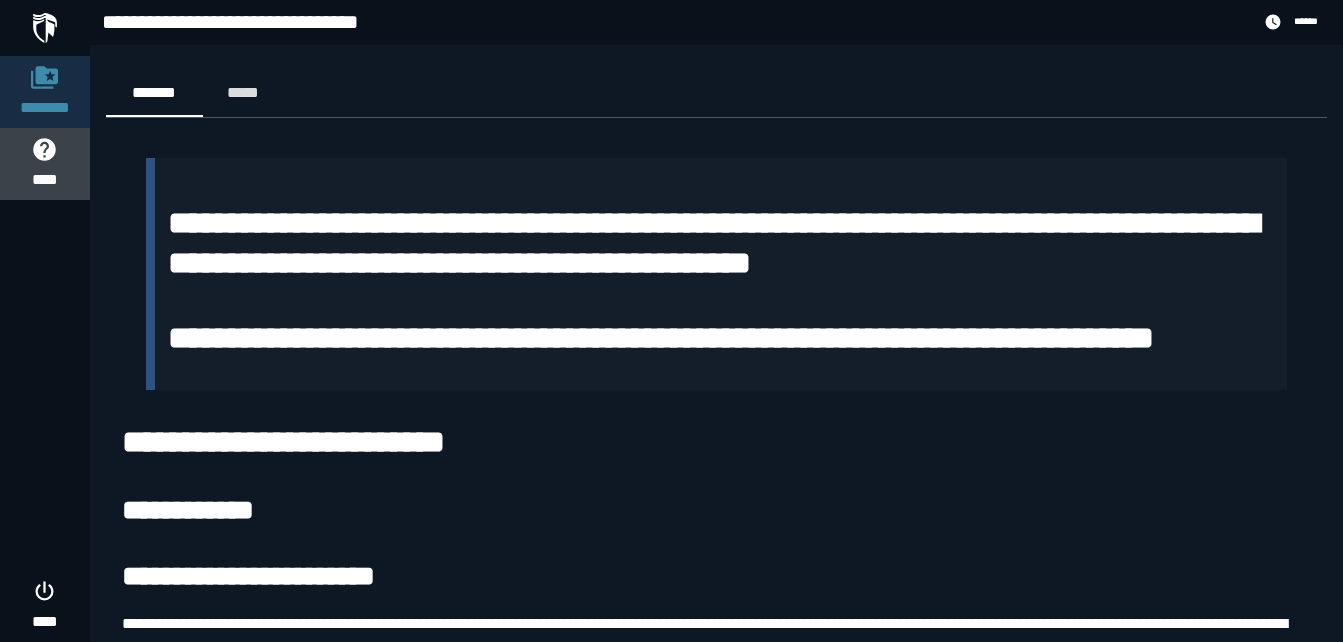 click 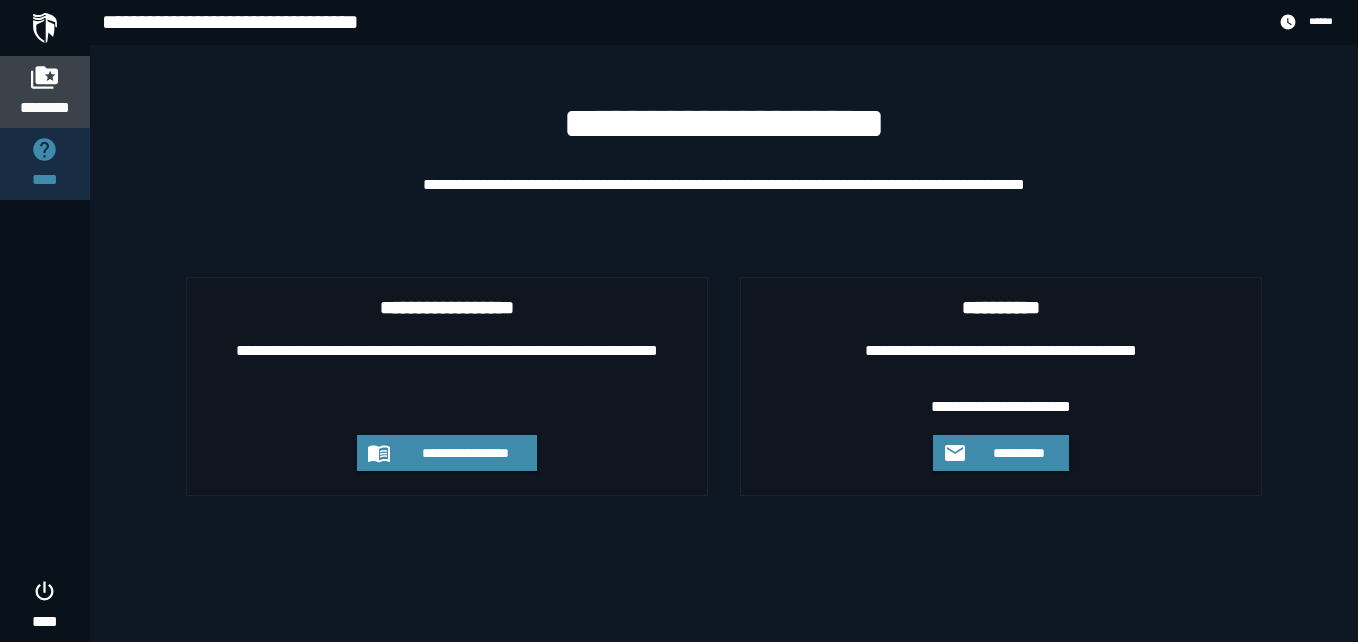 click at bounding box center [45, 77] 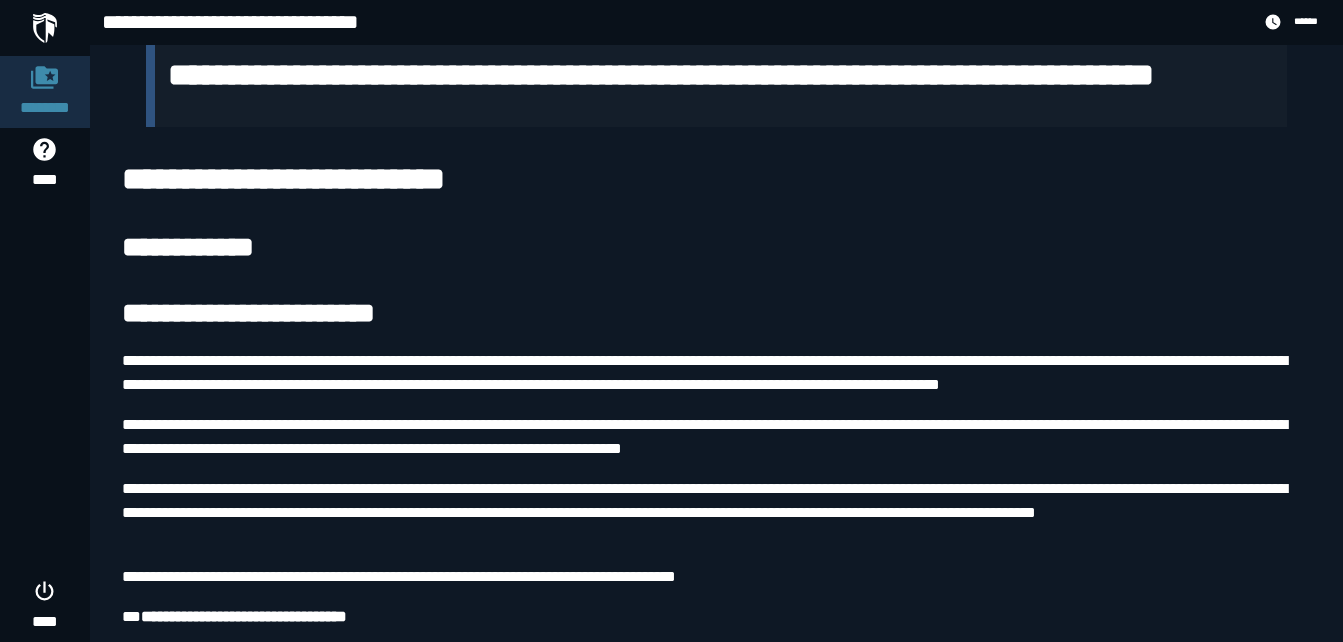 scroll, scrollTop: 272, scrollLeft: 0, axis: vertical 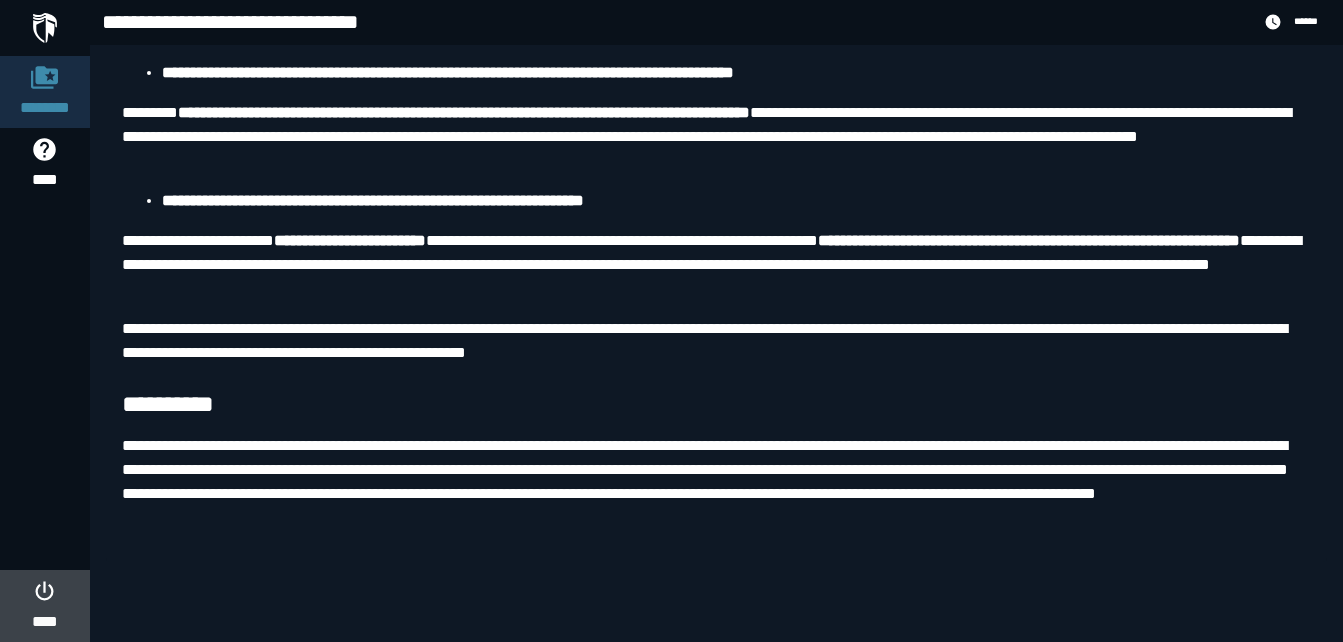 click 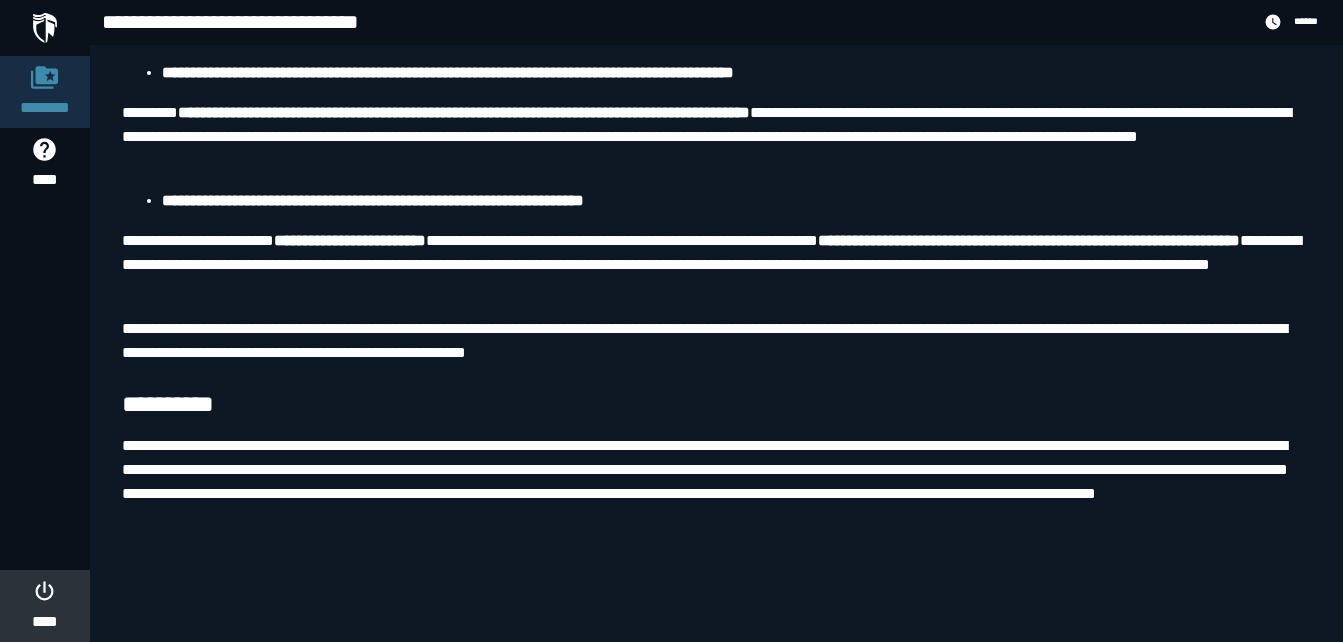 scroll, scrollTop: 0, scrollLeft: 0, axis: both 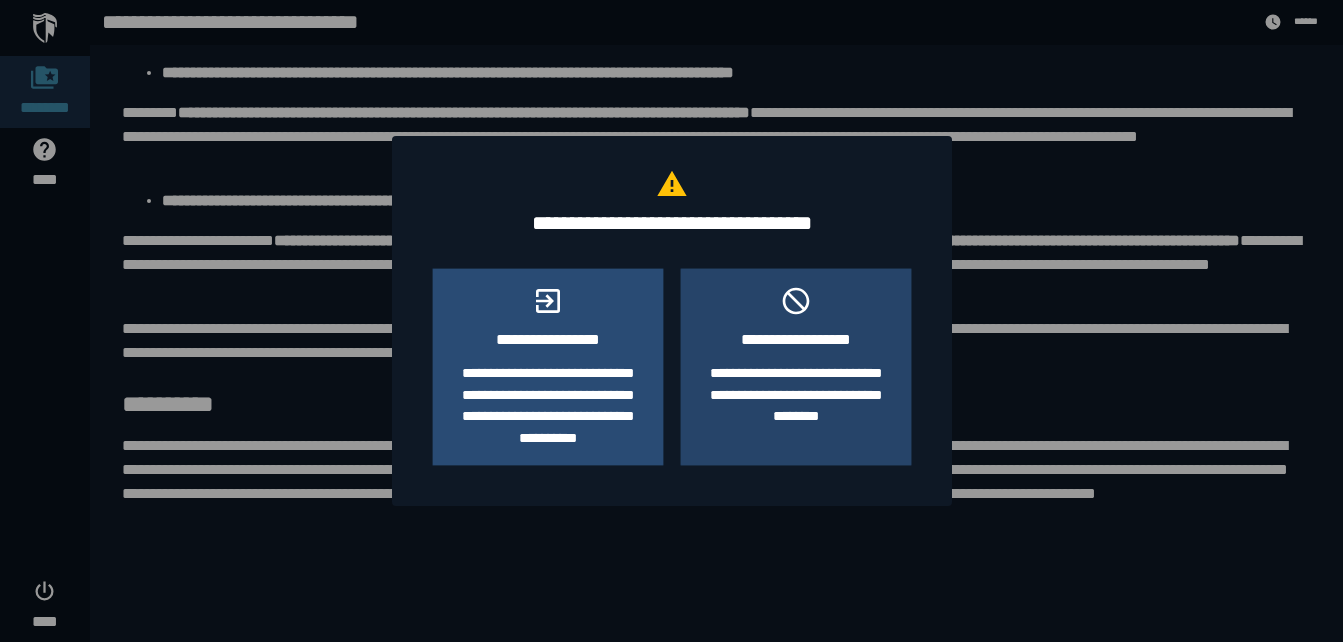 click on "**********" 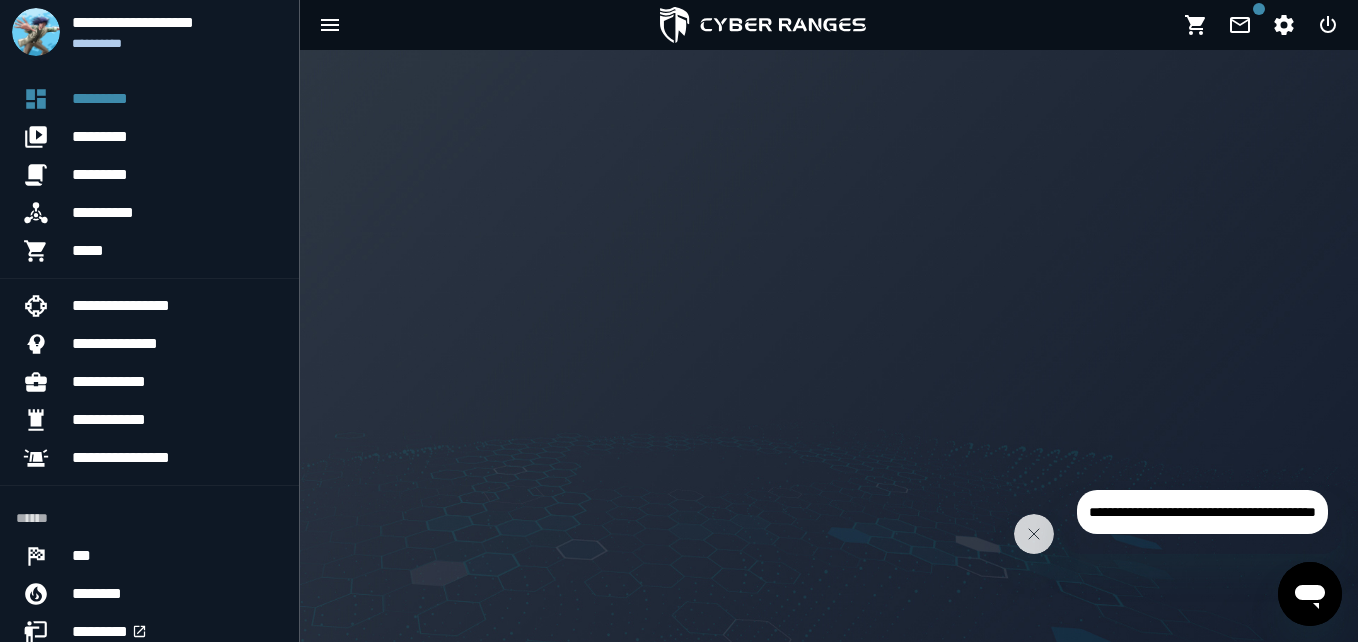 click at bounding box center (829, 346) 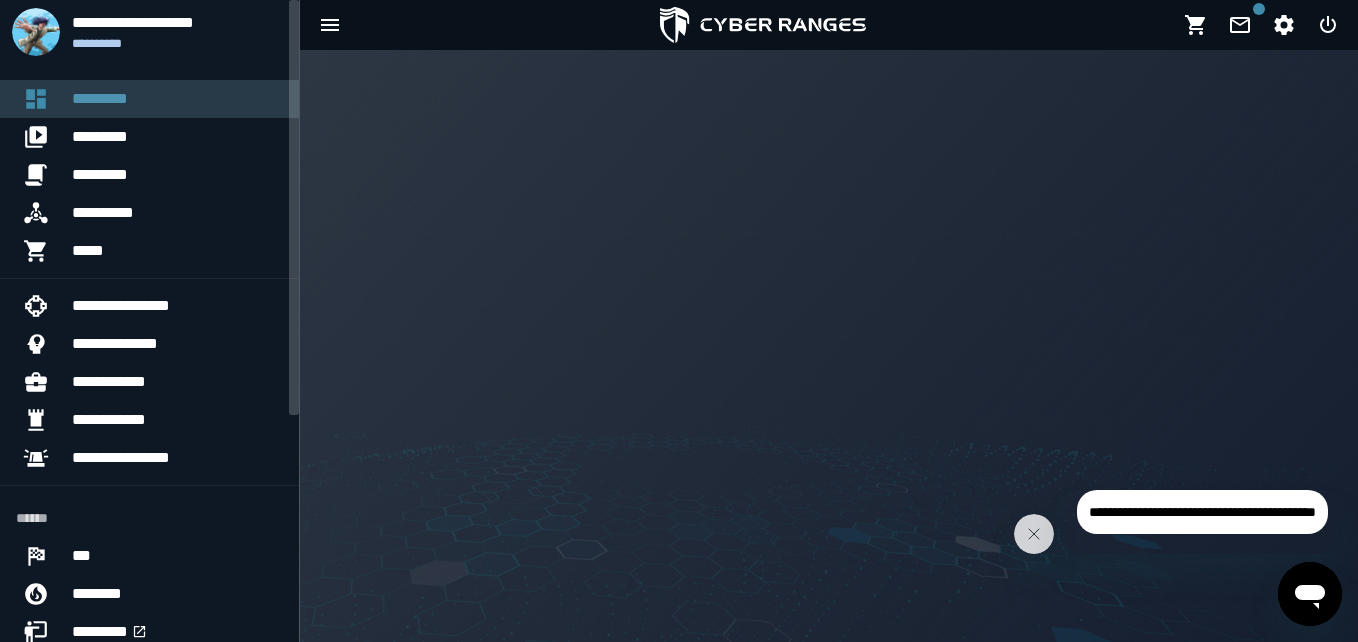 click on "*********" at bounding box center [177, 99] 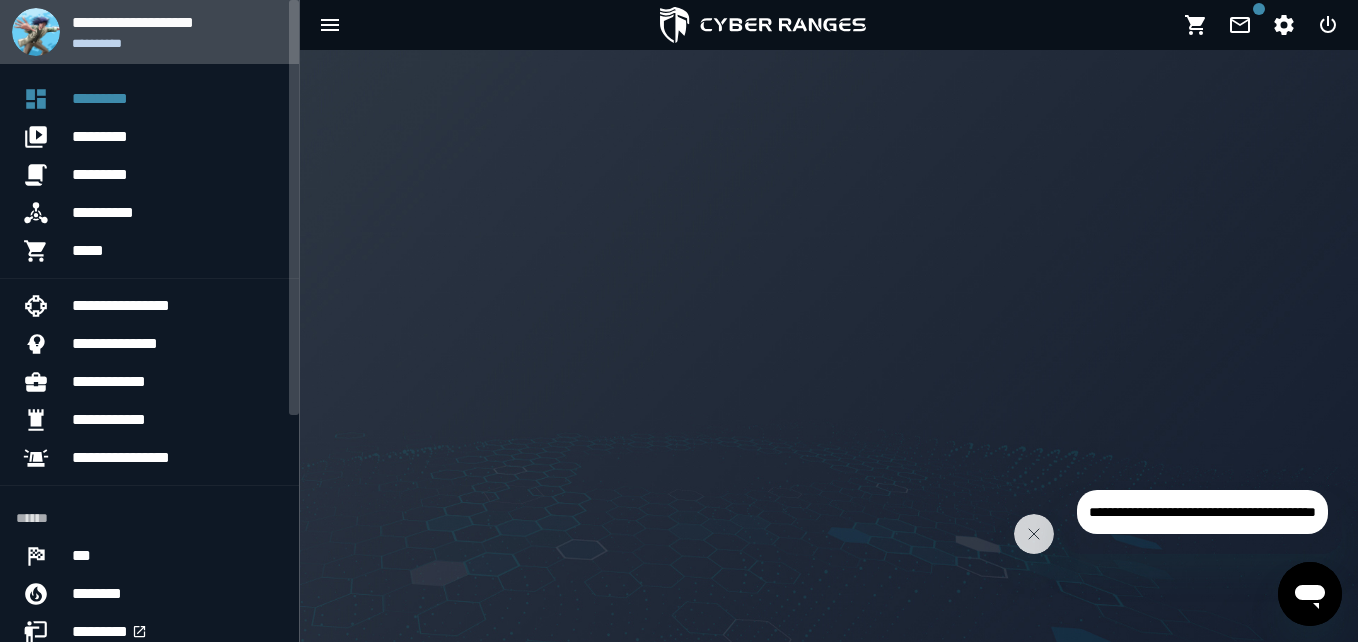 click on "**********" at bounding box center [177, 43] 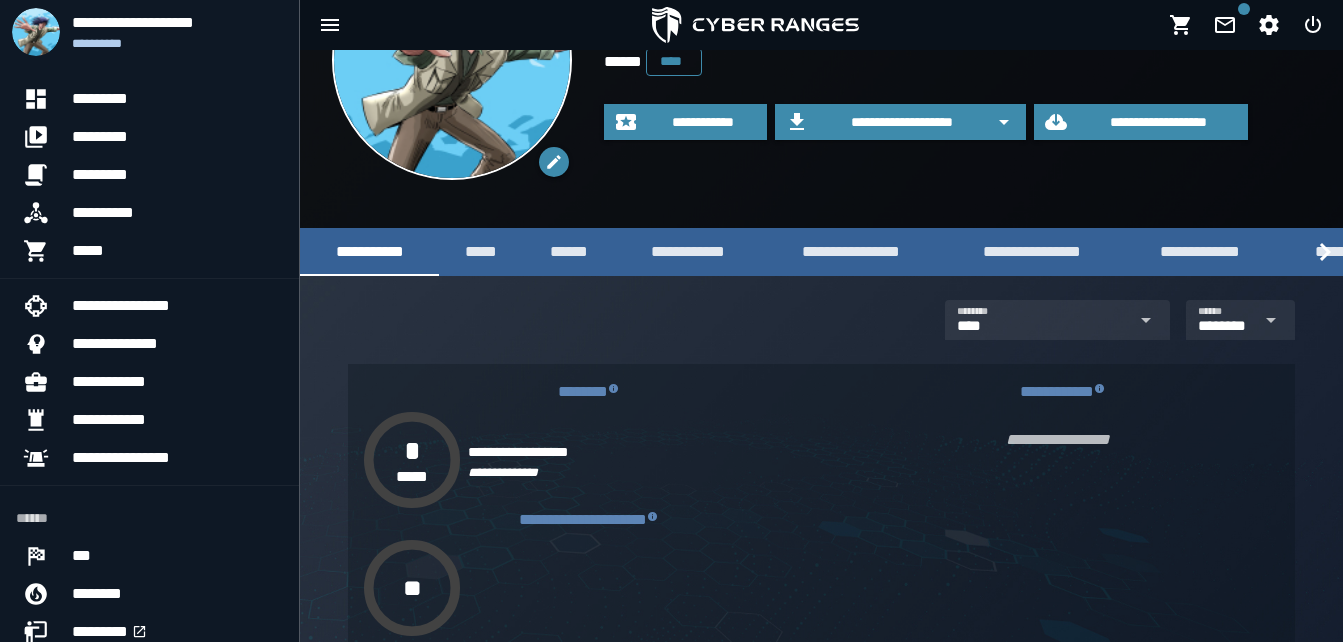 scroll, scrollTop: 117, scrollLeft: 0, axis: vertical 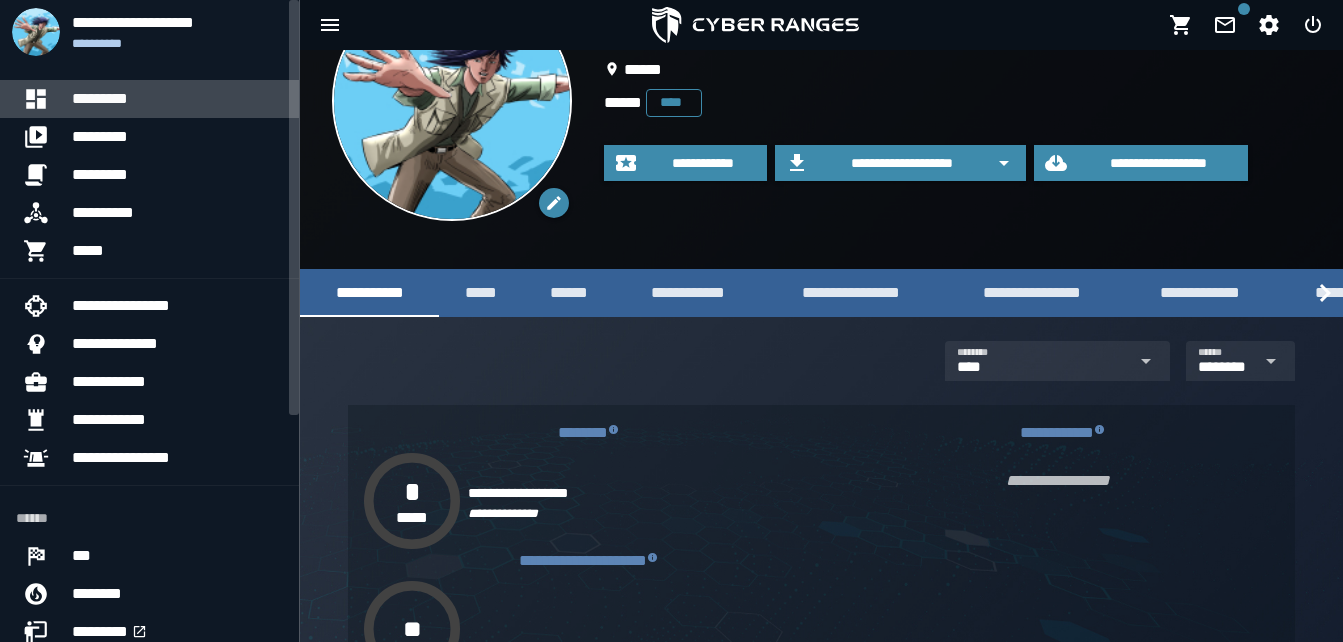 click on "*********" at bounding box center (177, 99) 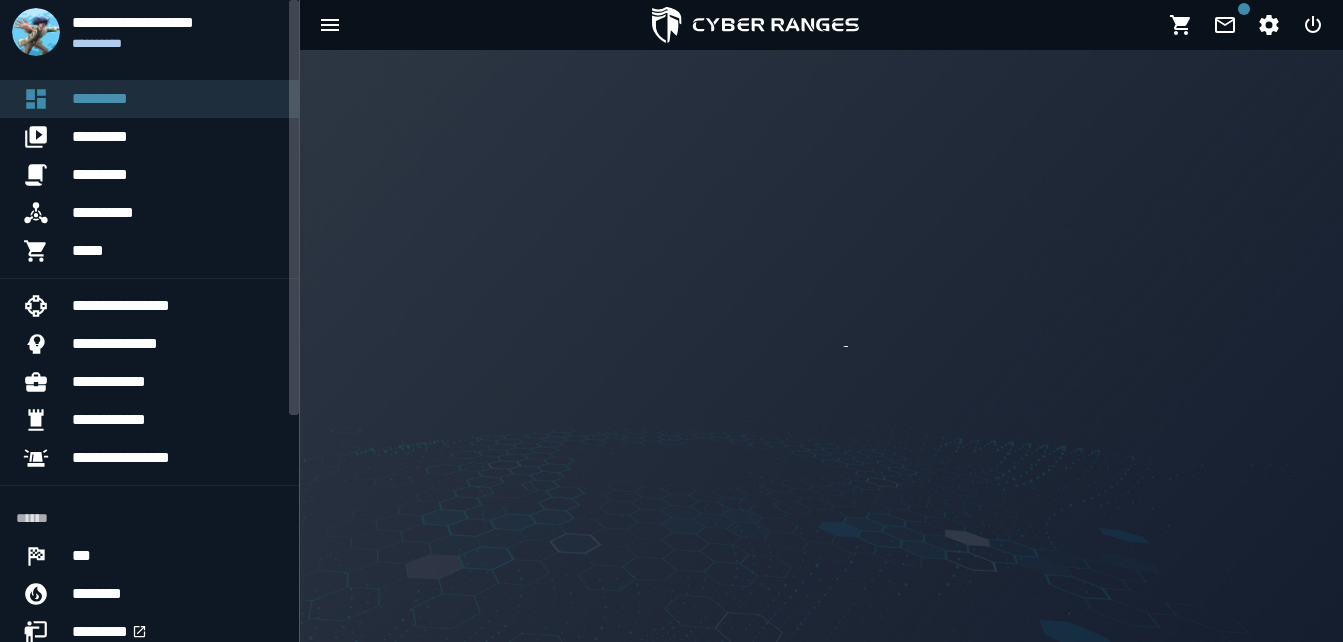 scroll, scrollTop: 0, scrollLeft: 0, axis: both 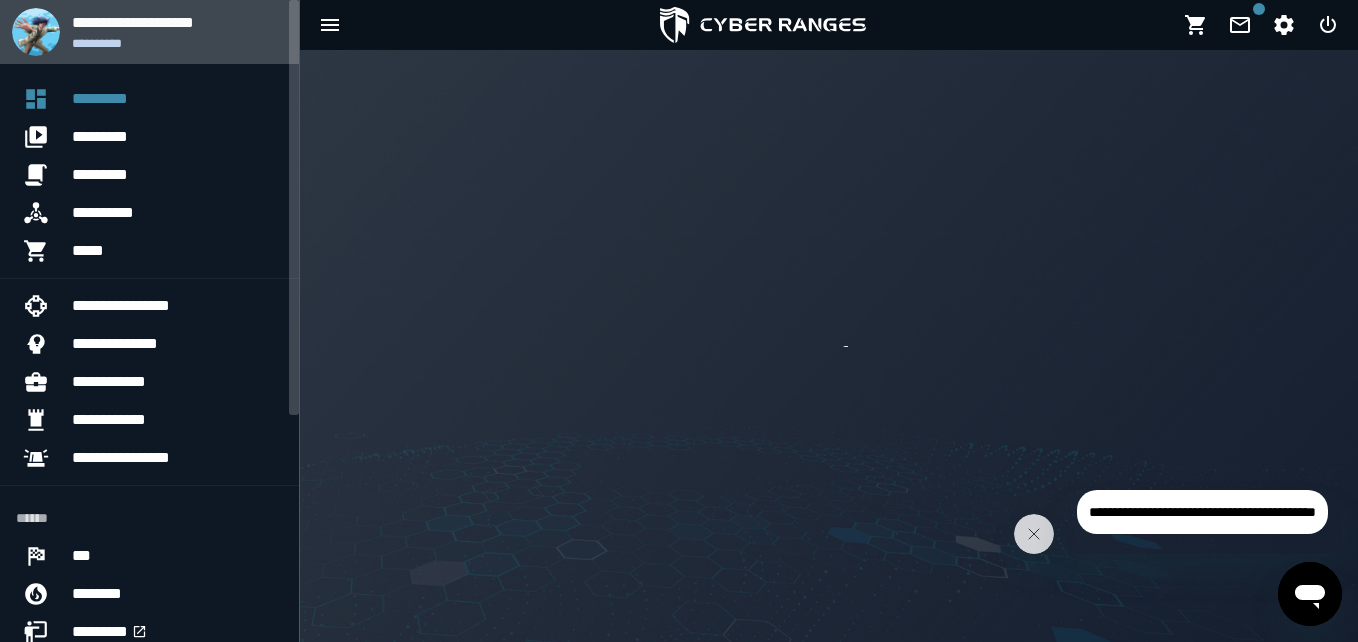 click on "**********" at bounding box center [177, 43] 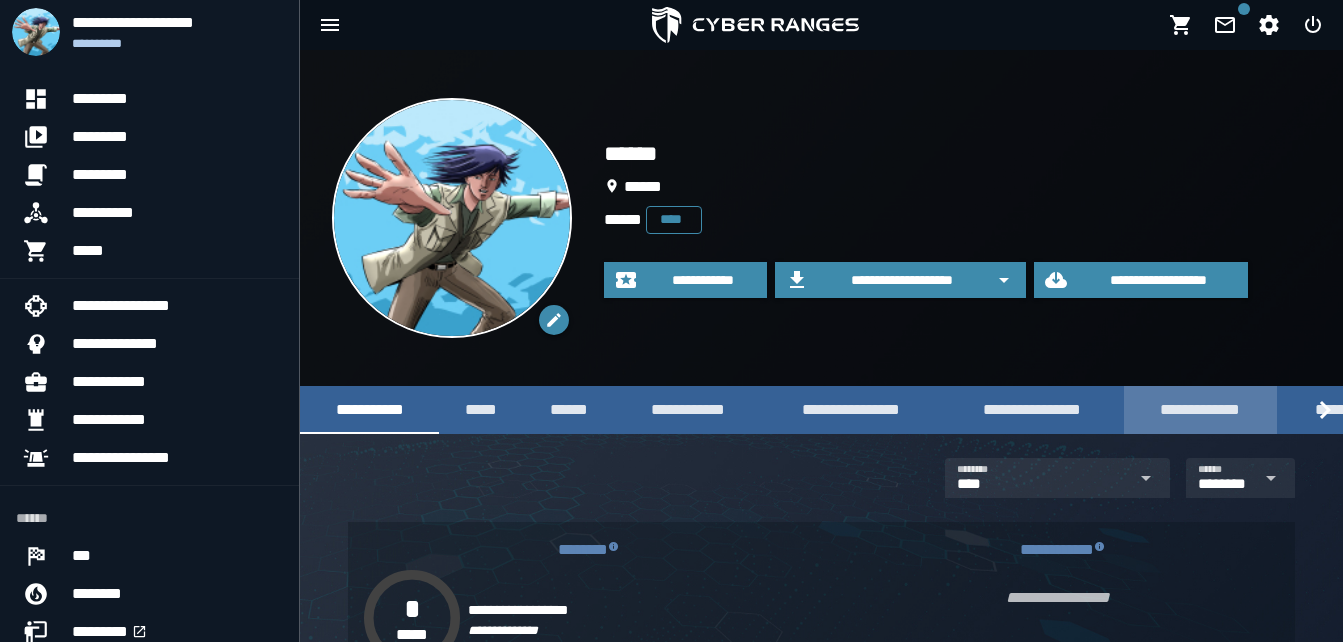 click on "**********" at bounding box center [1200, 409] 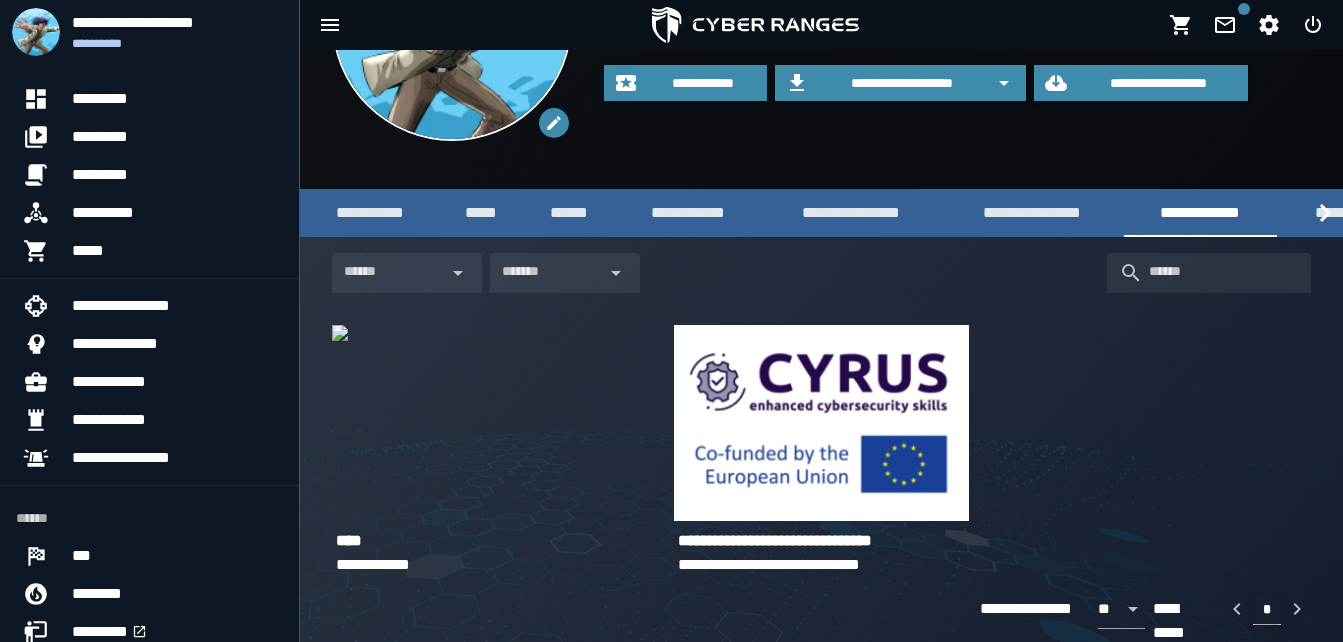 scroll, scrollTop: 208, scrollLeft: 0, axis: vertical 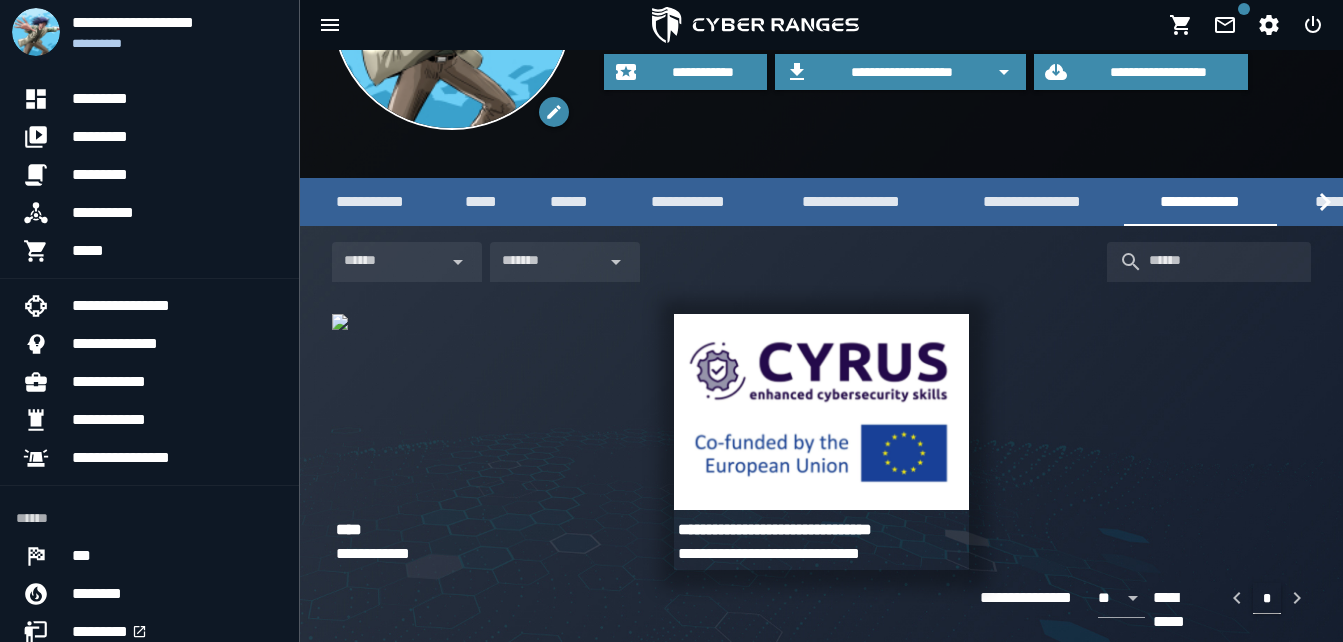 click on "**********" at bounding box center (821, 530) 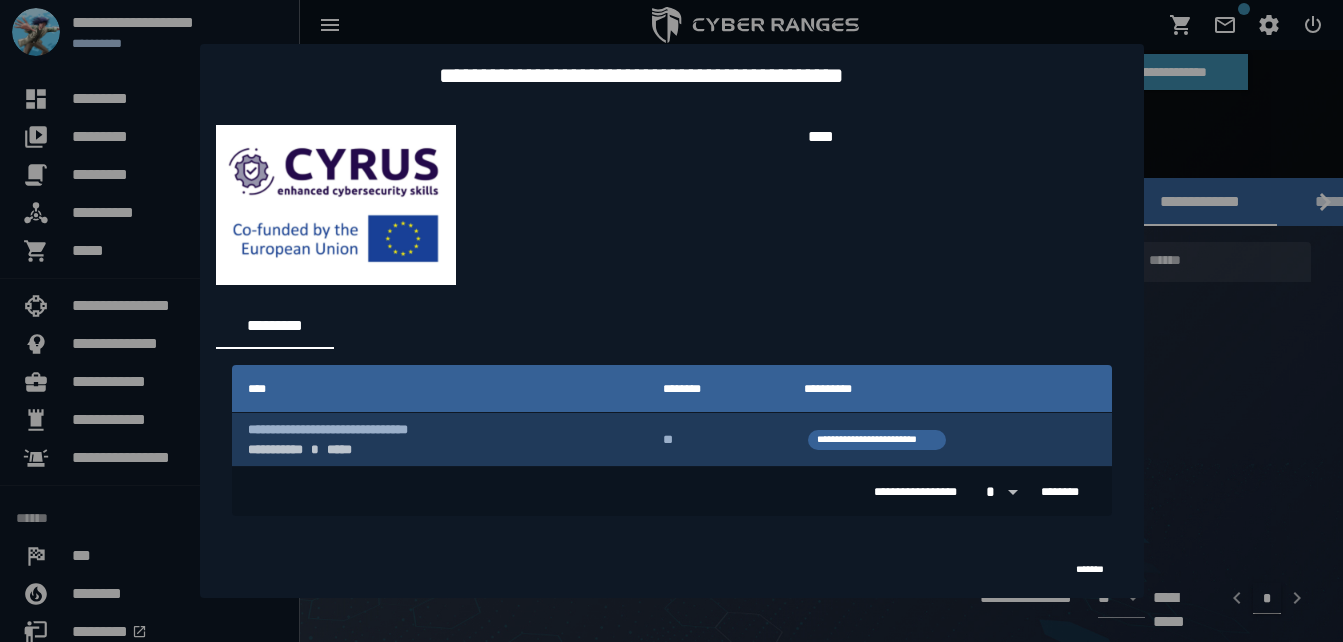 click on "**********" at bounding box center [440, 439] 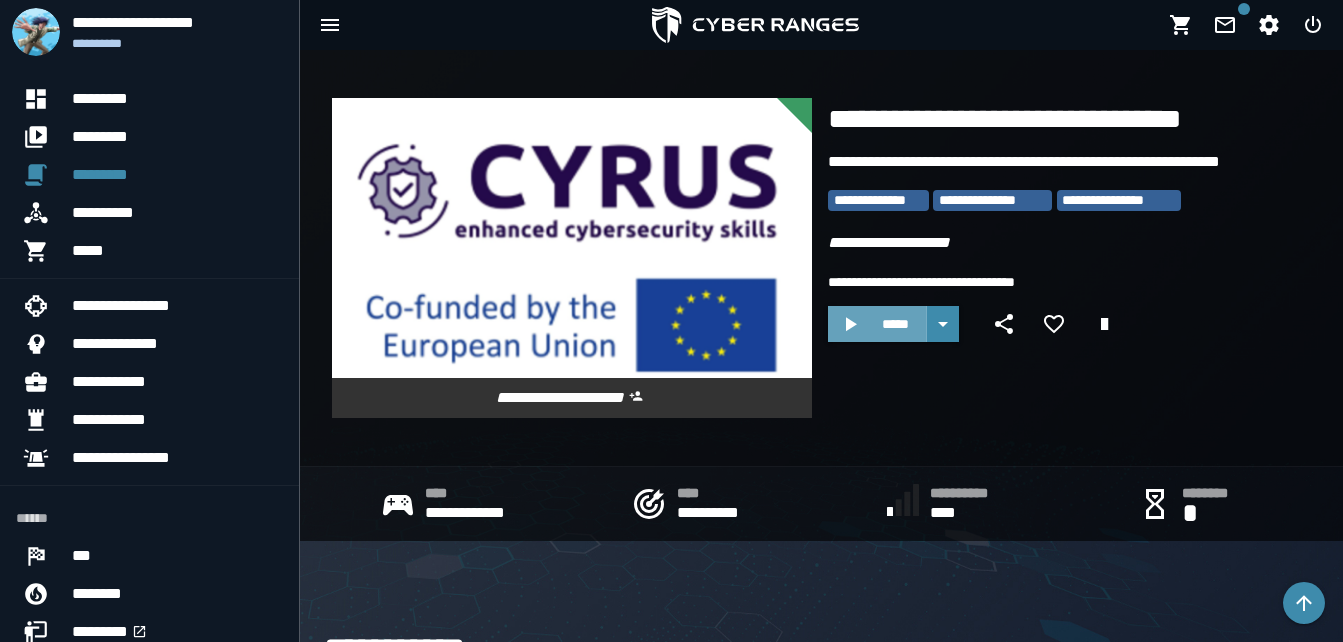 drag, startPoint x: 882, startPoint y: 325, endPoint x: 891, endPoint y: 360, distance: 36.138622 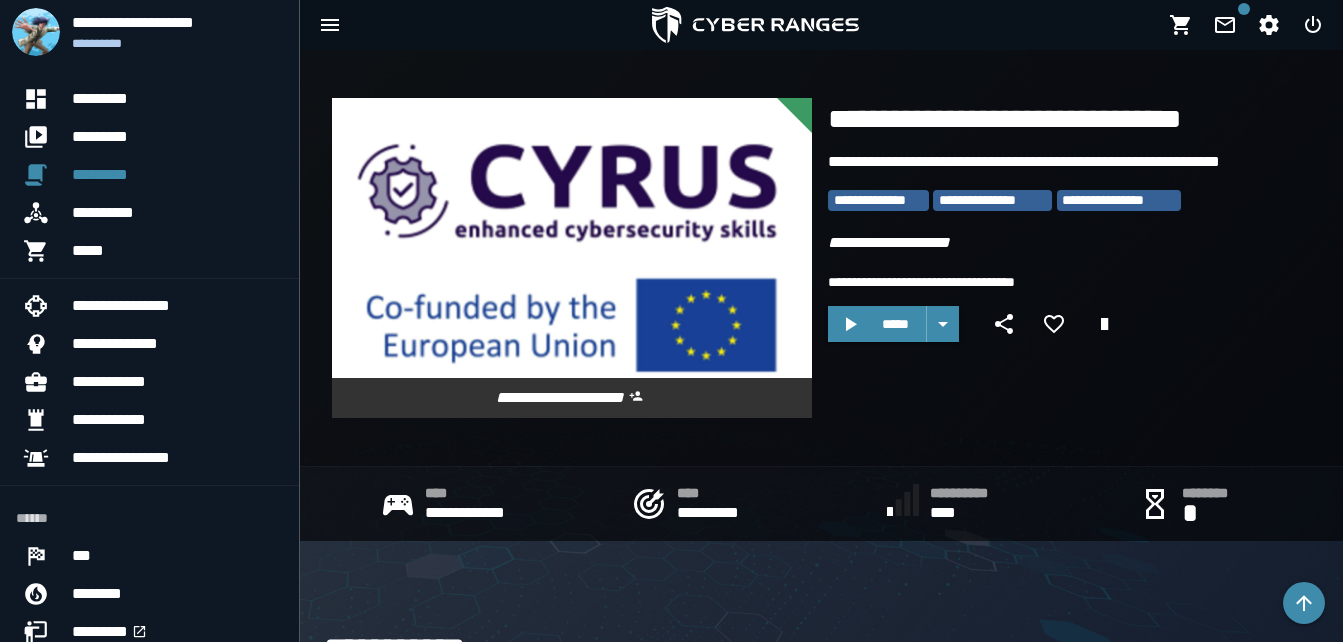 click on "**********" at bounding box center [1047, 250] 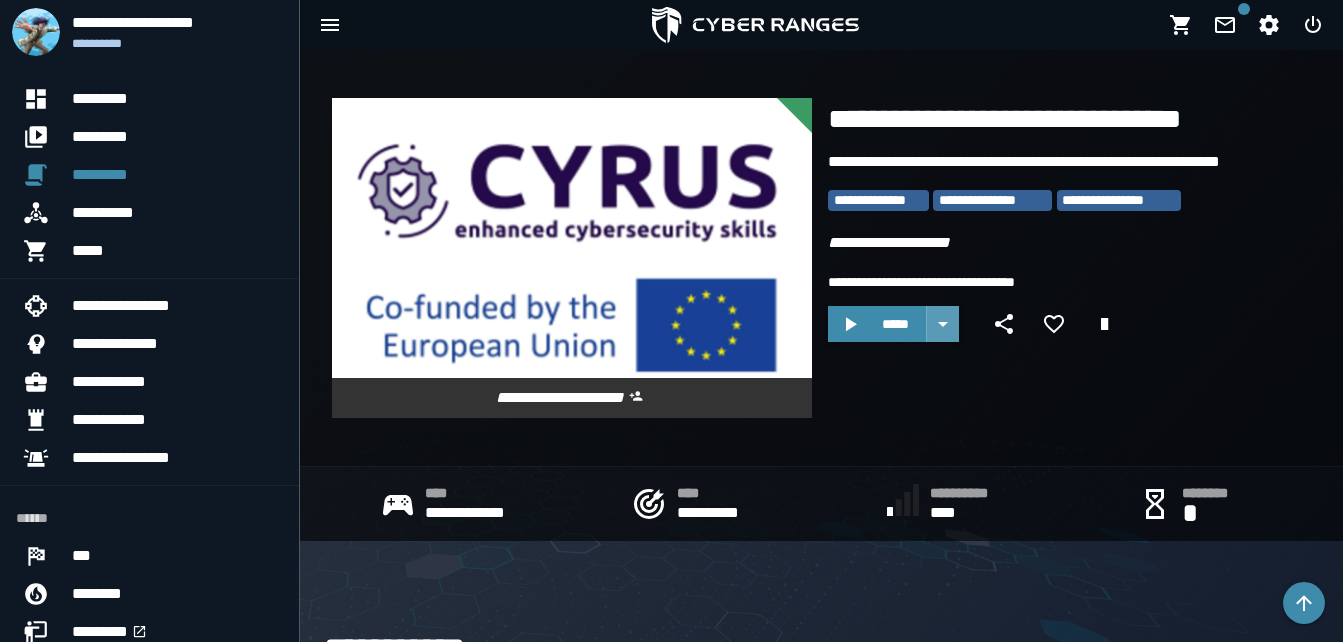 click 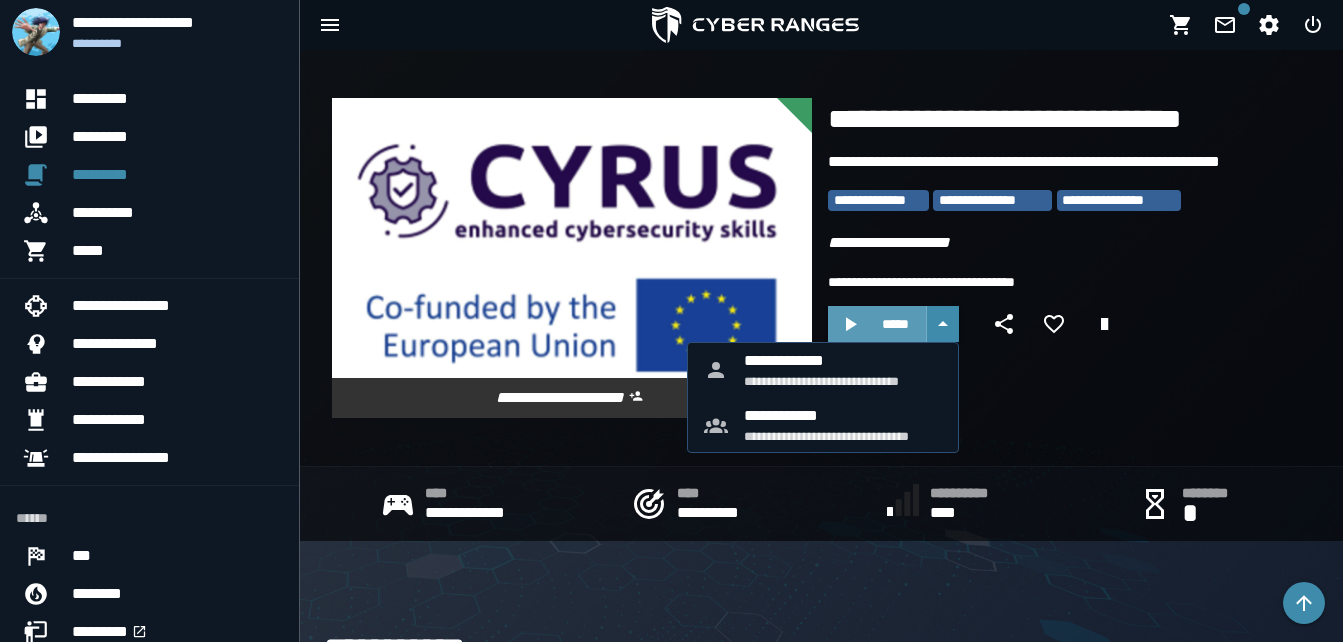 click on "*****" at bounding box center (895, 324) 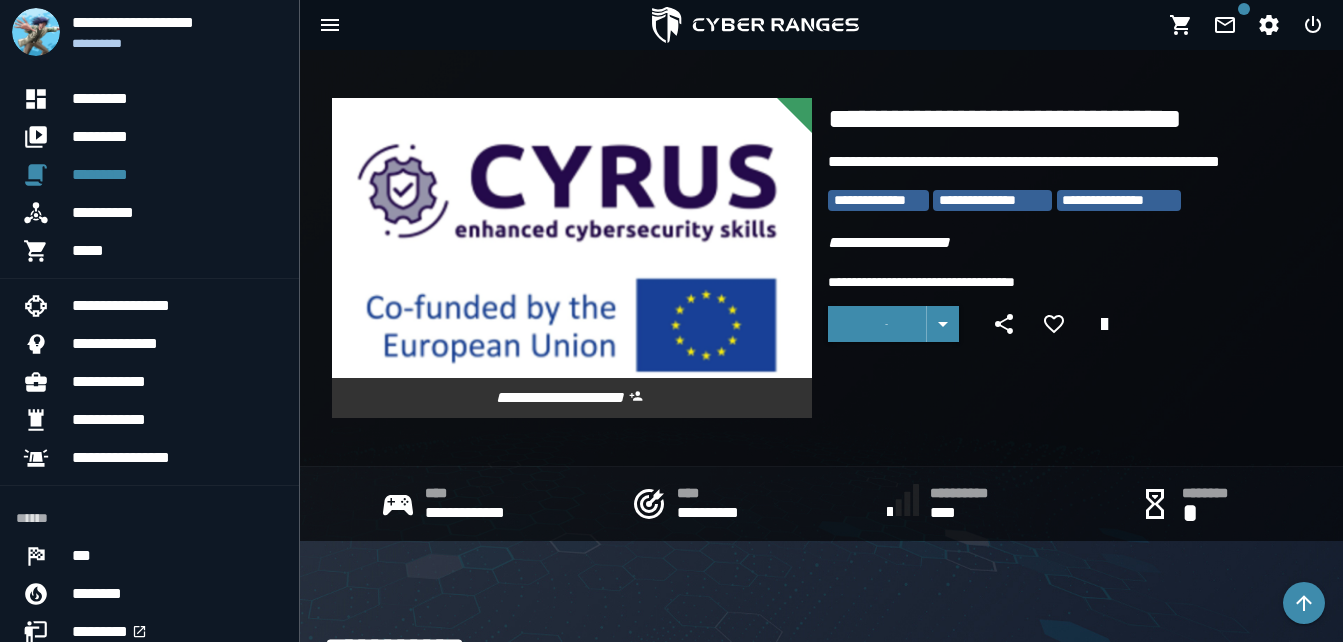 click on "**********" at bounding box center (993, 200) 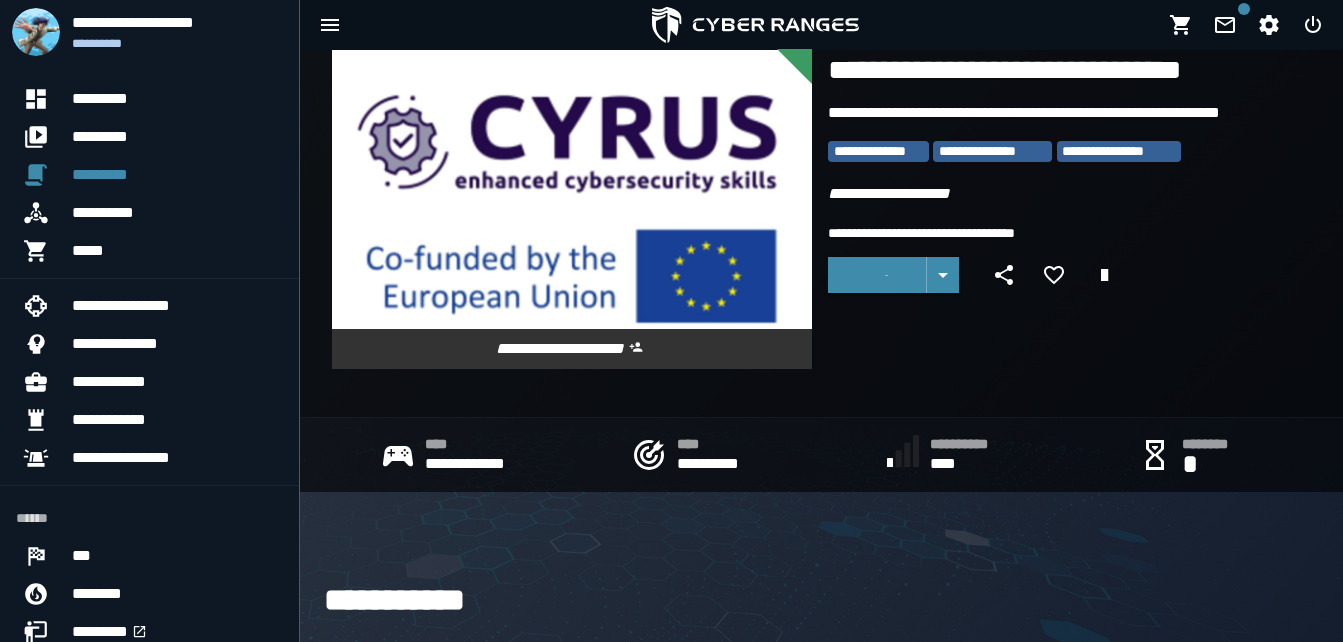 scroll, scrollTop: 0, scrollLeft: 0, axis: both 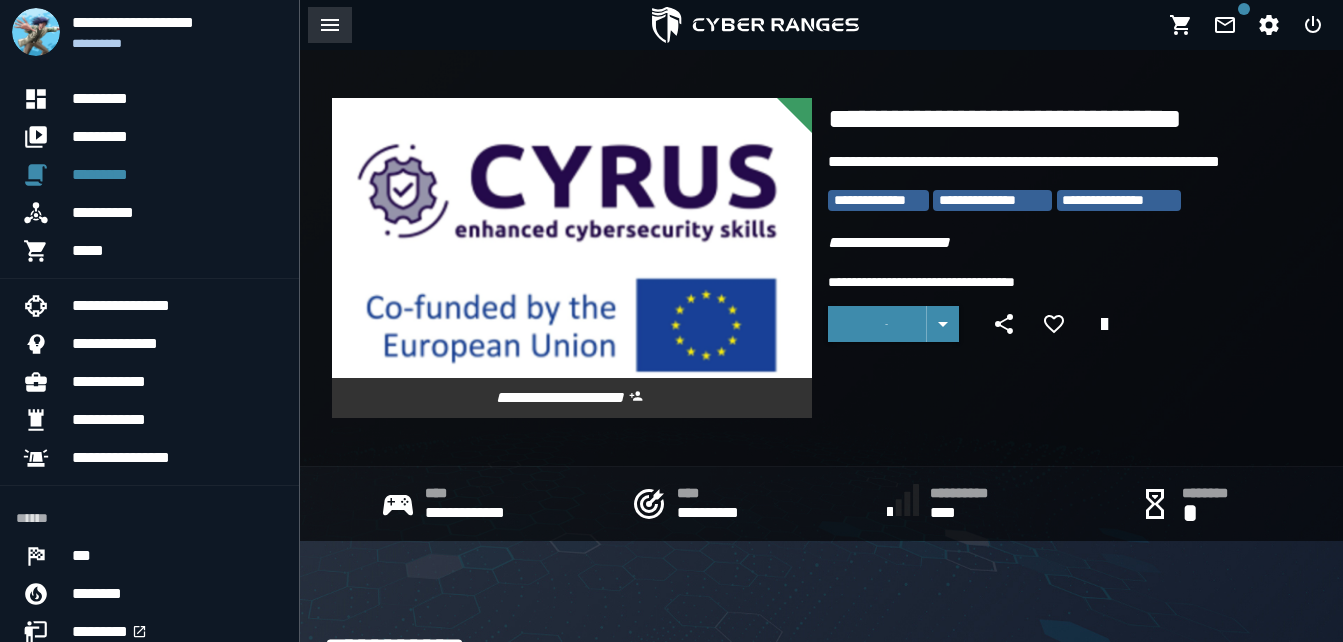click 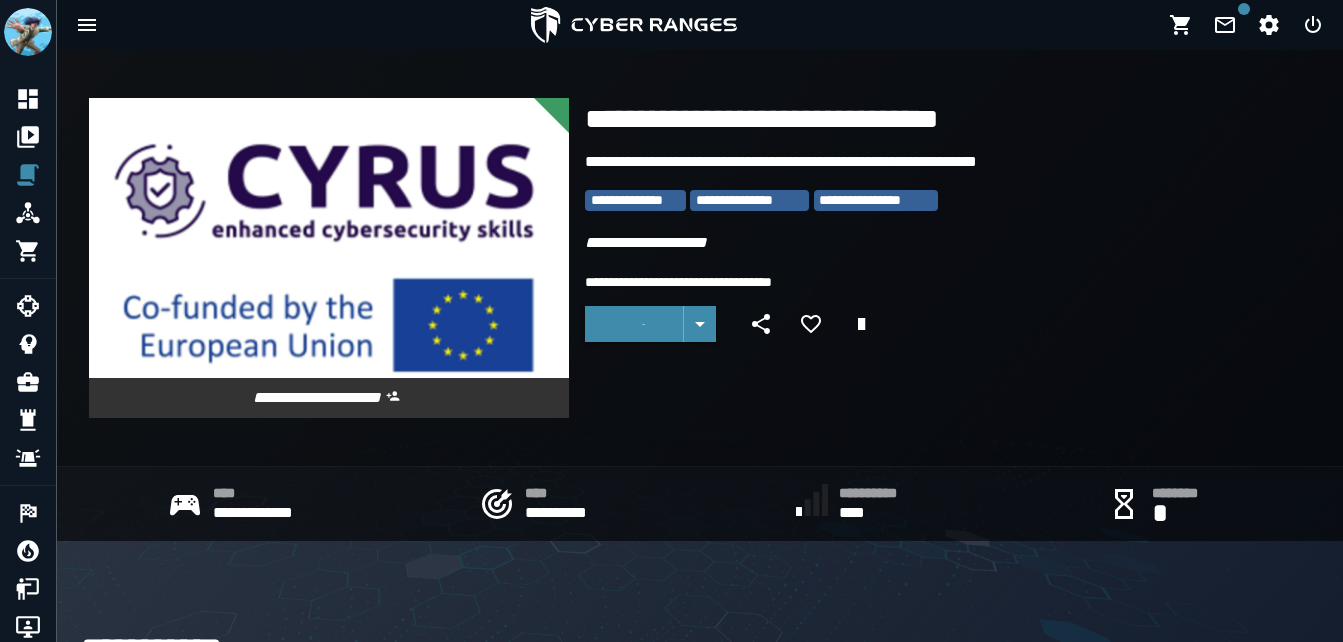 click on "**********" at bounding box center [750, 200] 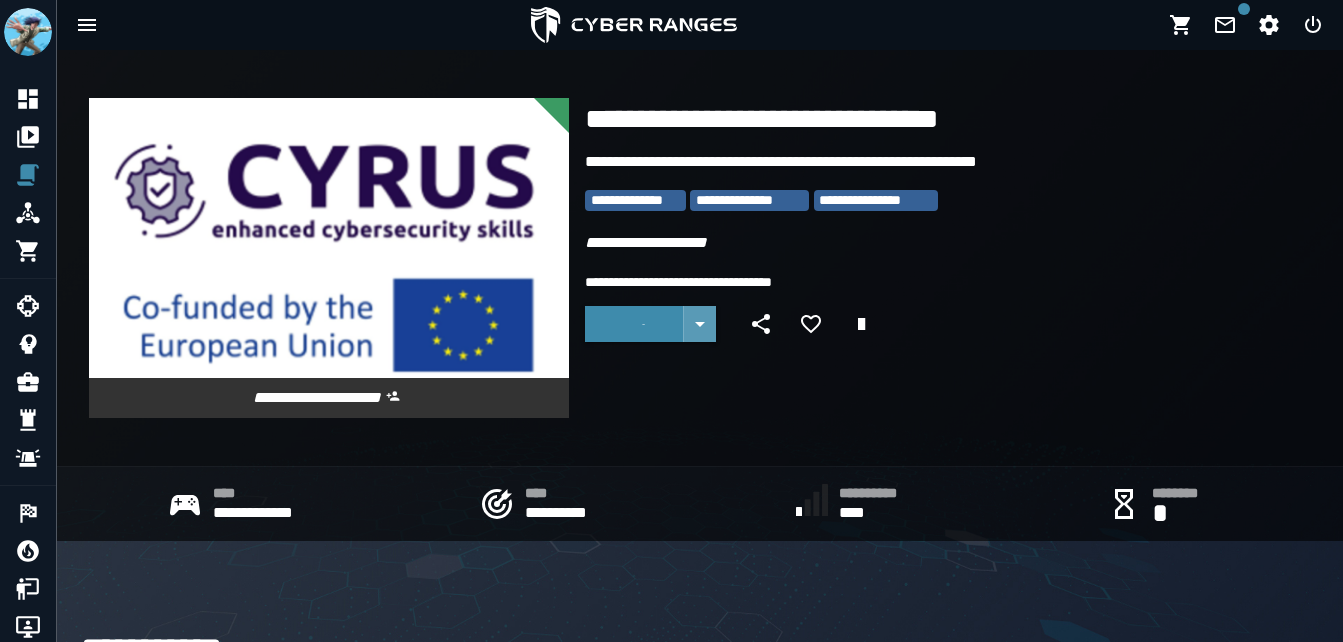 click 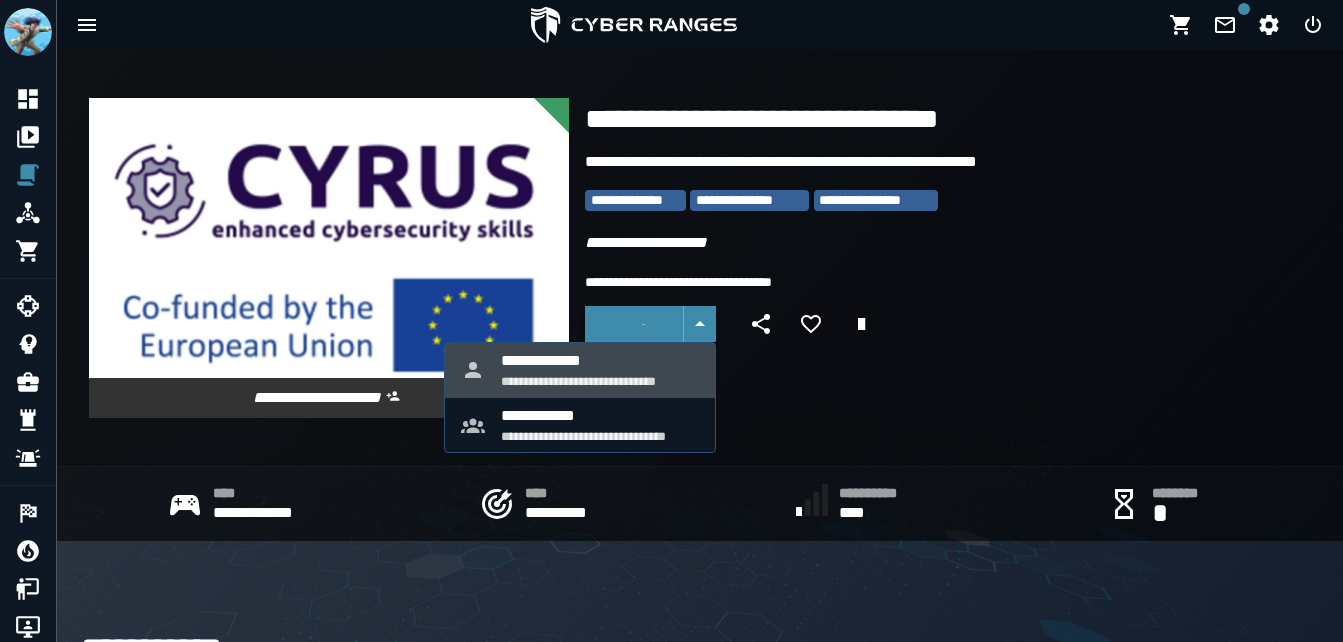 click on "**********" at bounding box center [600, 360] 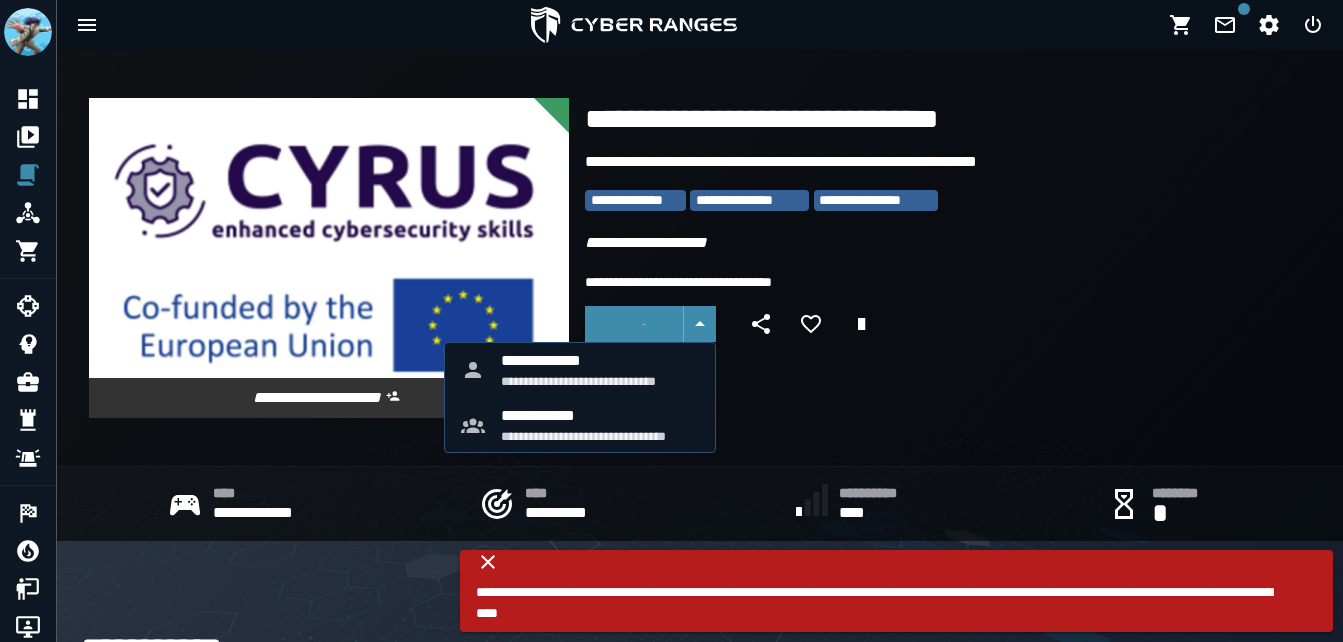 click on "**********" at bounding box center (750, 200) 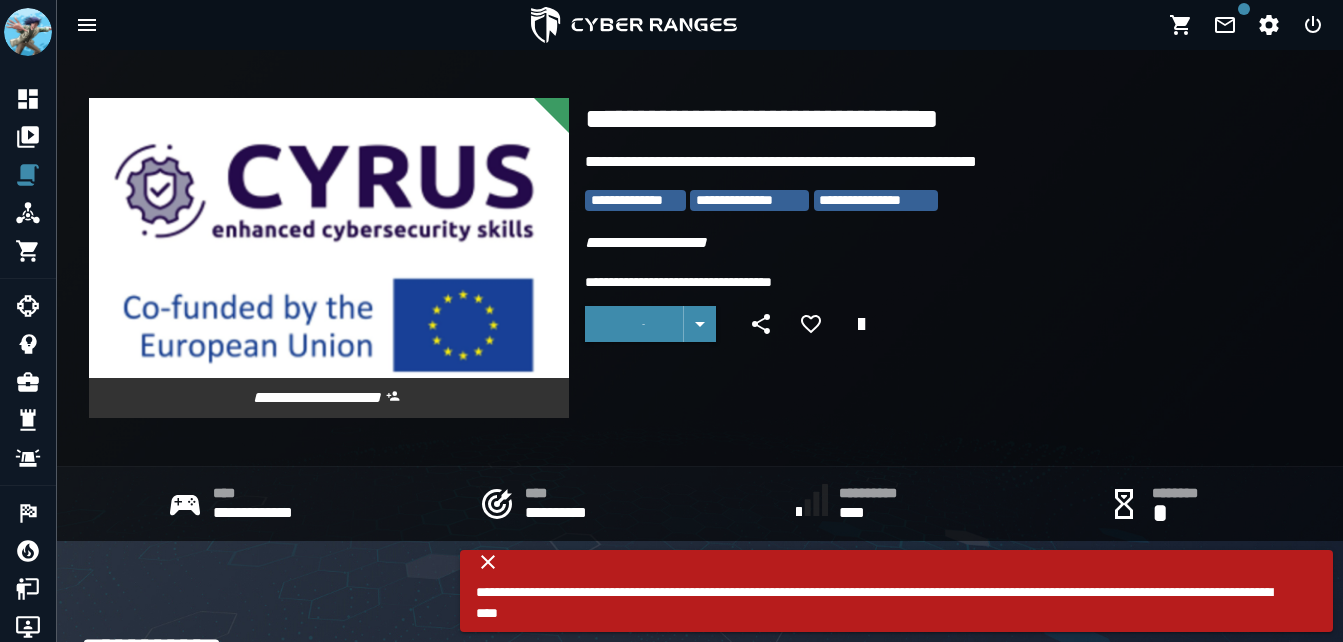 click 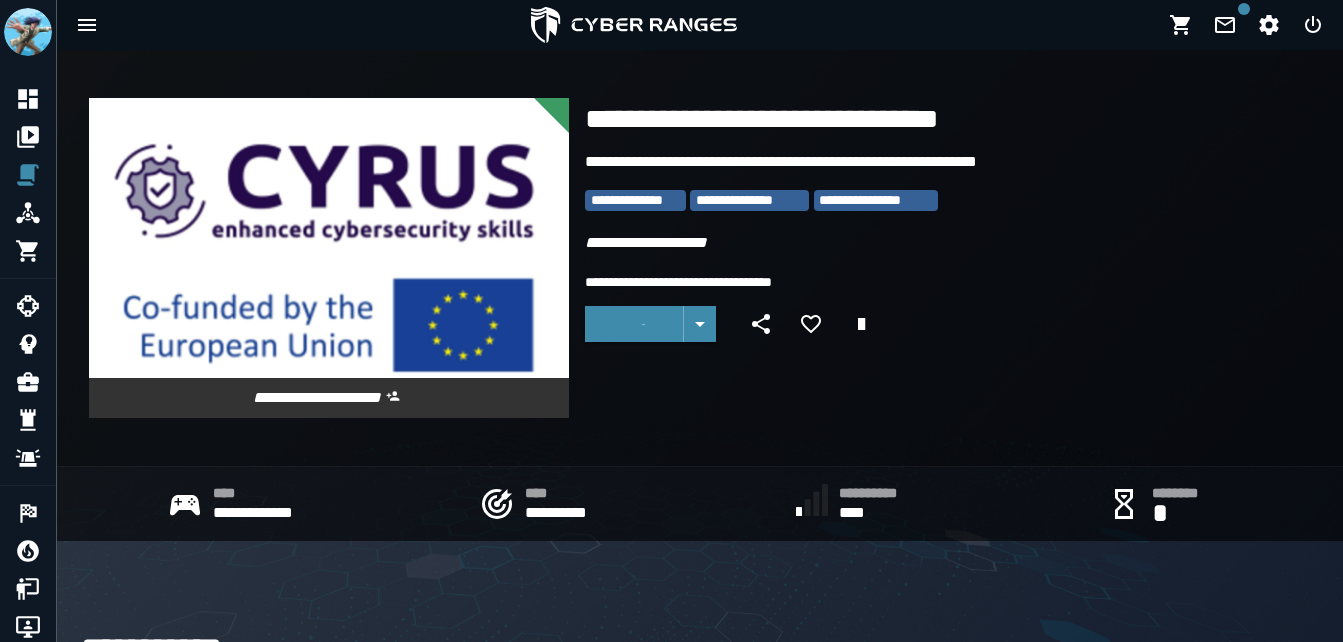 click on "**********" at bounding box center (876, 200) 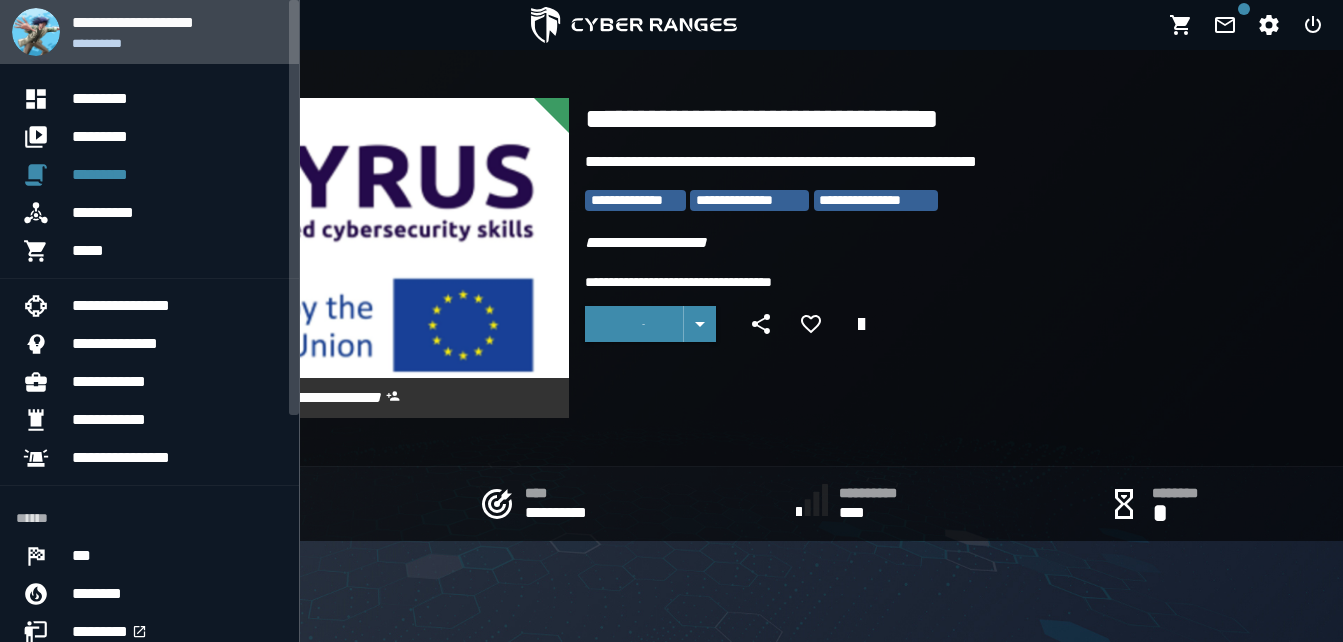 click on "**********" at bounding box center (177, 43) 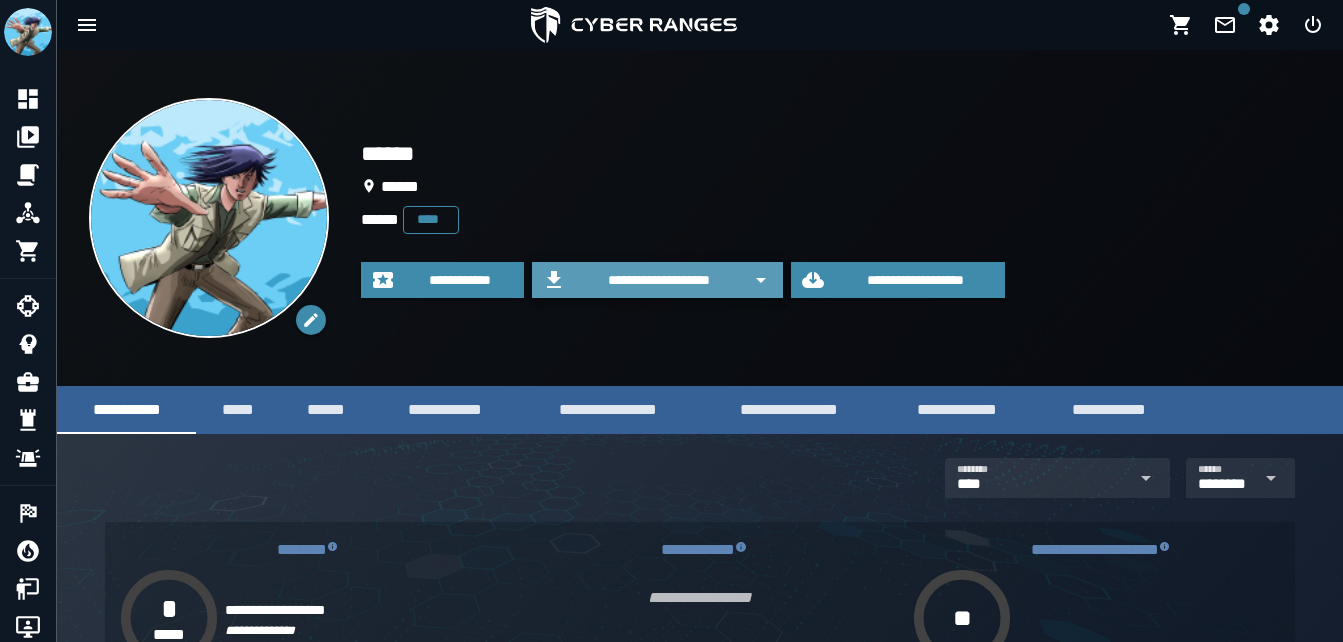 click on "**********" at bounding box center (659, 280) 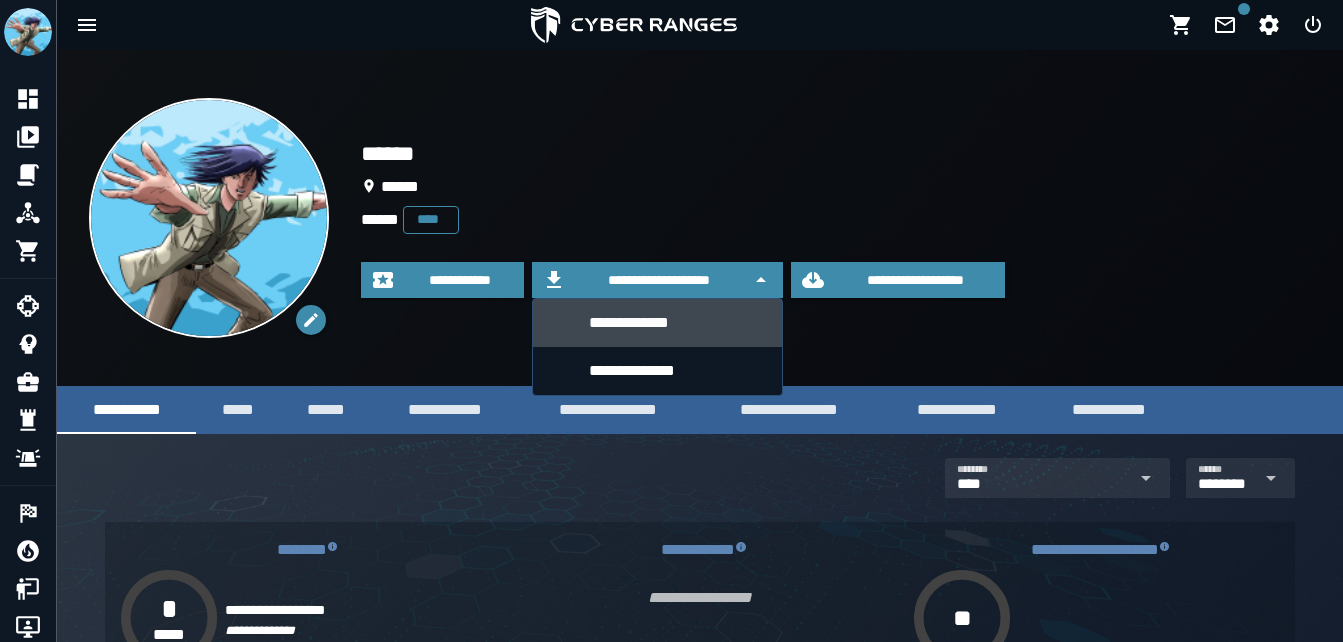 click on "**********" at bounding box center [677, 323] 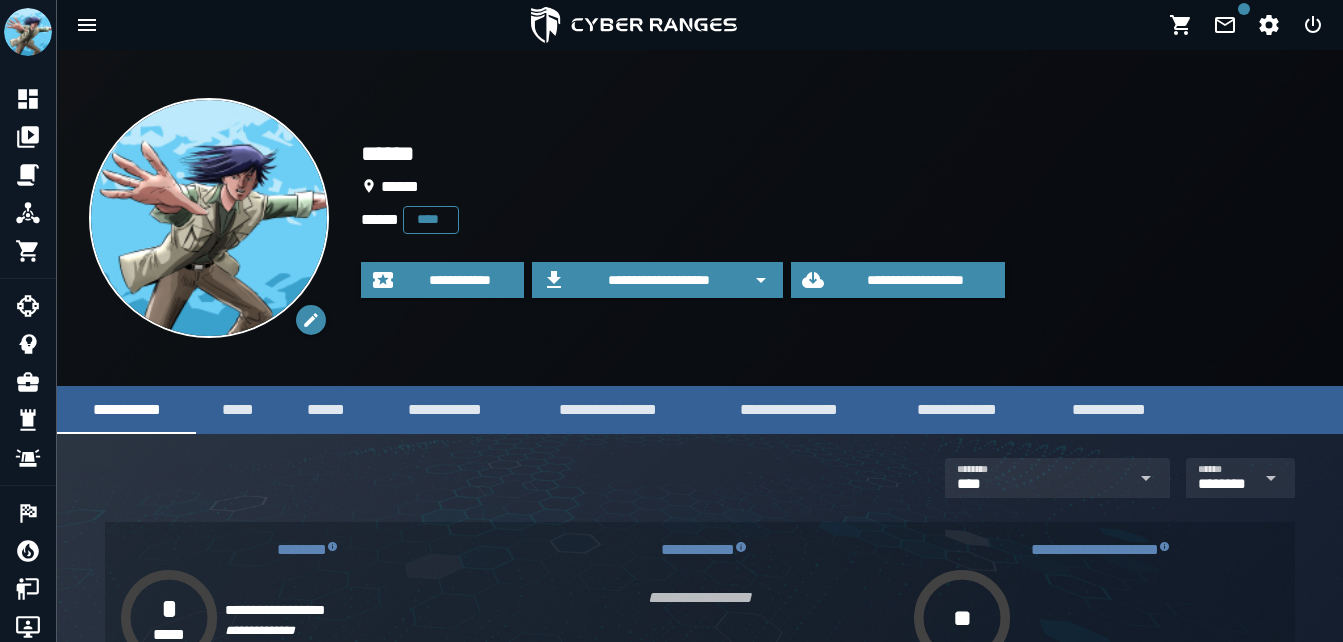 click on "**********" at bounding box center (700, 218) 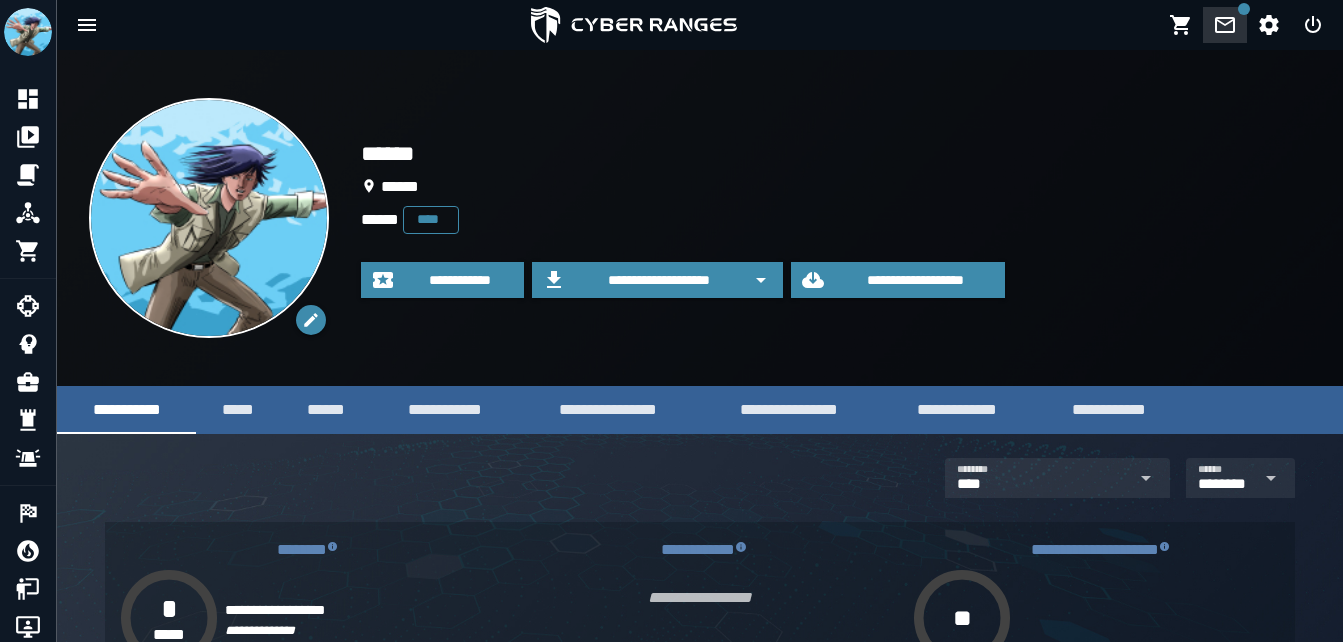 click at bounding box center [1225, 25] 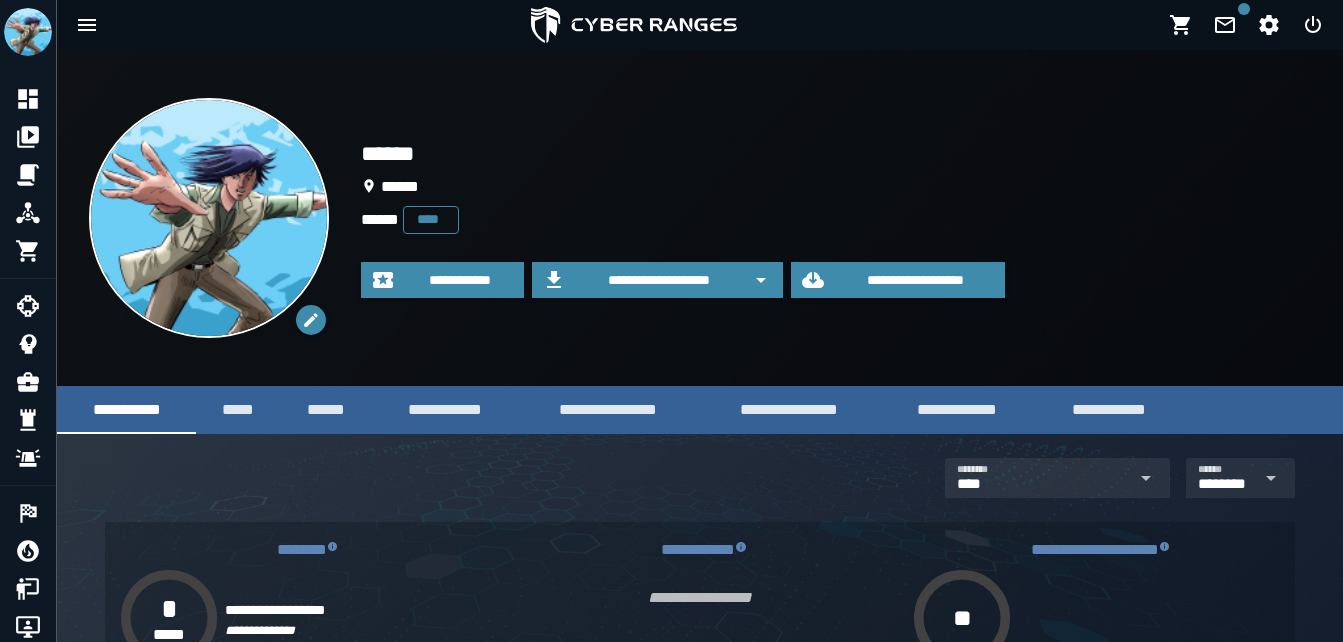 click on "**********" at bounding box center (700, 218) 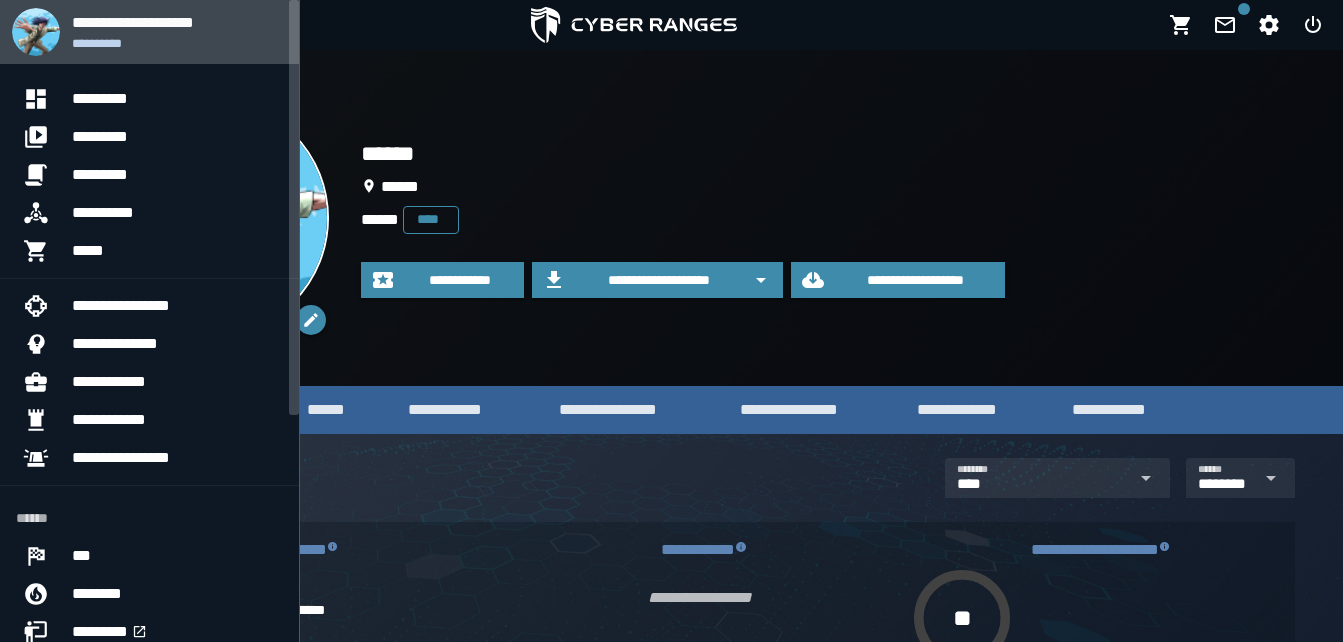 click at bounding box center (36, 32) 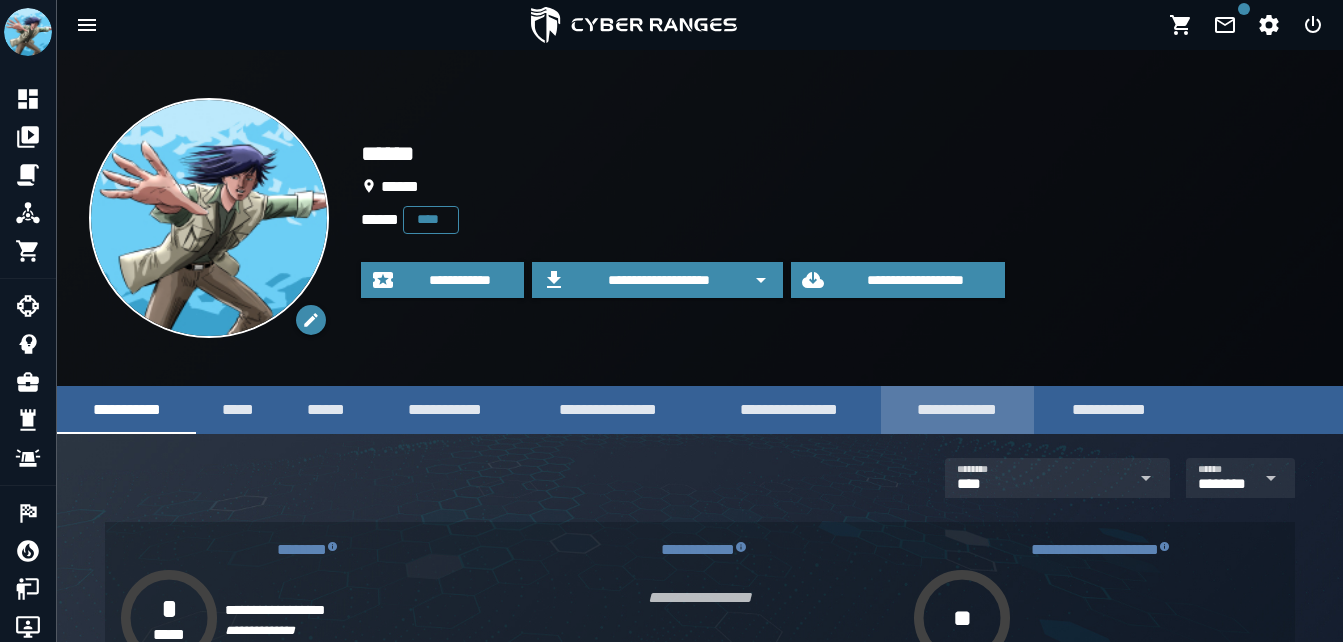 click on "**********" at bounding box center (957, 409) 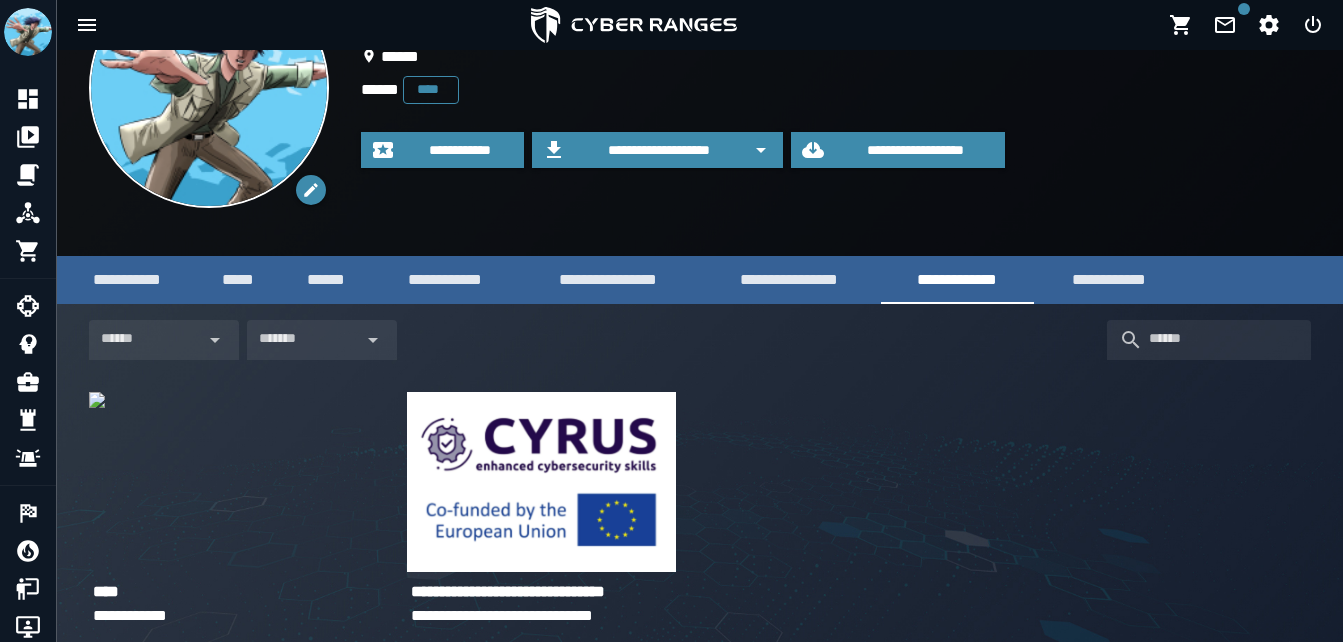 scroll, scrollTop: 192, scrollLeft: 0, axis: vertical 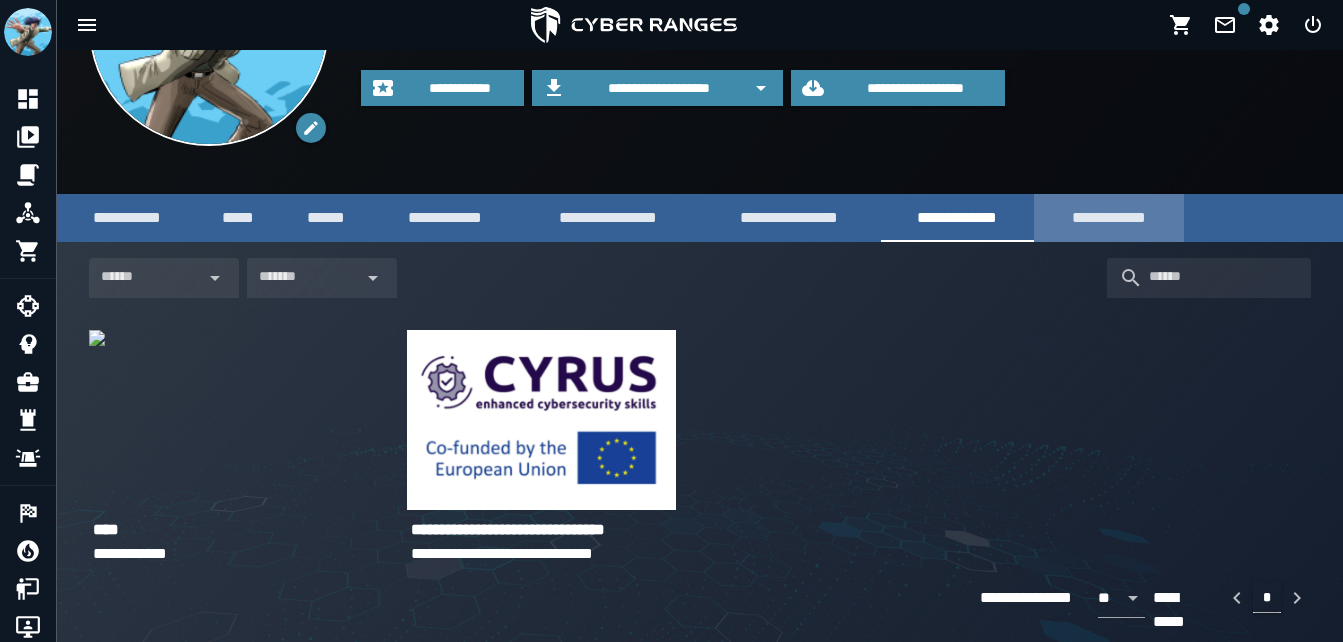 click on "**********" at bounding box center [1109, 217] 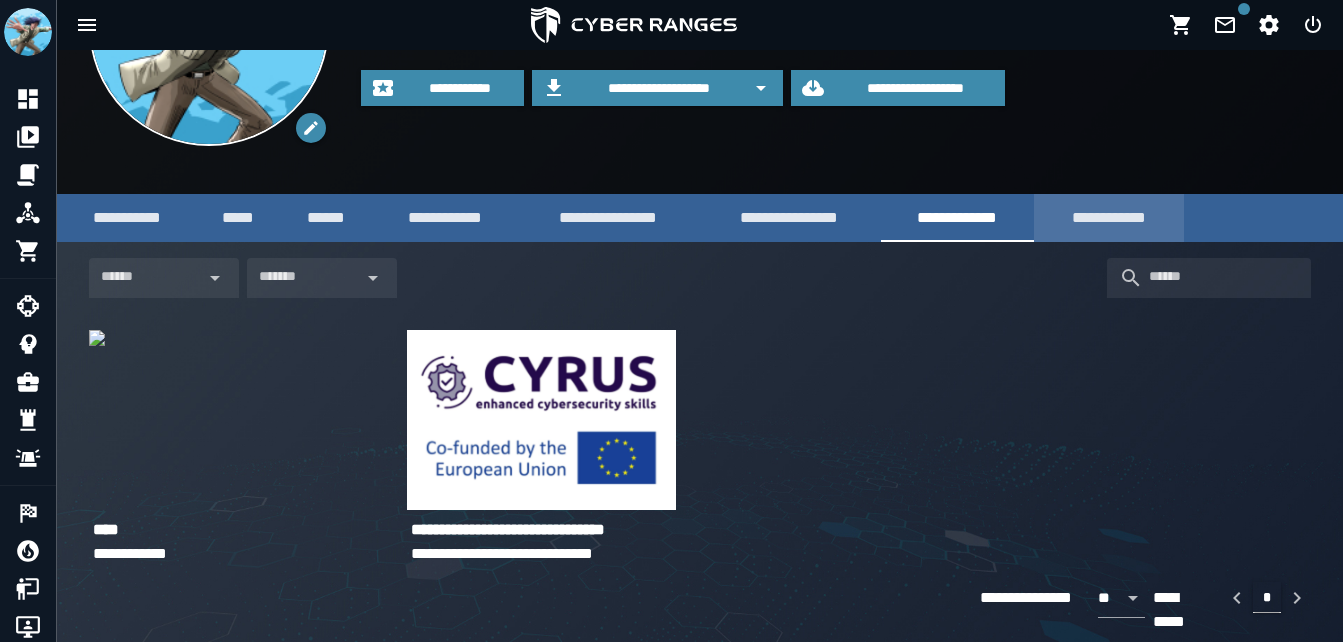 scroll, scrollTop: 0, scrollLeft: 0, axis: both 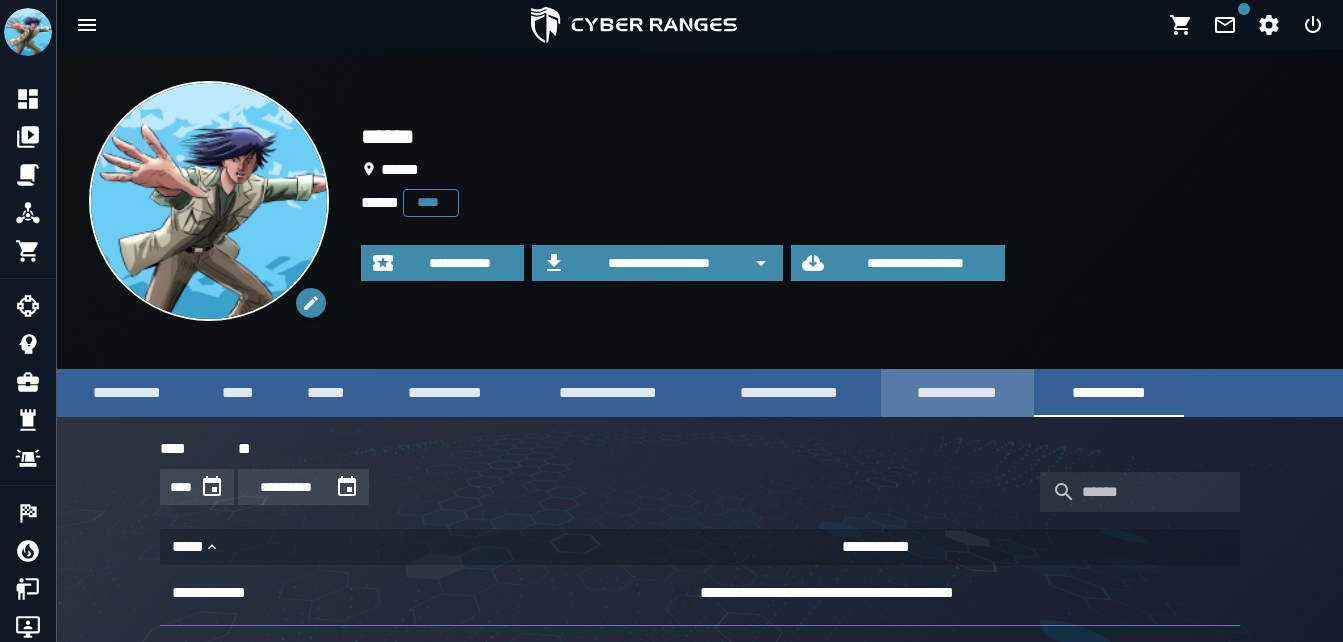 click on "**********" at bounding box center [957, 392] 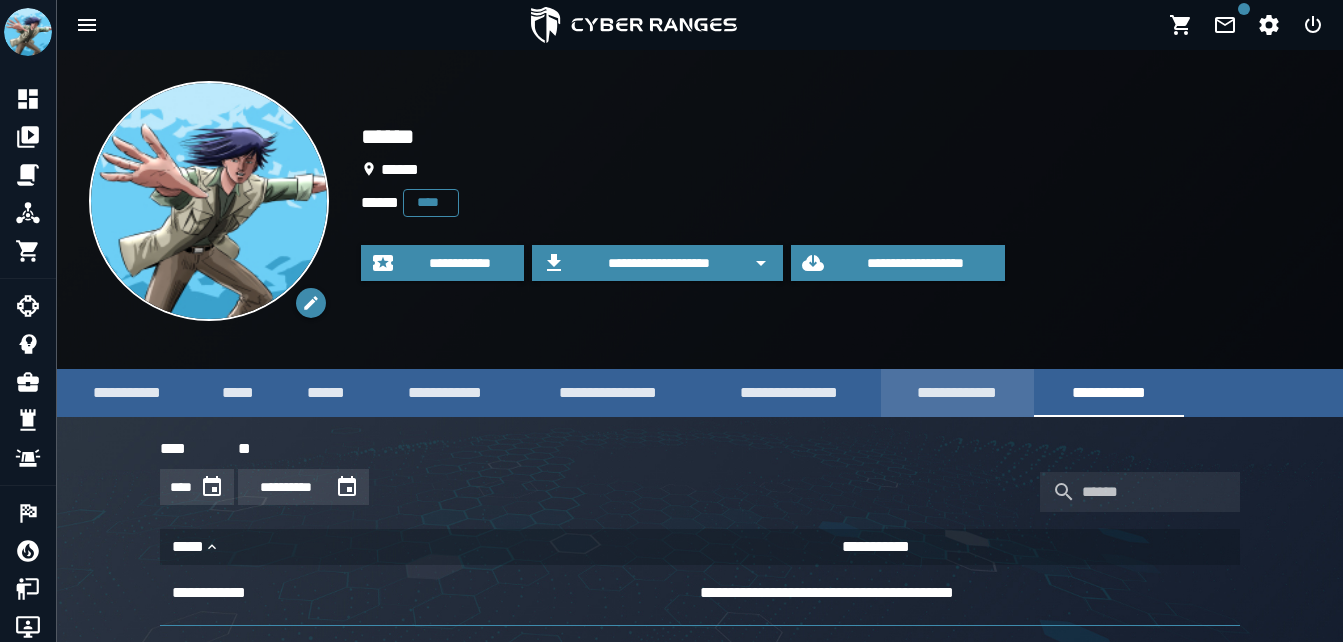 scroll, scrollTop: 0, scrollLeft: 0, axis: both 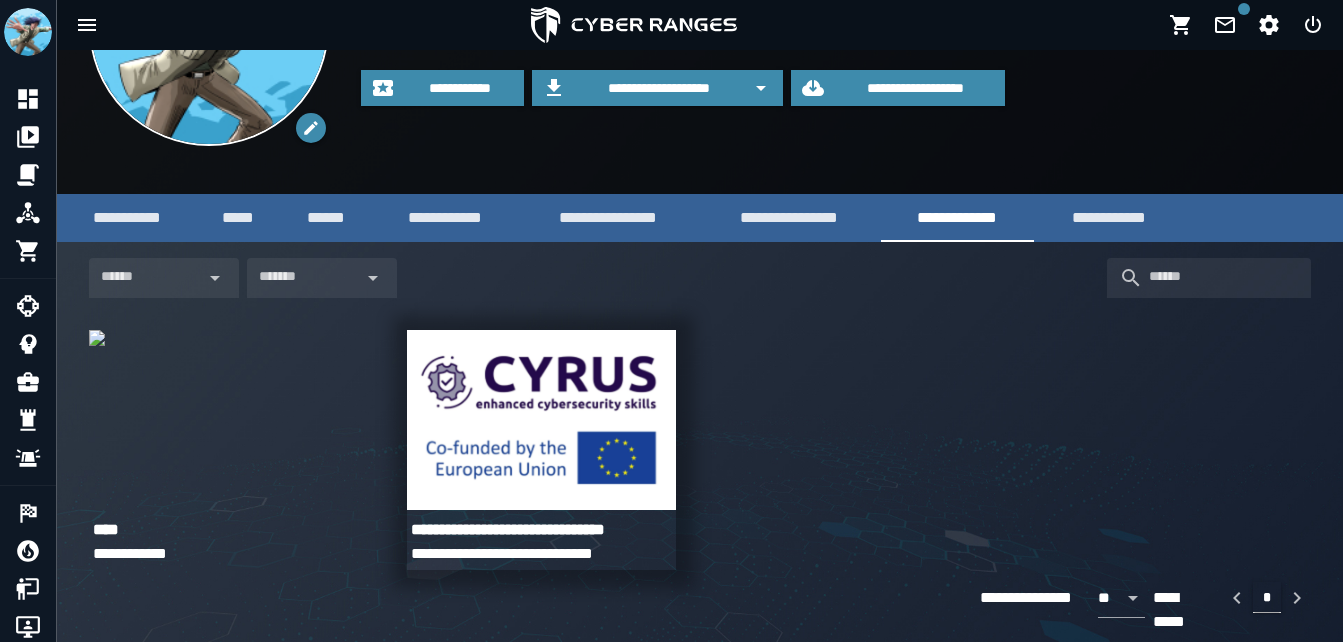 click at bounding box center (542, 420) 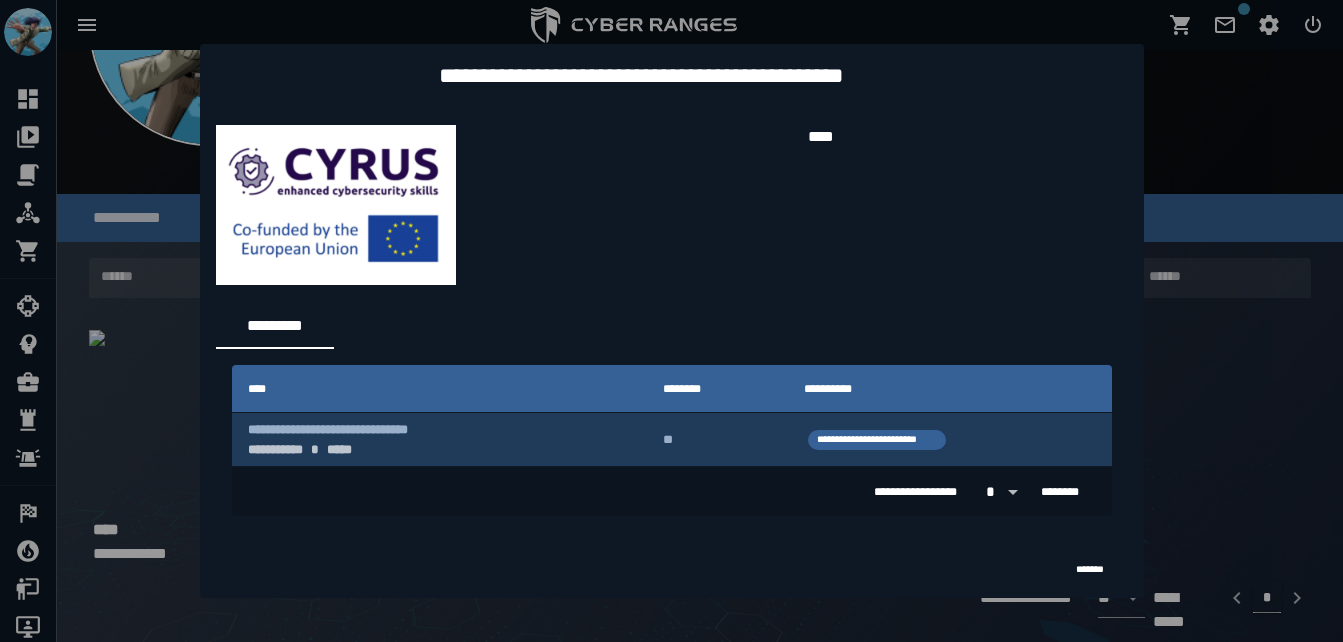 click on "**********" at bounding box center [877, 439] 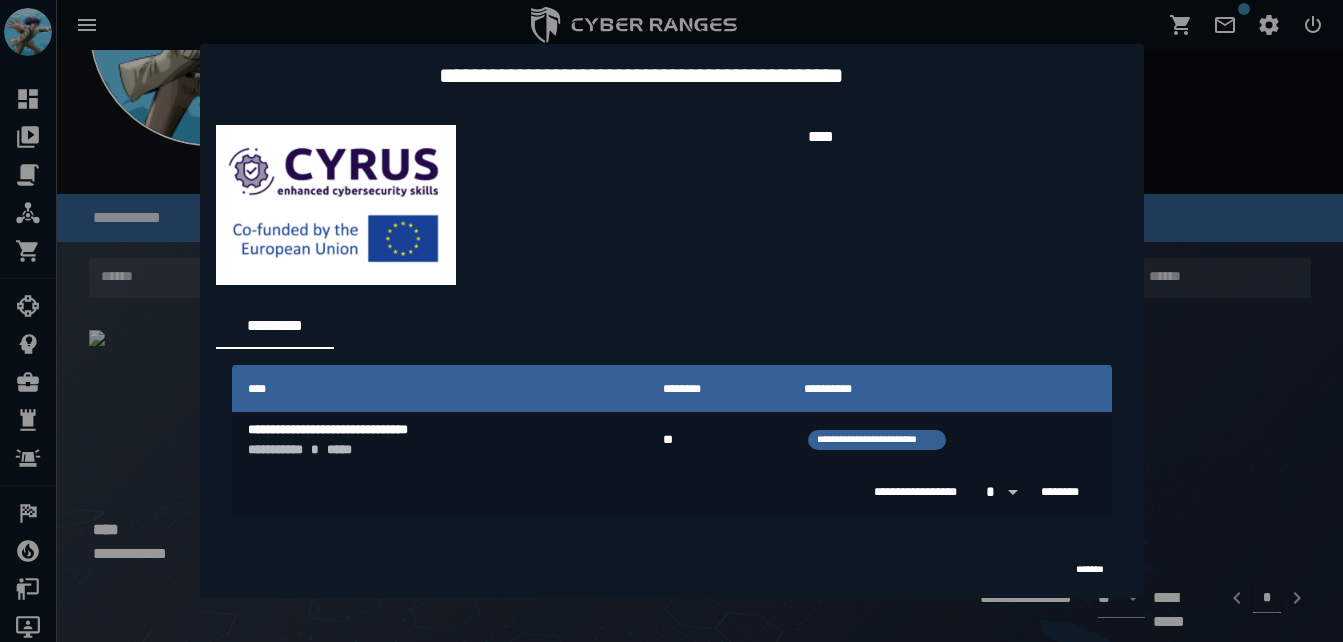 click at bounding box center [632, 205] 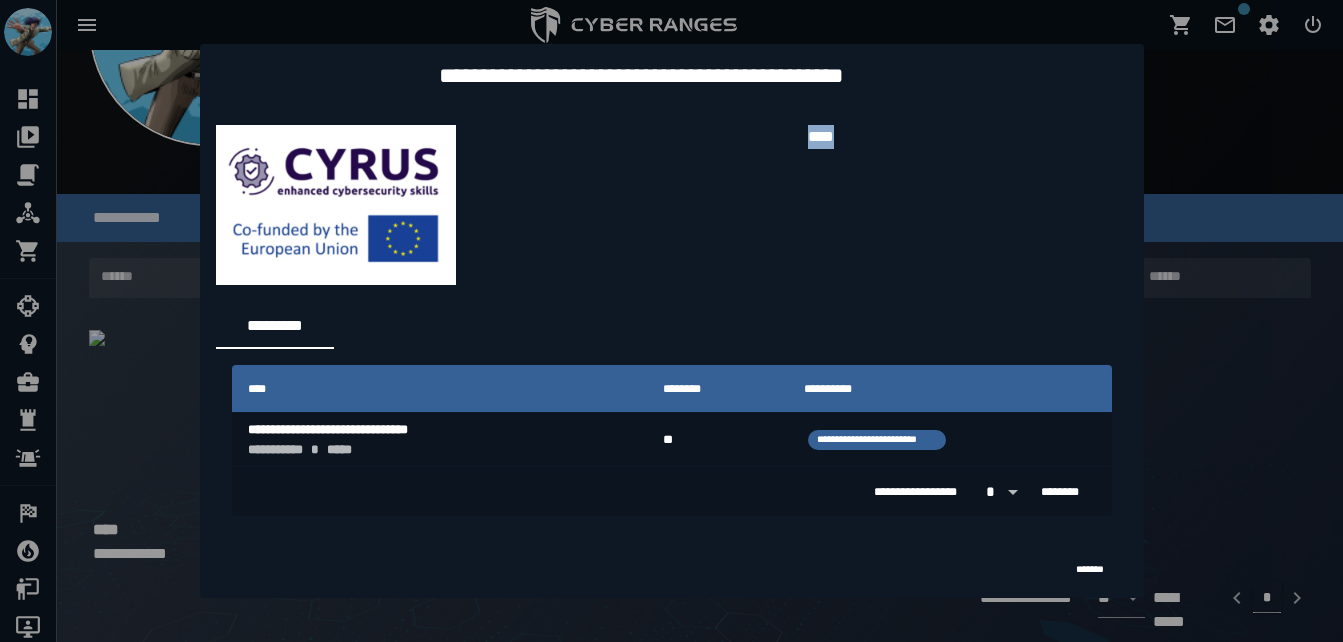 click at bounding box center (632, 205) 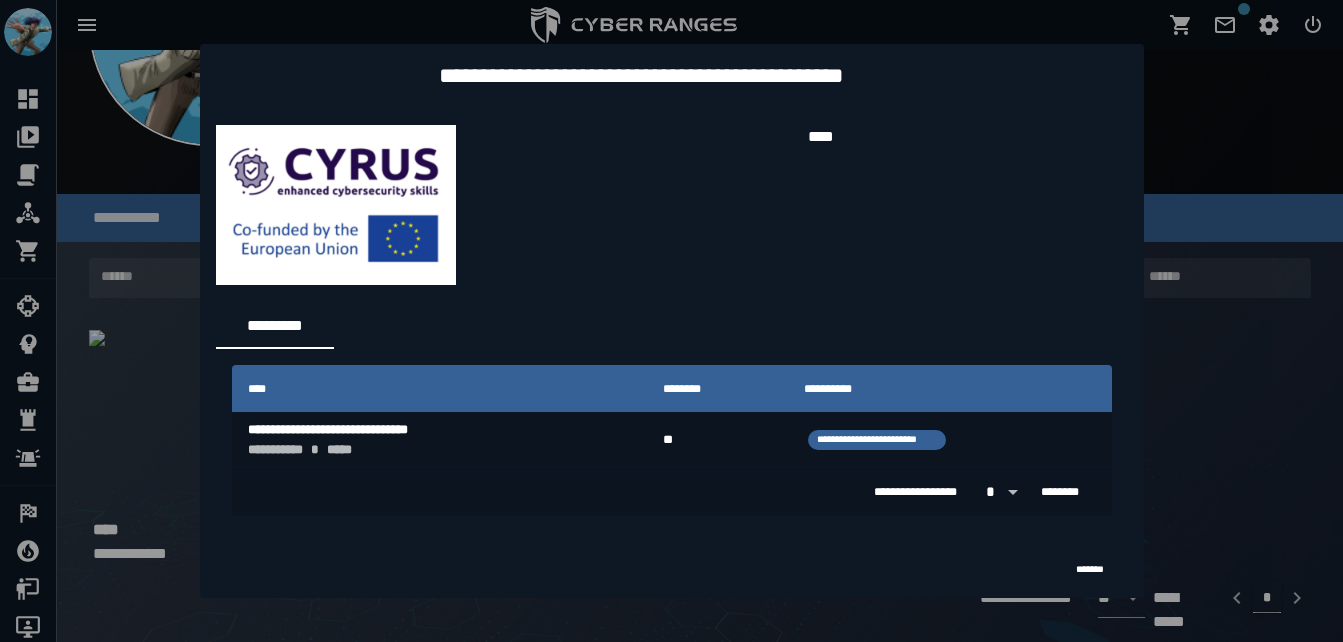 drag, startPoint x: 545, startPoint y: 233, endPoint x: 690, endPoint y: 274, distance: 150.6851 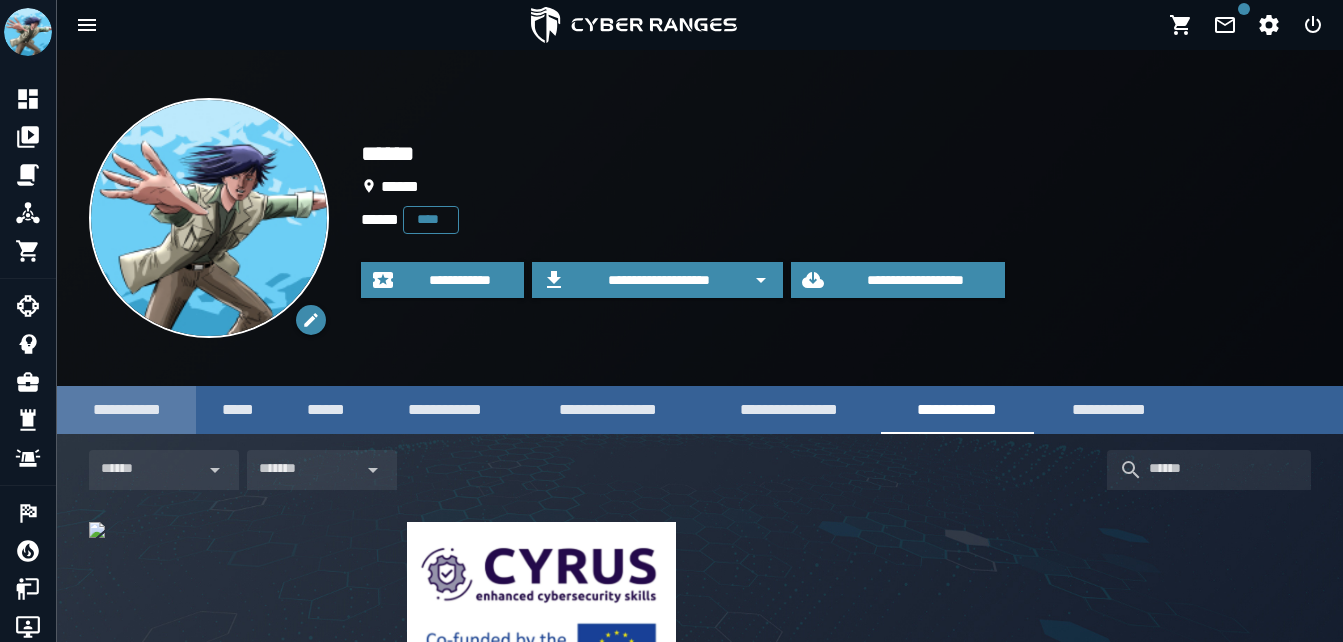 click on "**********" at bounding box center [126, 409] 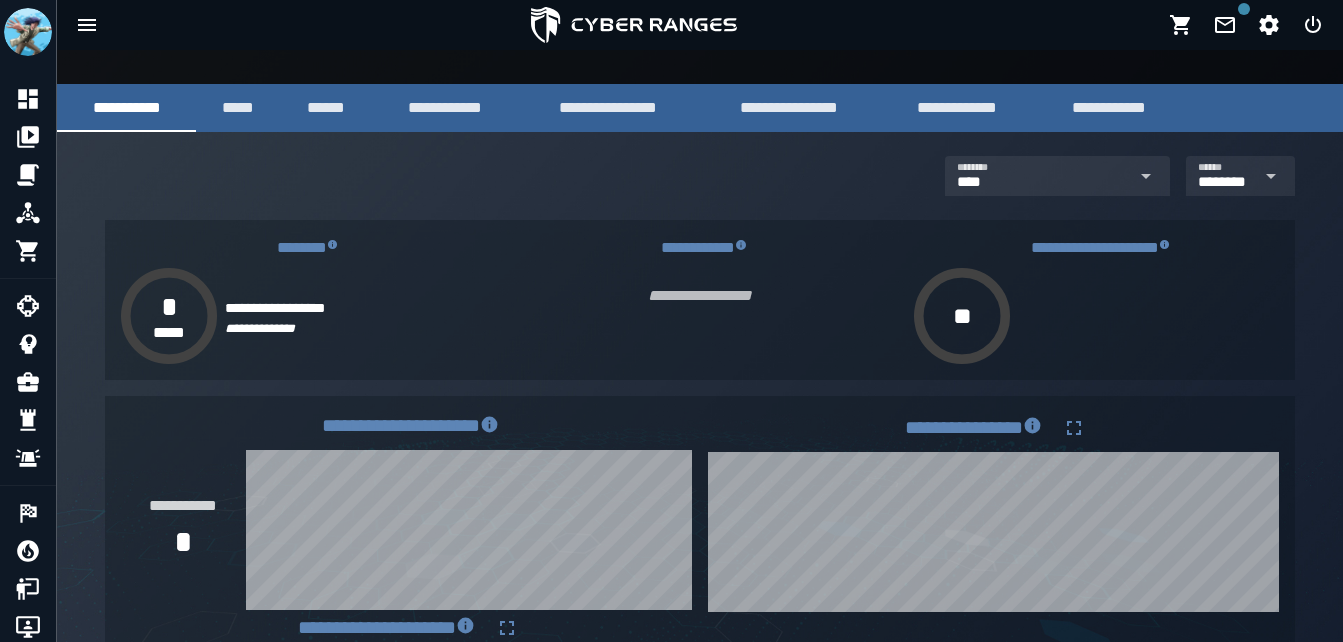 scroll, scrollTop: 305, scrollLeft: 0, axis: vertical 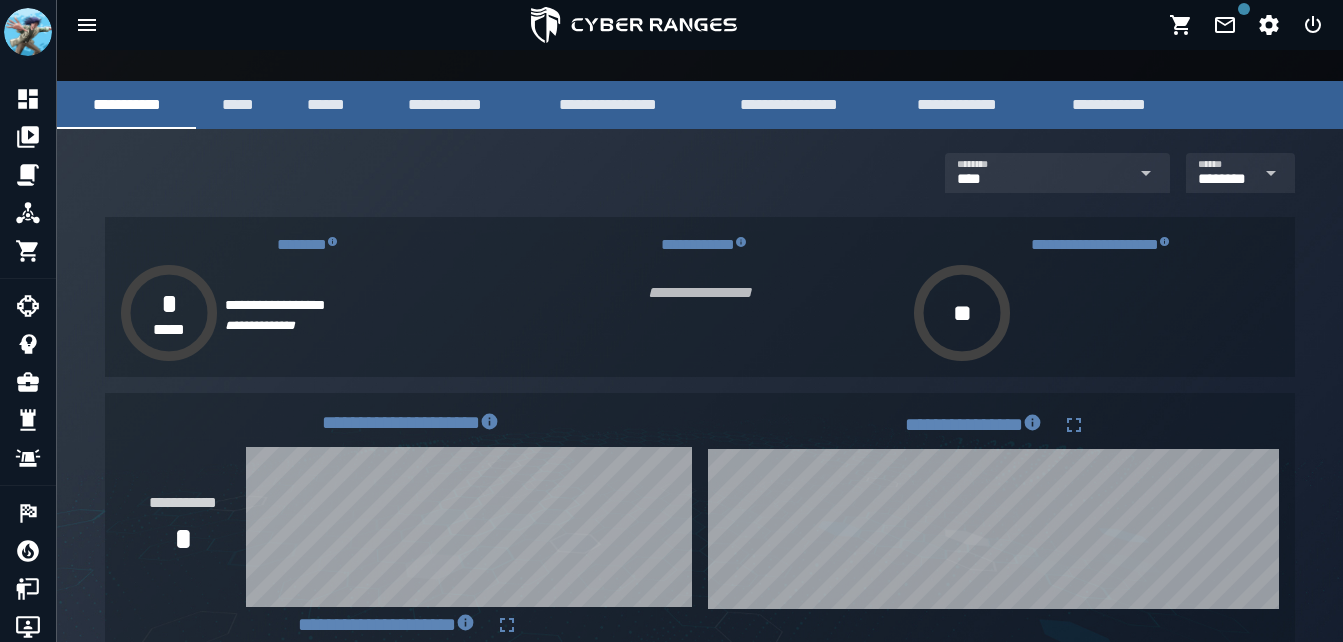 click on "**********" at bounding box center (351, 325) 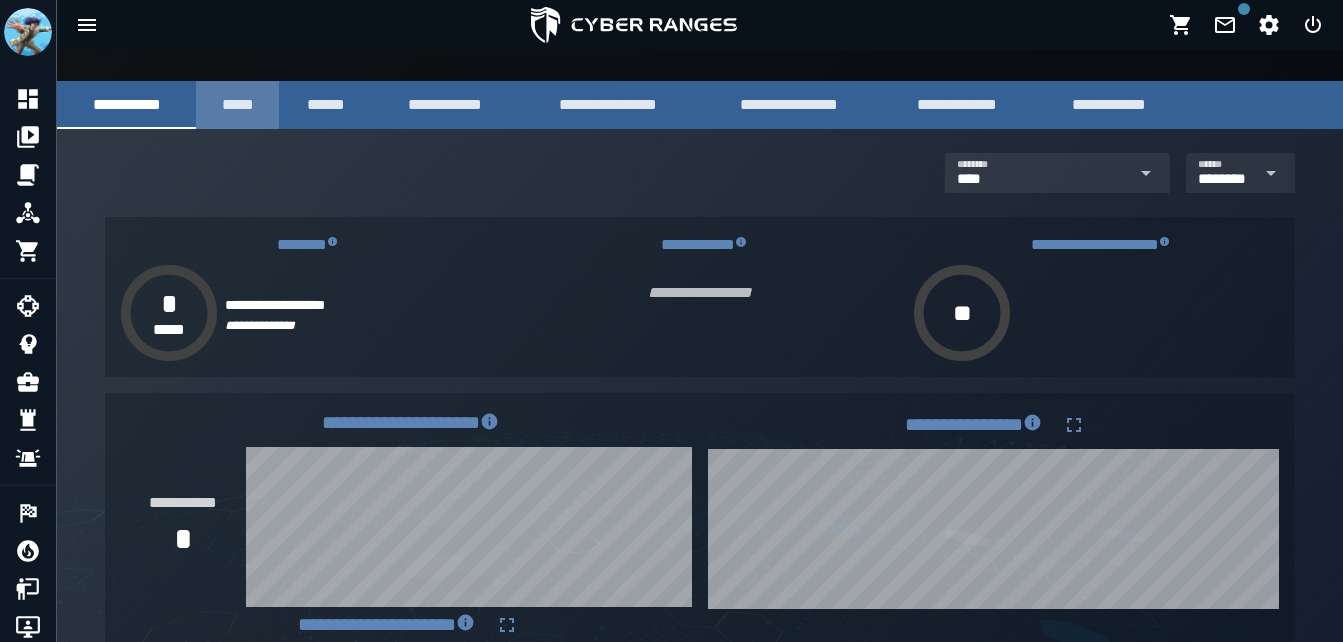 click on "*****" at bounding box center (237, 104) 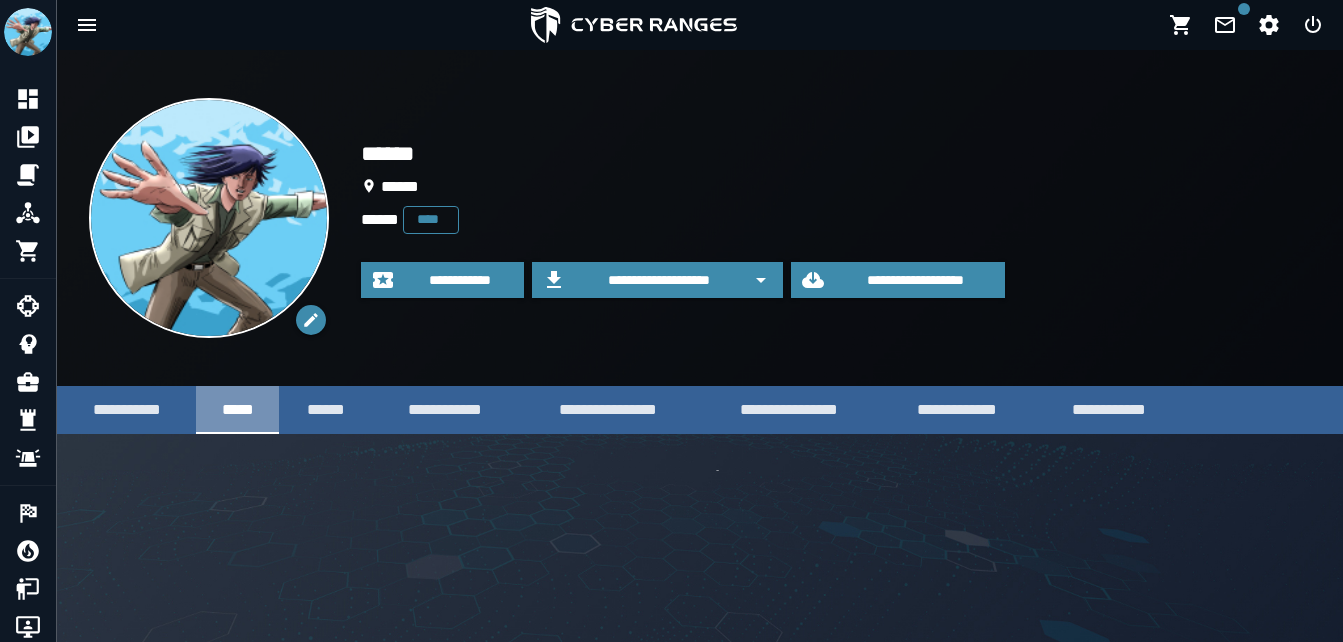 scroll, scrollTop: 0, scrollLeft: 0, axis: both 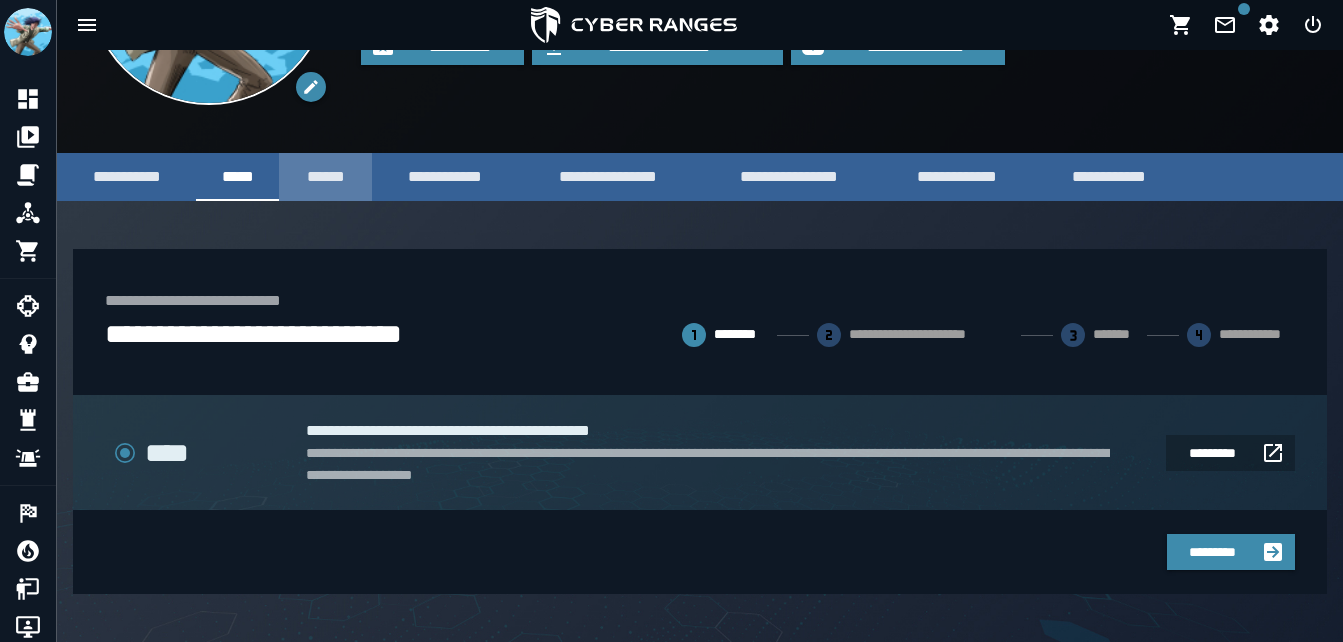 click on "******" at bounding box center (325, 176) 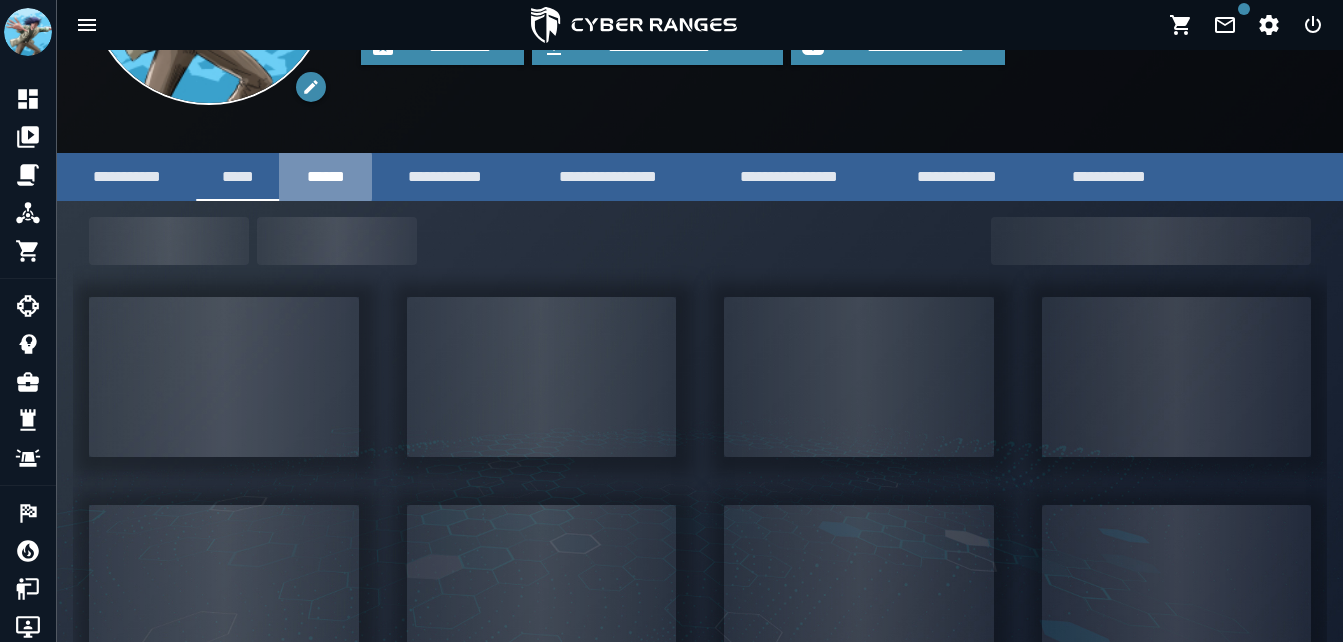 scroll, scrollTop: 0, scrollLeft: 0, axis: both 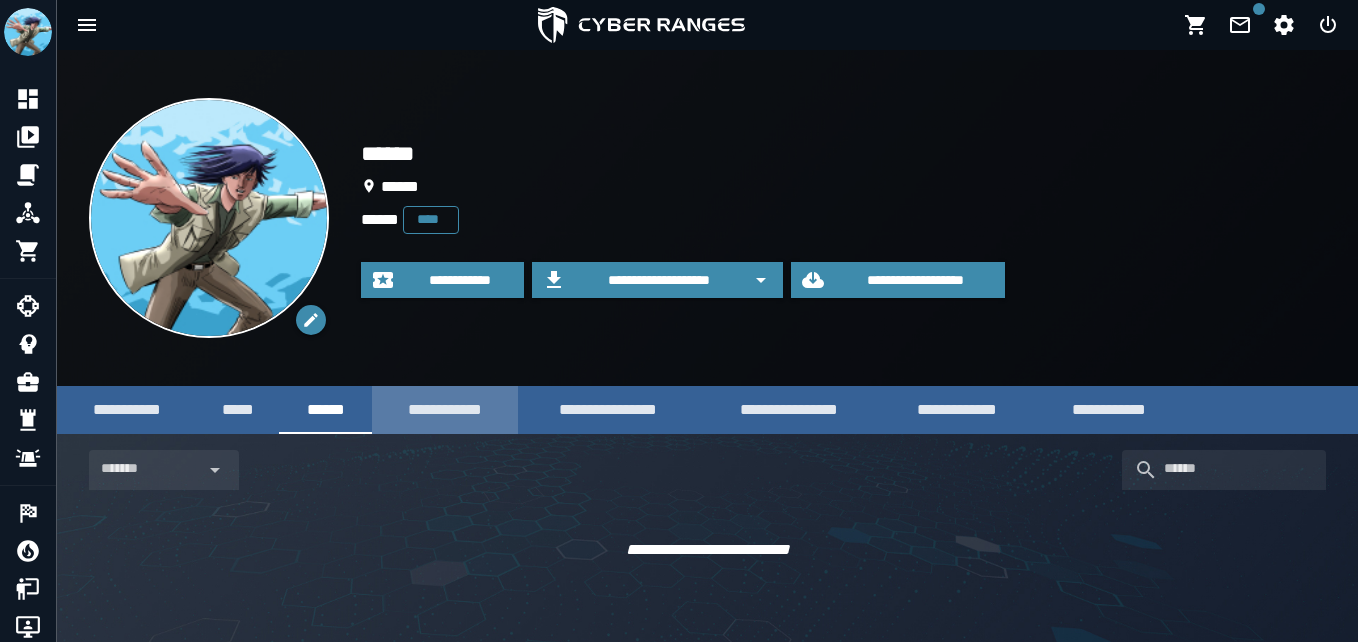 click on "**********" at bounding box center [445, 409] 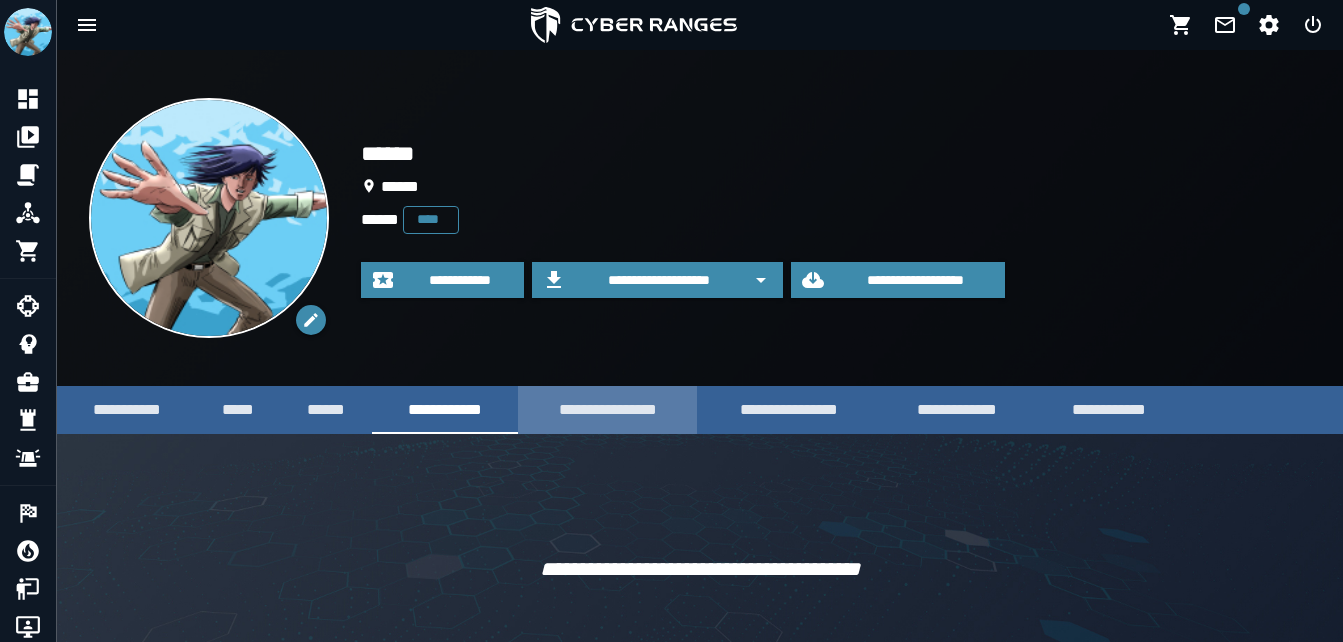 click on "**********" at bounding box center (607, 409) 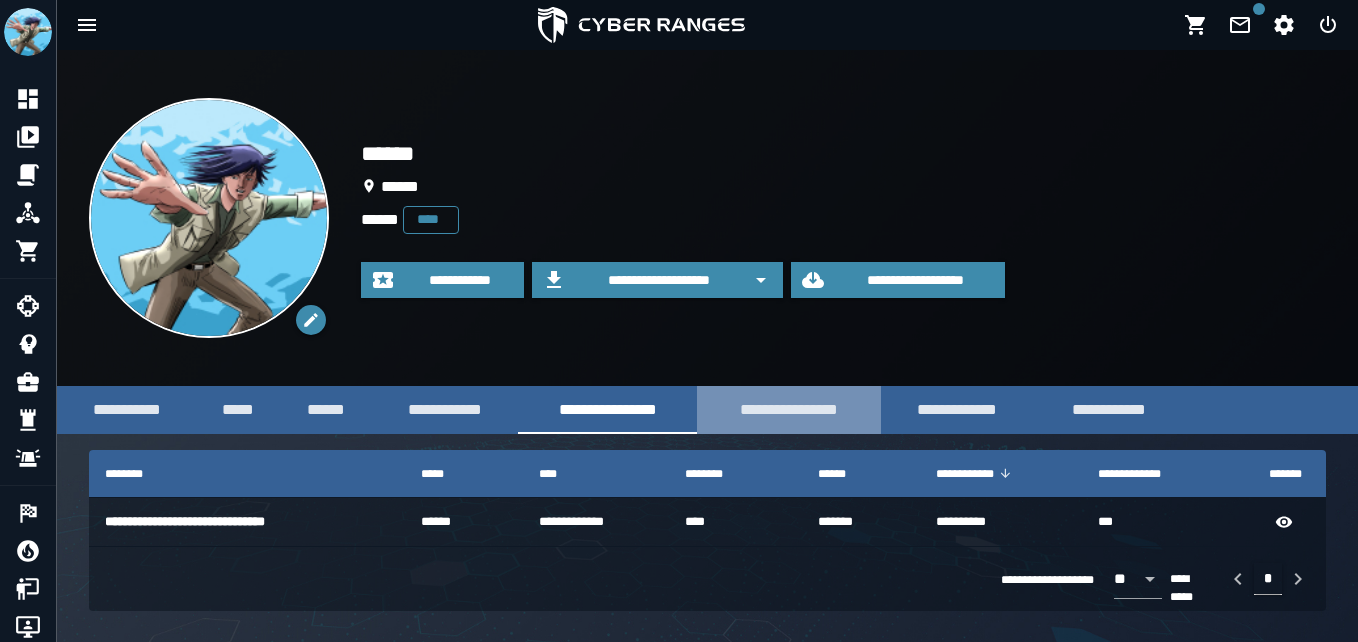 click on "**********" at bounding box center (789, 409) 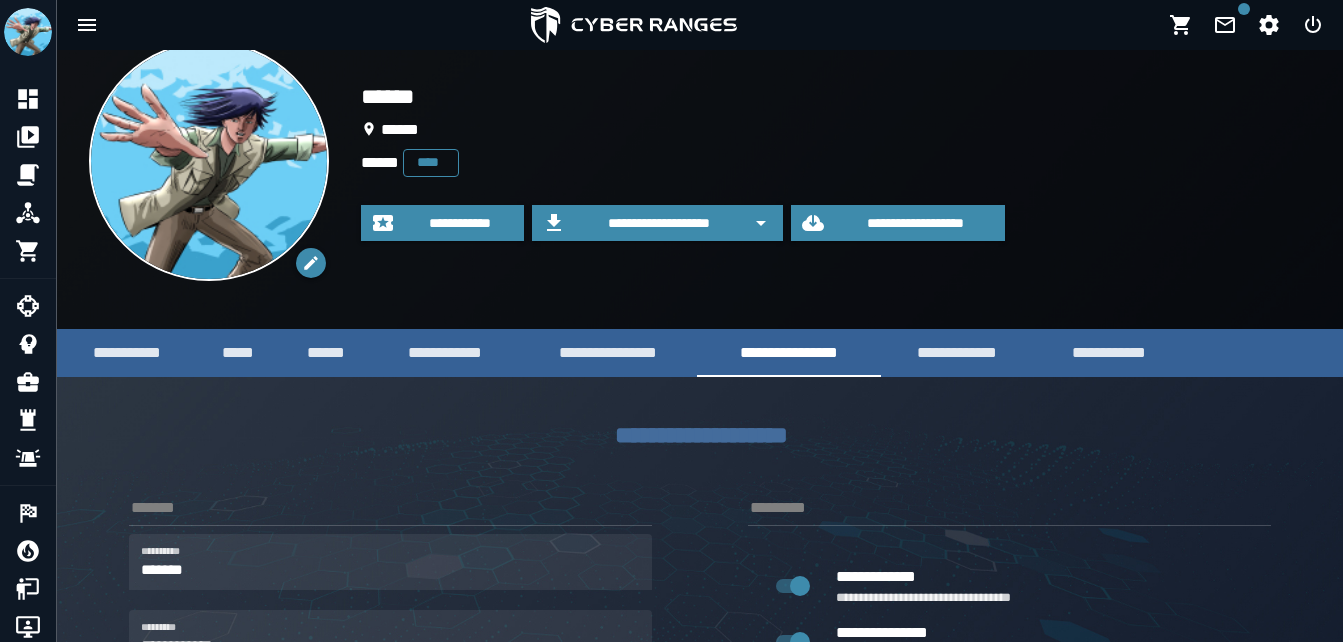 scroll, scrollTop: 41, scrollLeft: 0, axis: vertical 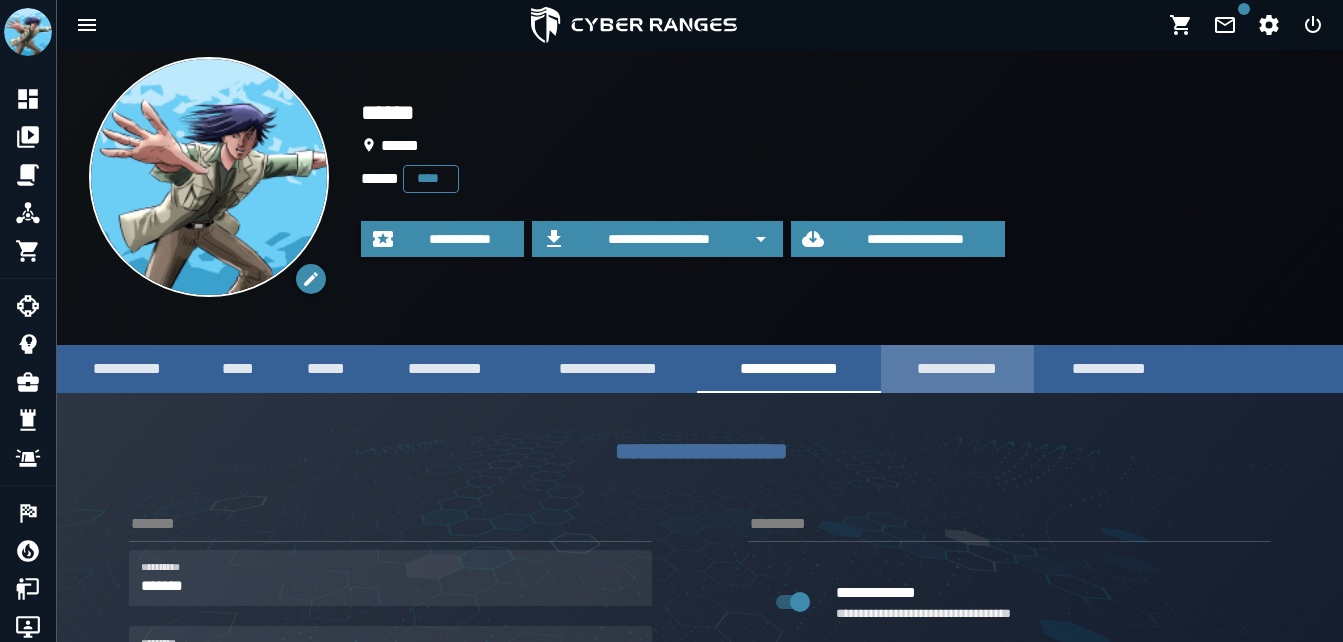 click on "**********" at bounding box center [957, 368] 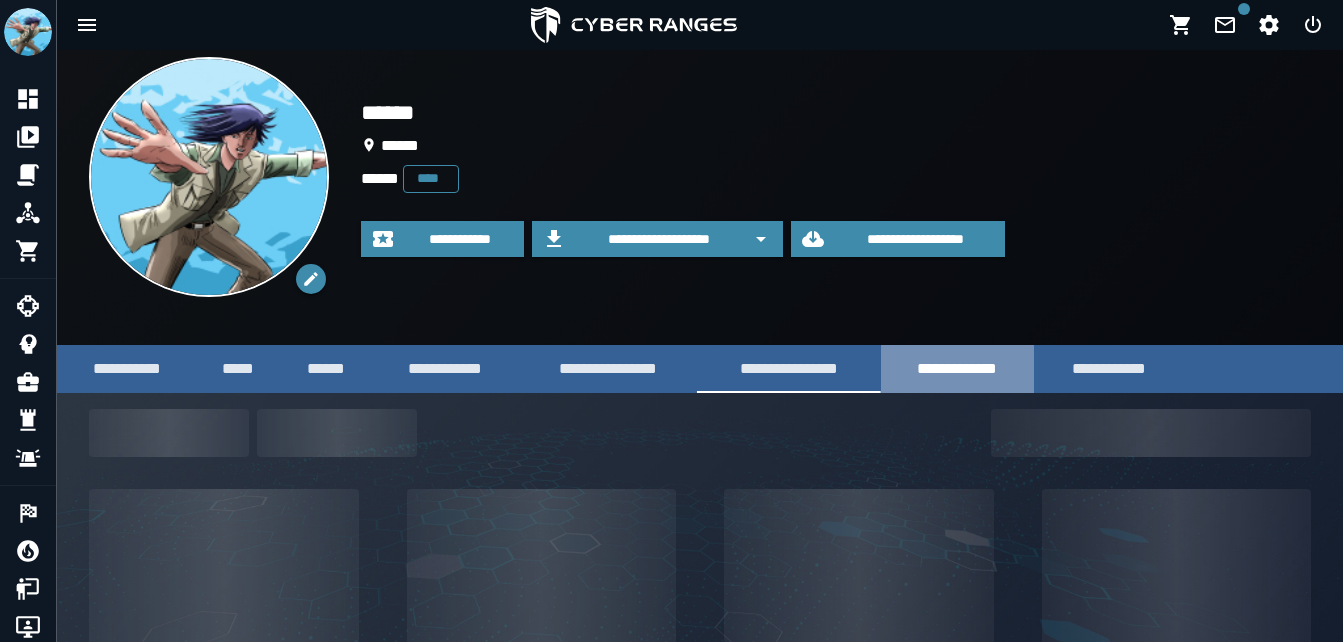 scroll, scrollTop: 0, scrollLeft: 0, axis: both 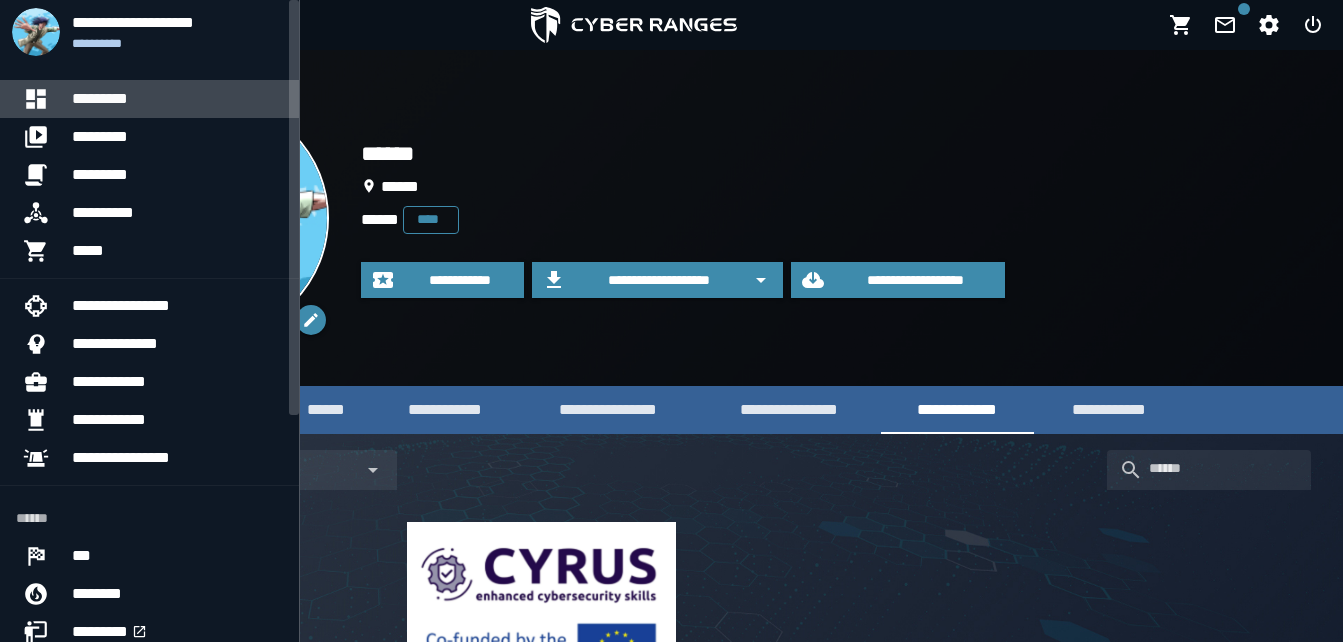 click on "*********" at bounding box center [177, 99] 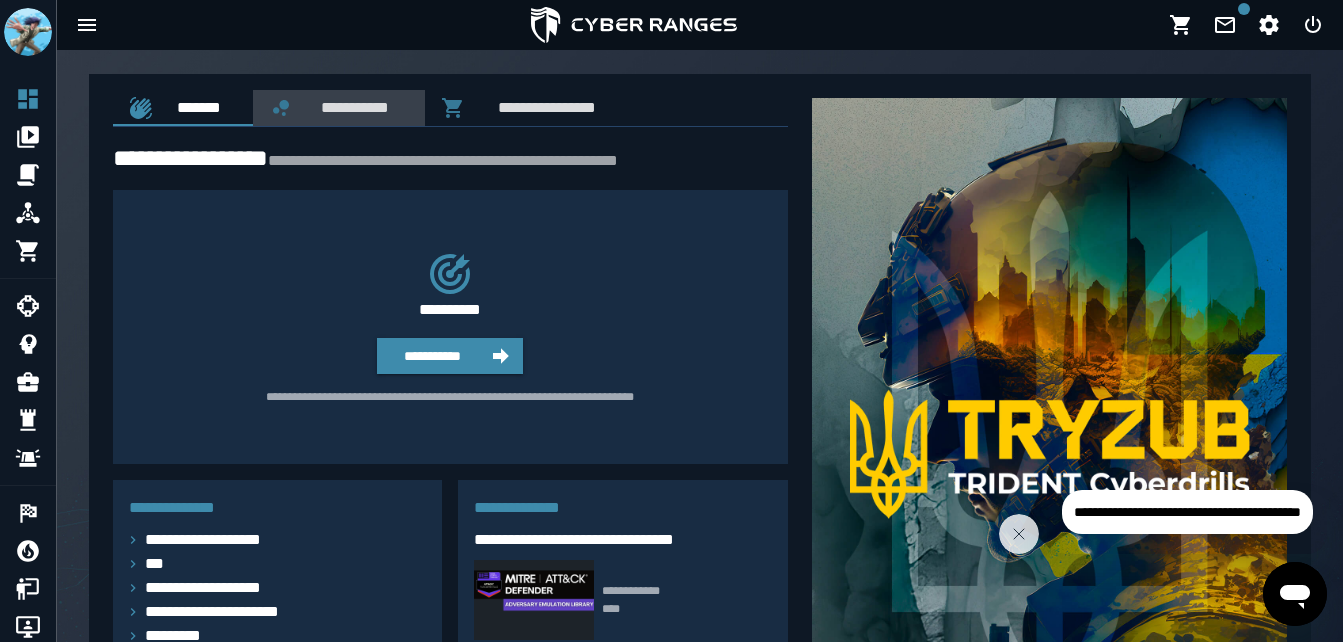 click on "**********" at bounding box center (351, 107) 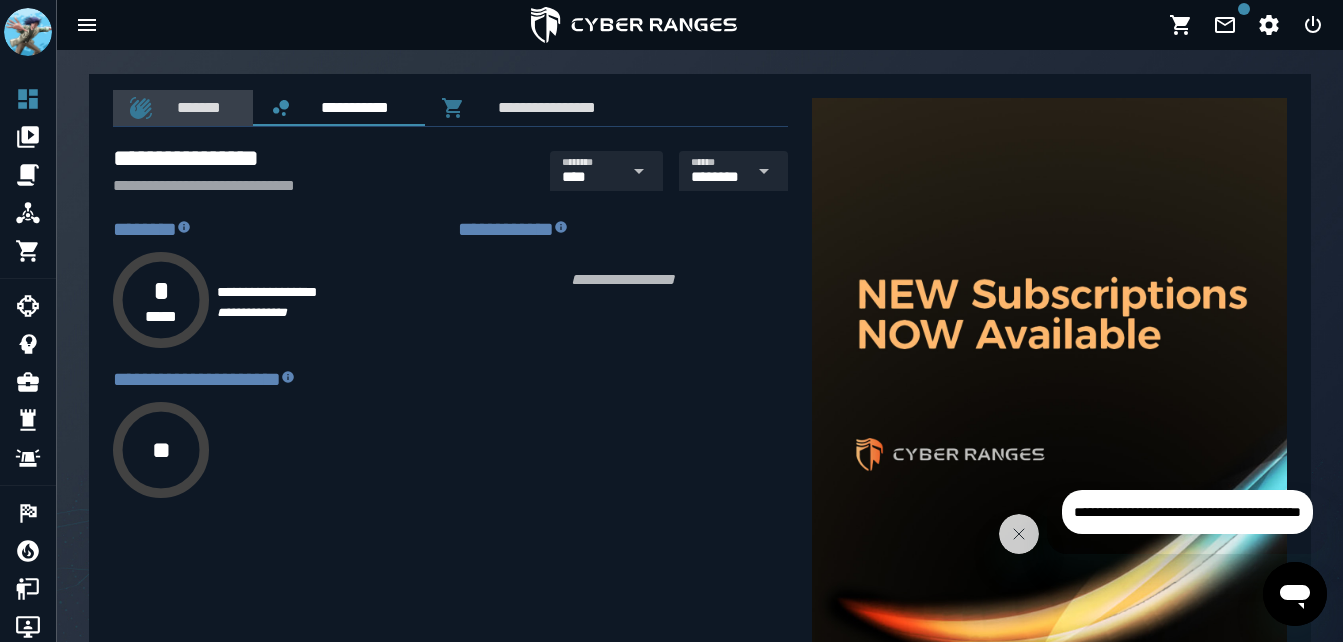 click on "*******" at bounding box center [195, 107] 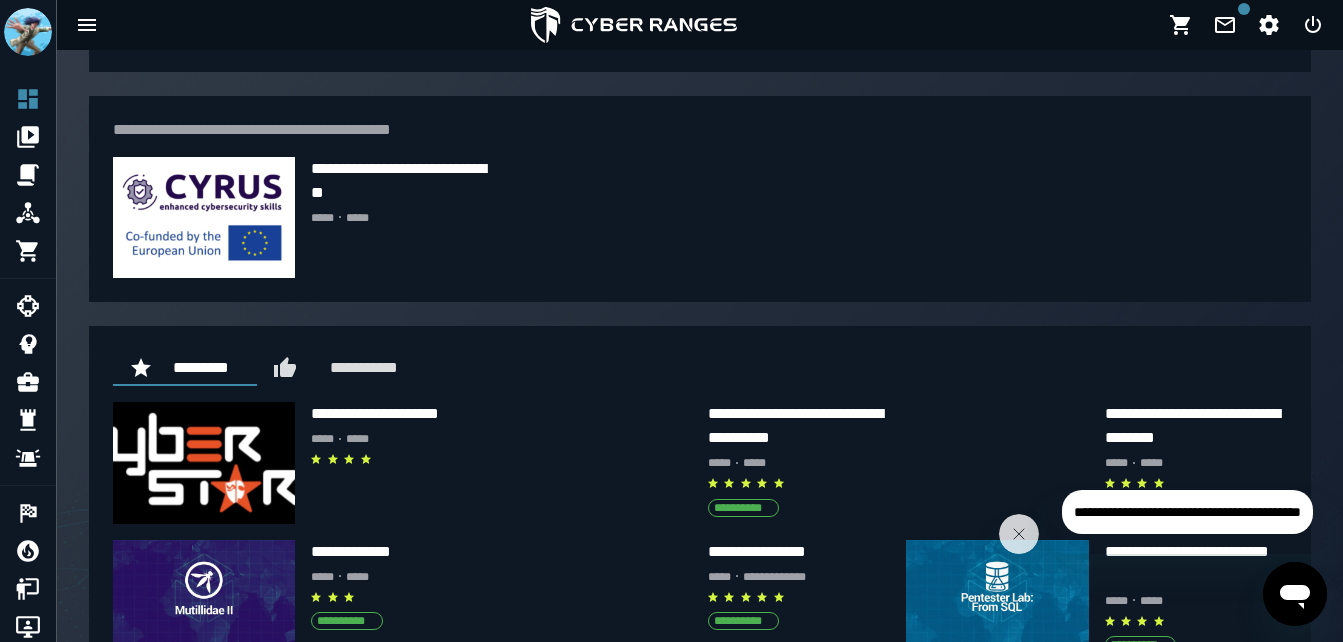 scroll, scrollTop: 768, scrollLeft: 0, axis: vertical 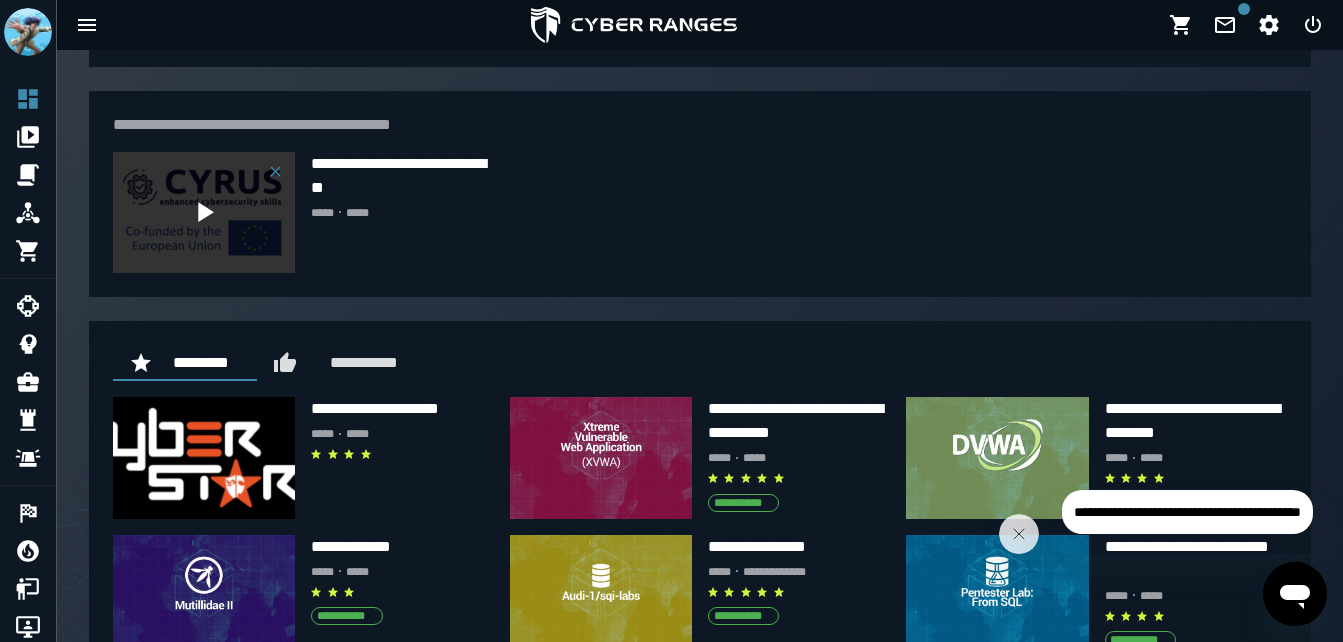 click at bounding box center (204, 213) 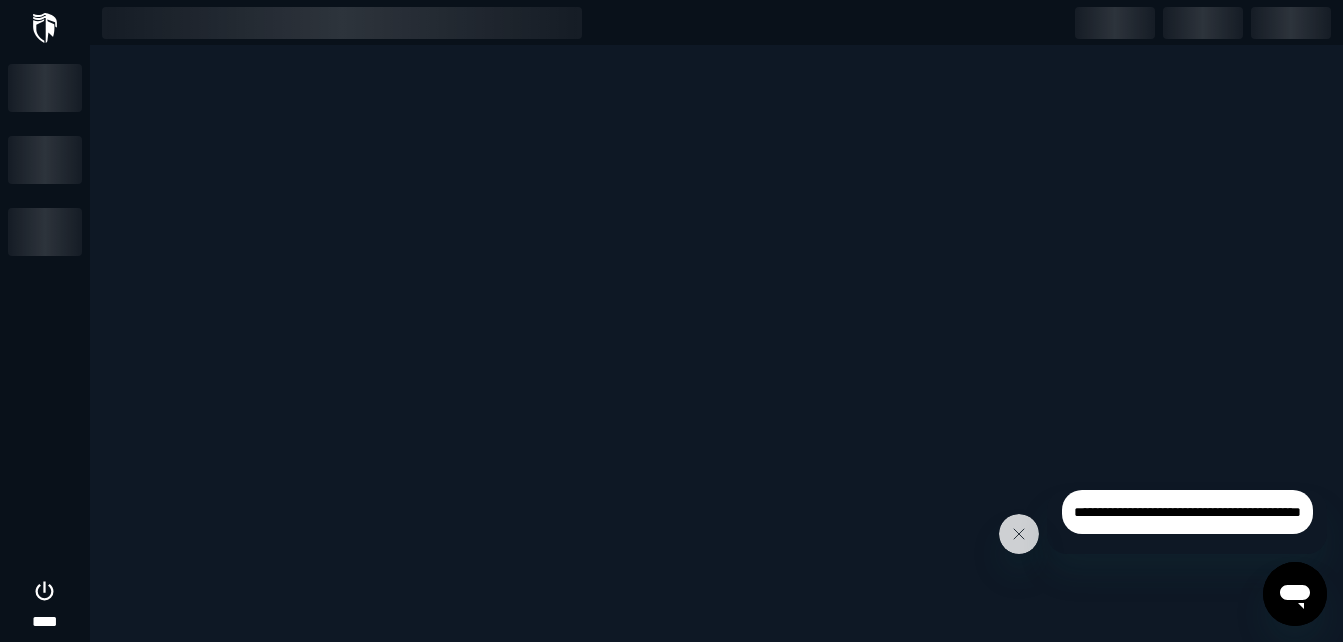 scroll, scrollTop: 0, scrollLeft: 0, axis: both 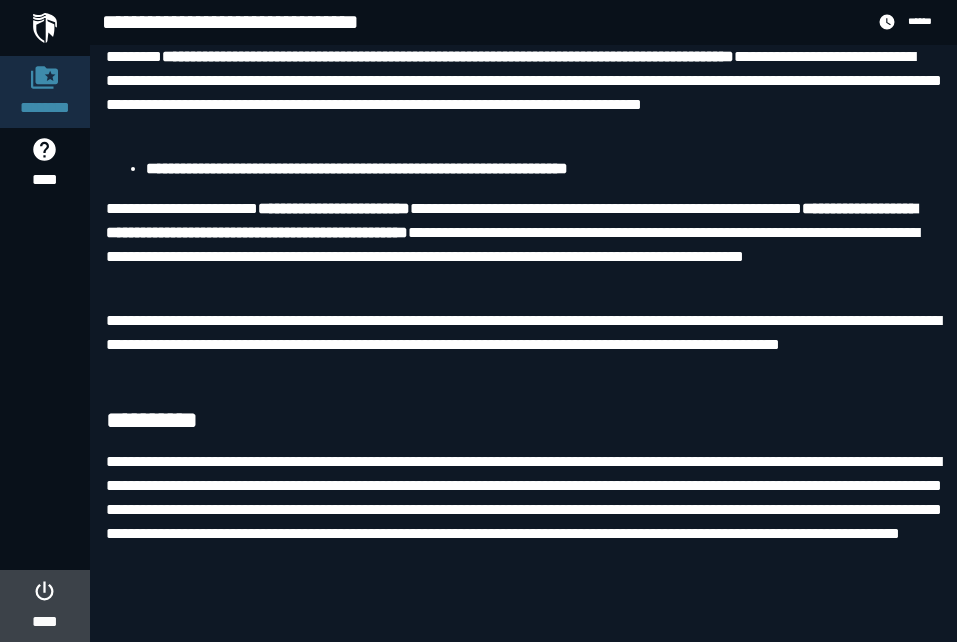 click 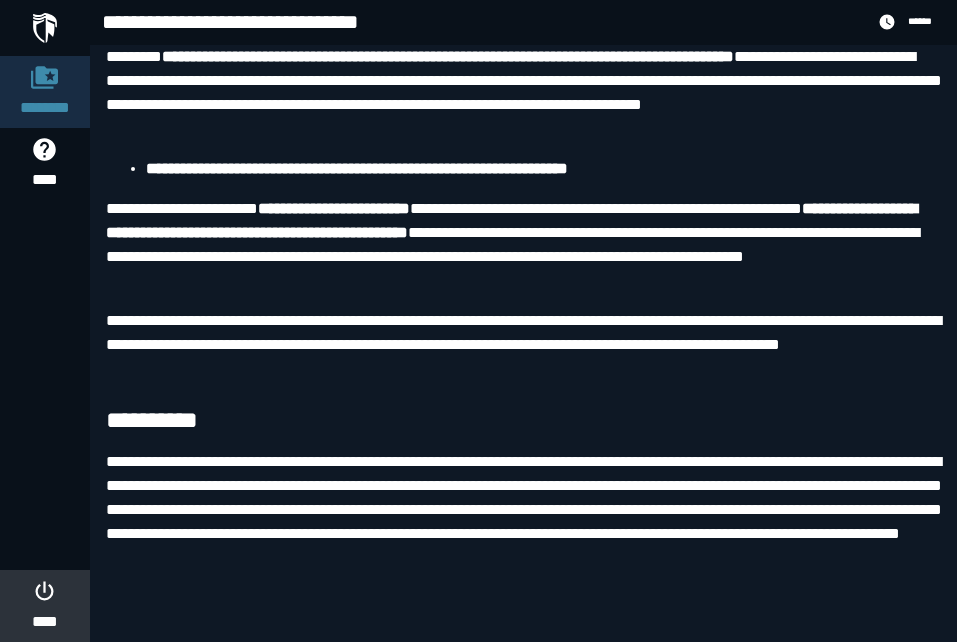scroll, scrollTop: 0, scrollLeft: 0, axis: both 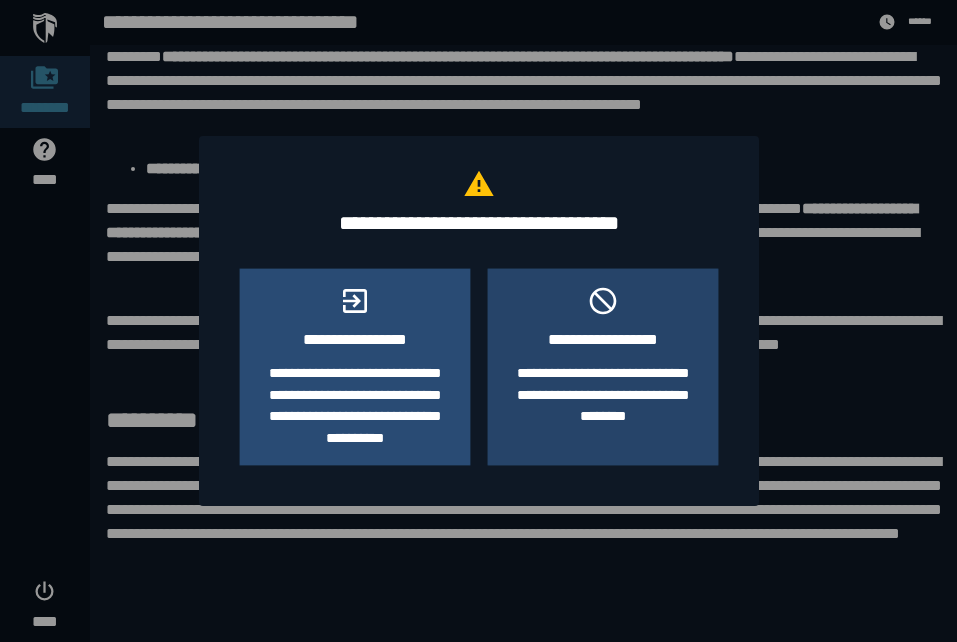 click on "**********" 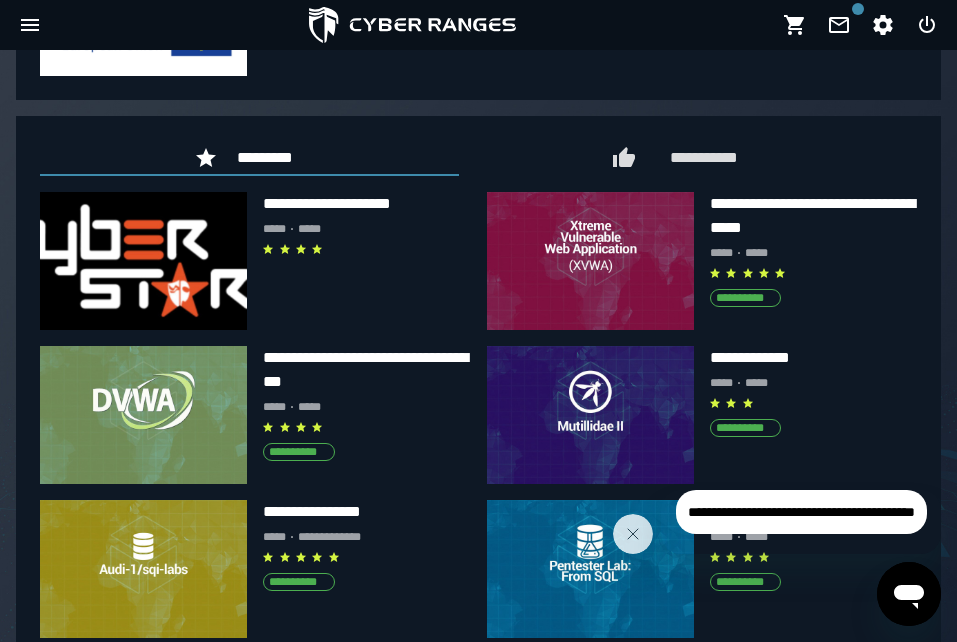 scroll, scrollTop: 1012, scrollLeft: 0, axis: vertical 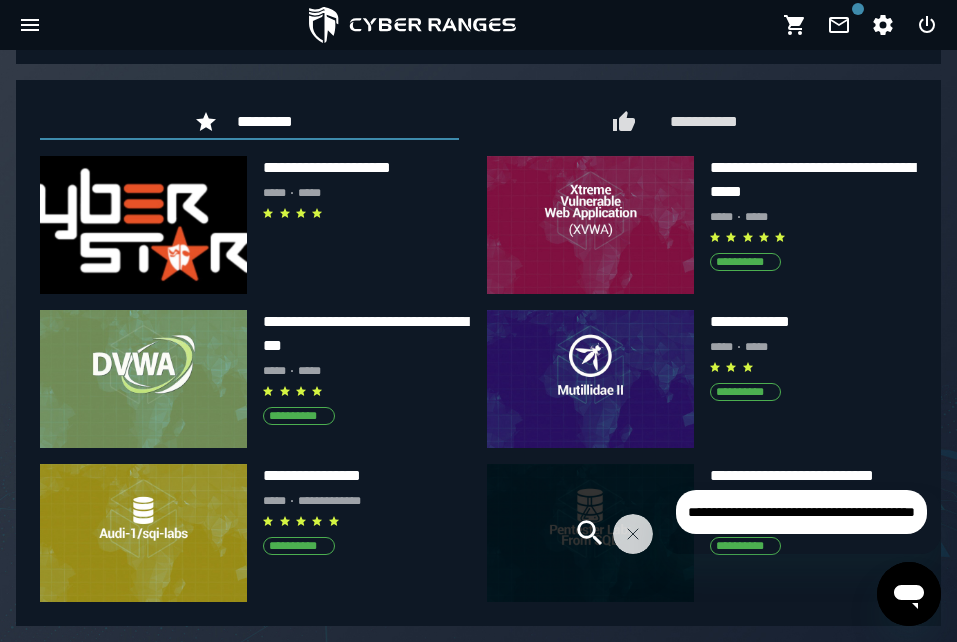 click at bounding box center [590, 533] 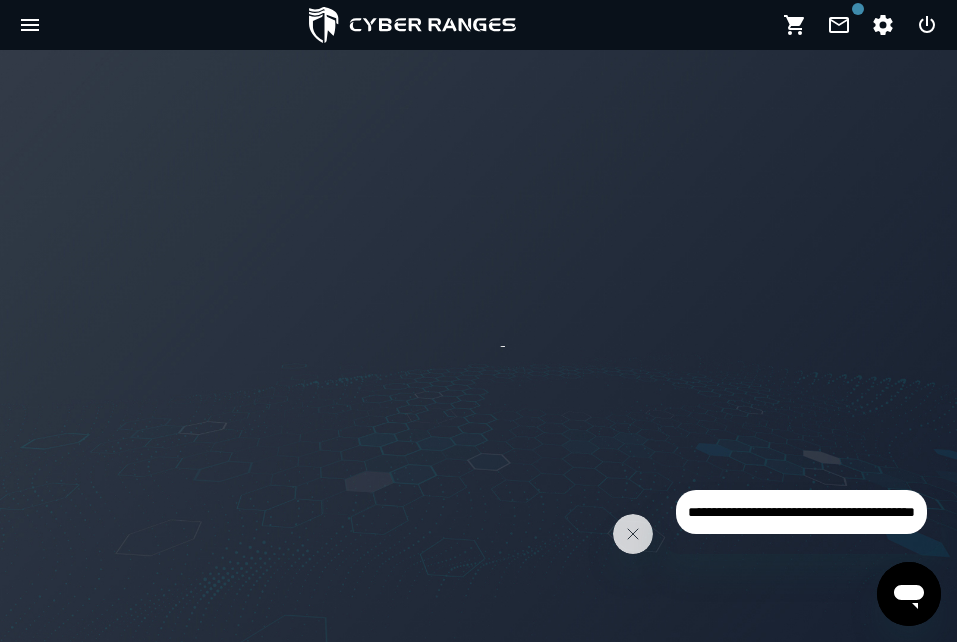 scroll, scrollTop: 0, scrollLeft: 0, axis: both 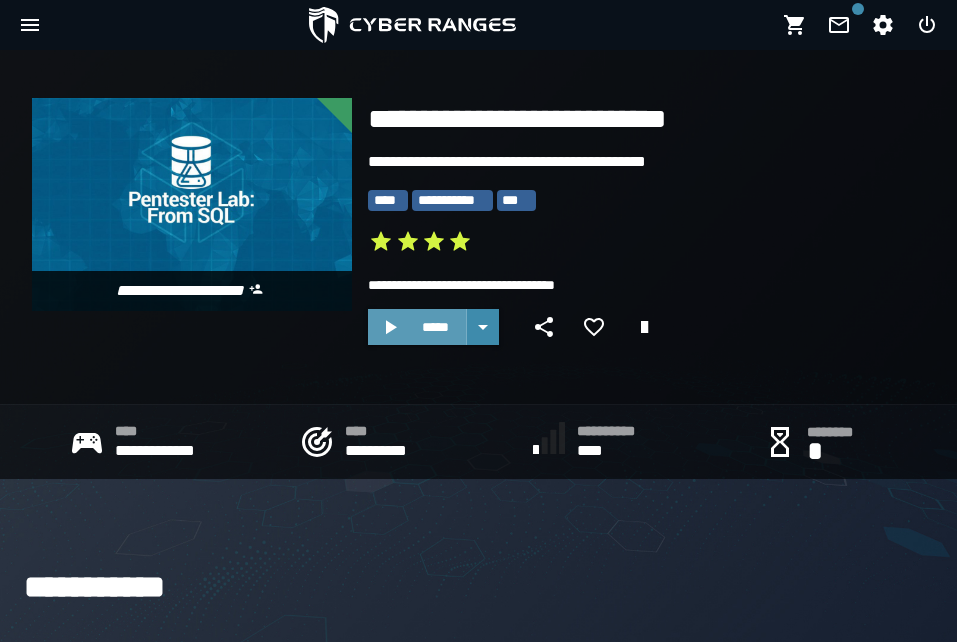 click on "*****" at bounding box center (435, 327) 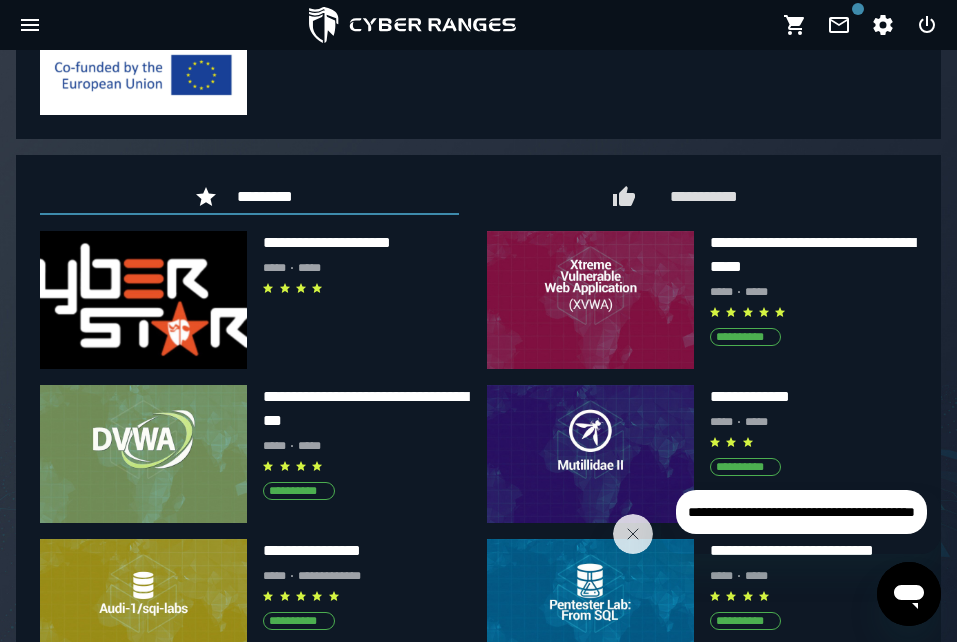 scroll, scrollTop: 945, scrollLeft: 0, axis: vertical 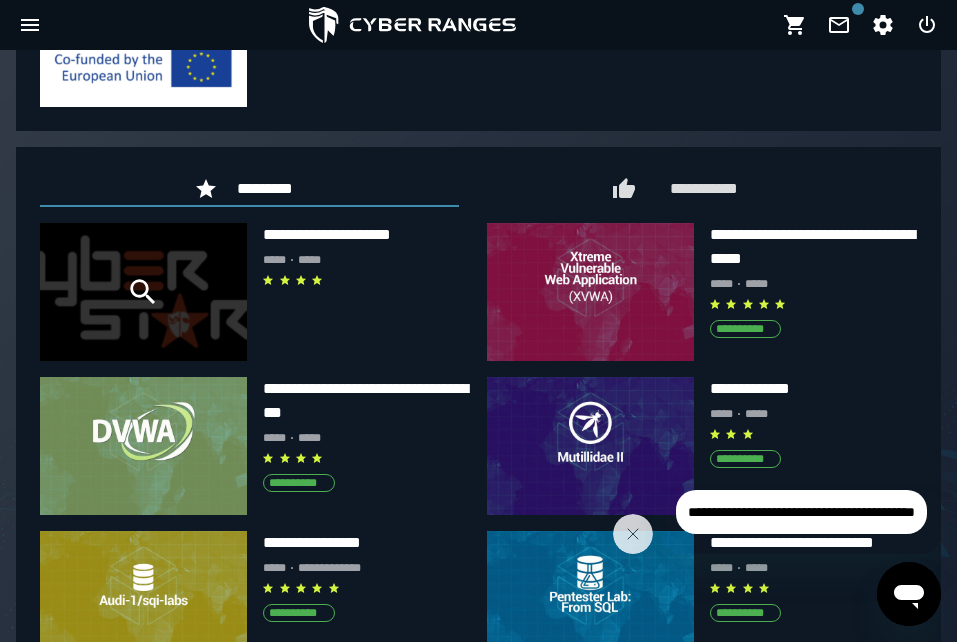 click at bounding box center [143, 292] 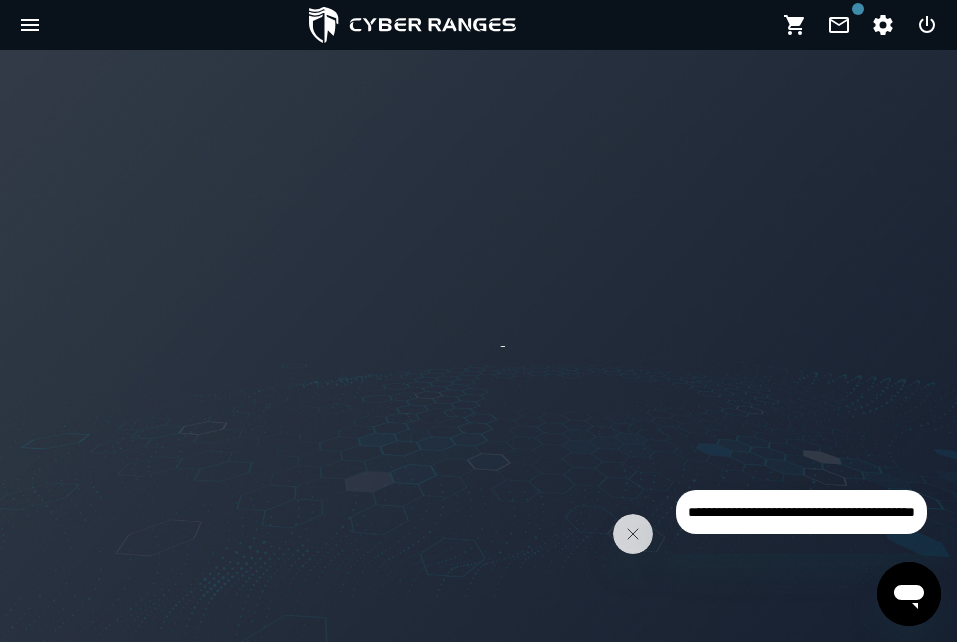 scroll, scrollTop: 0, scrollLeft: 0, axis: both 